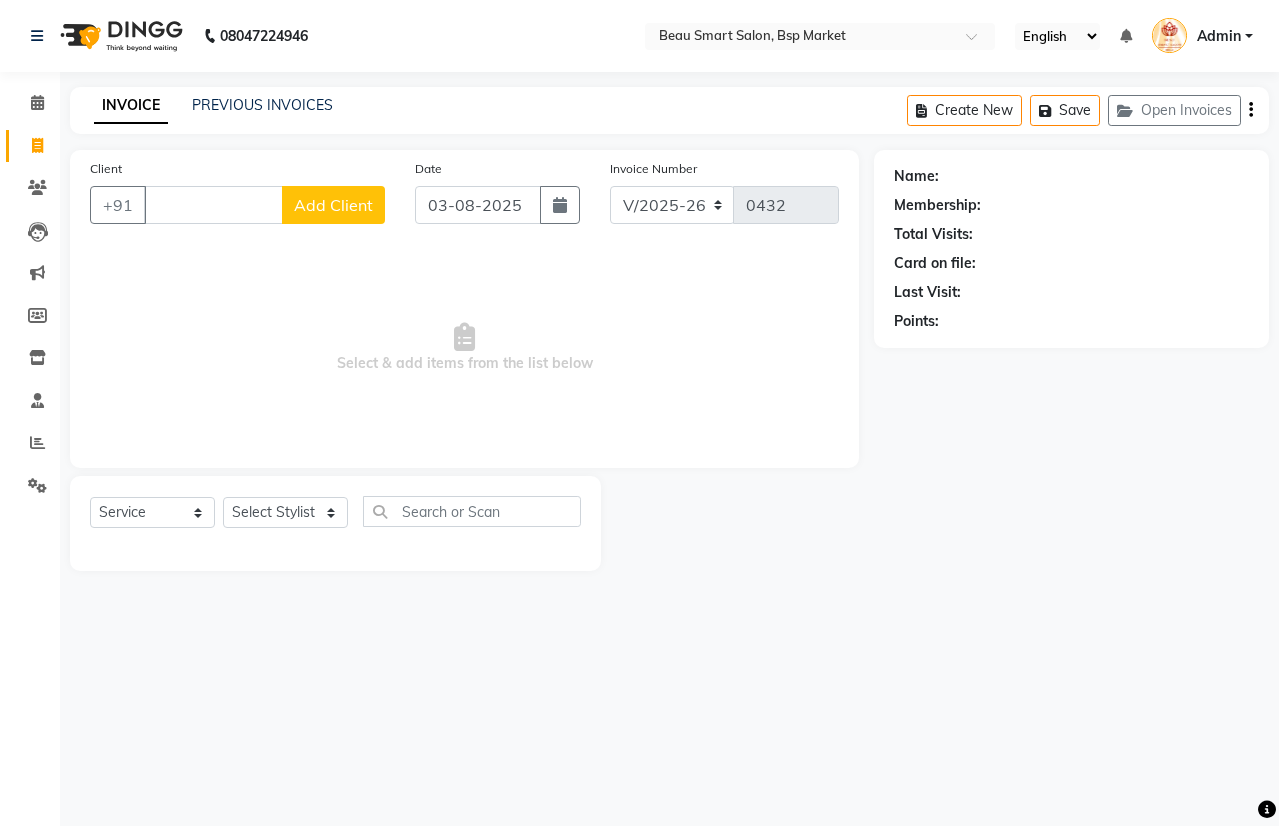 select on "5262" 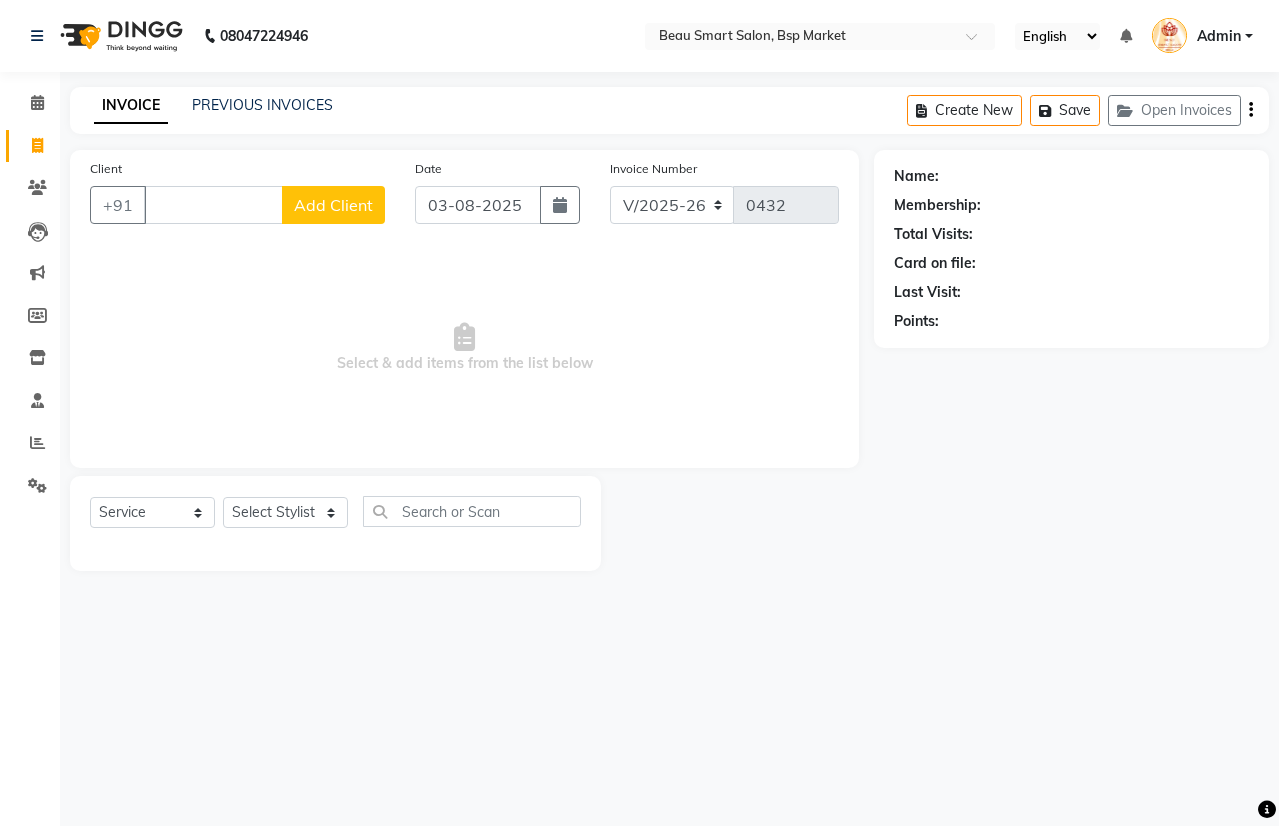 select on "service" 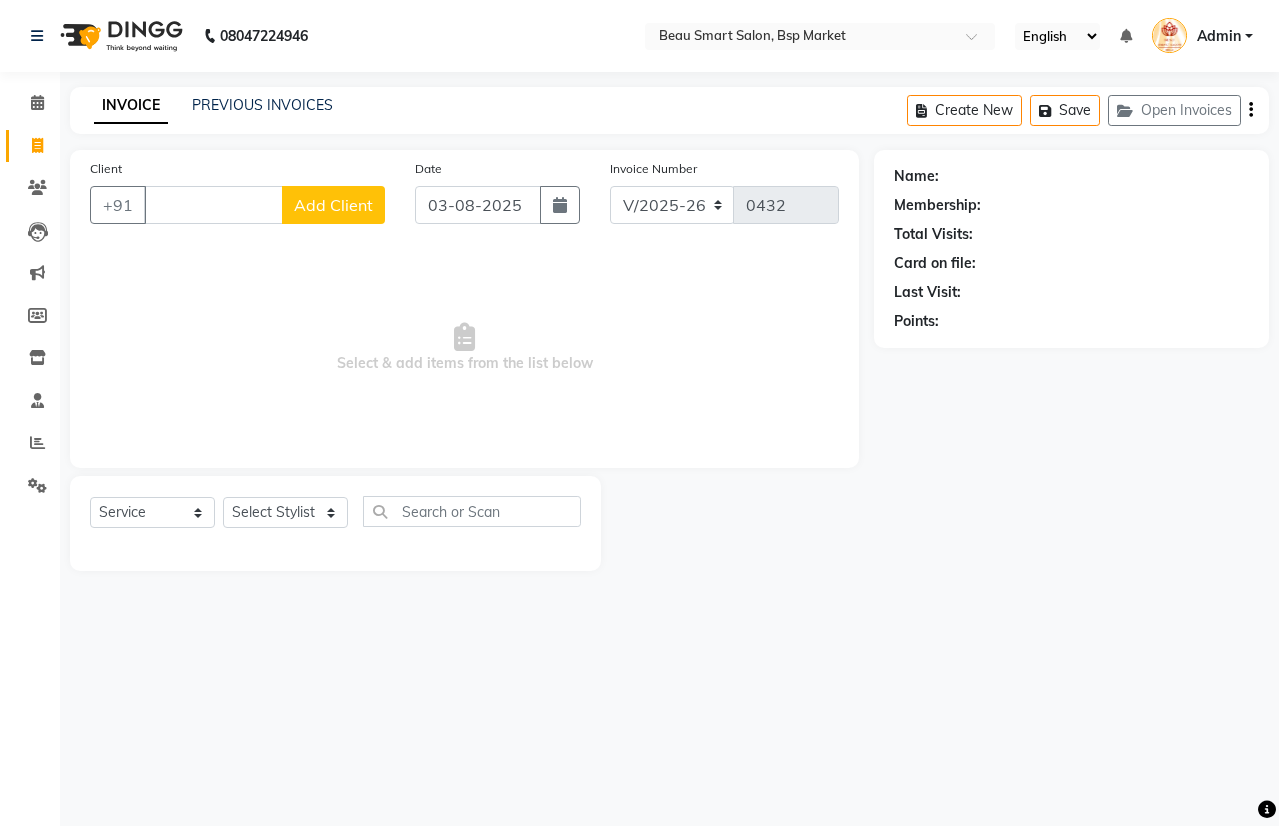 scroll, scrollTop: 0, scrollLeft: 0, axis: both 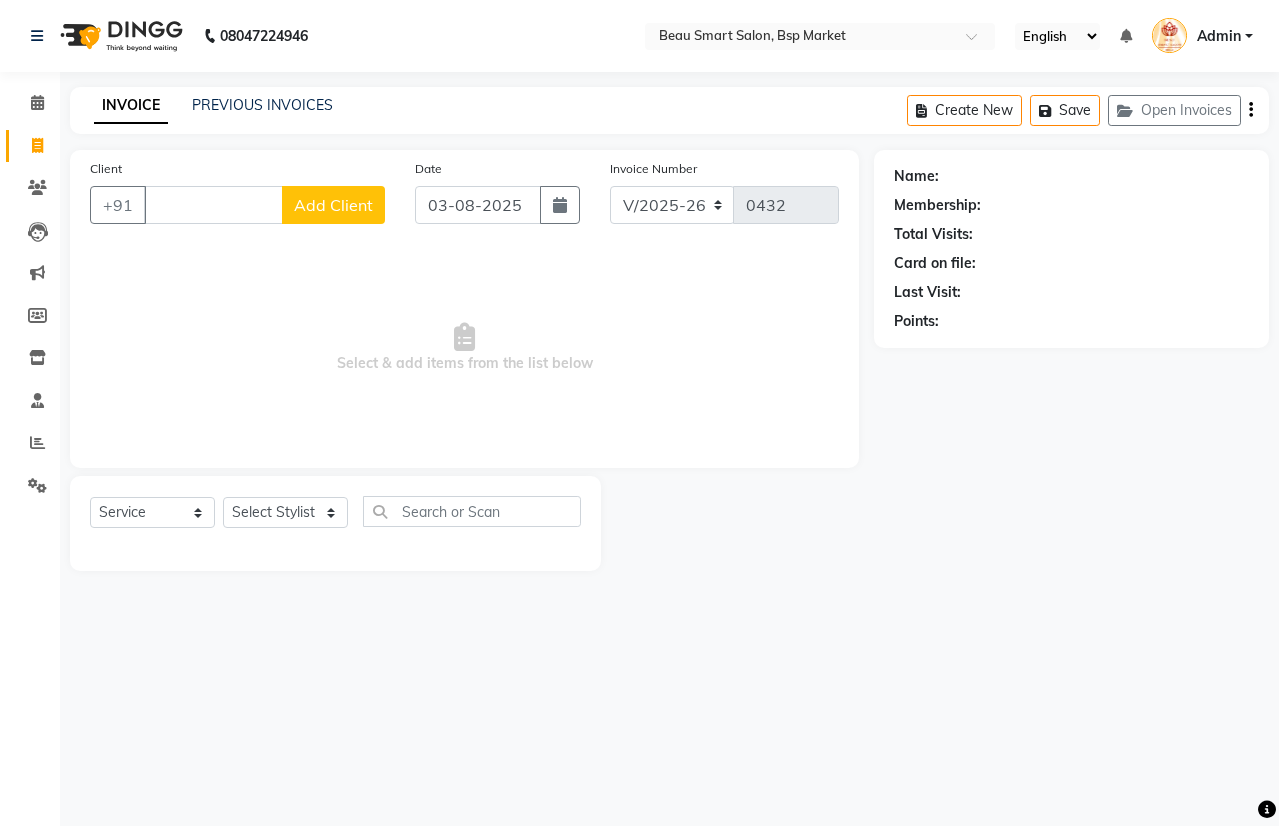 click on "Client" at bounding box center [213, 205] 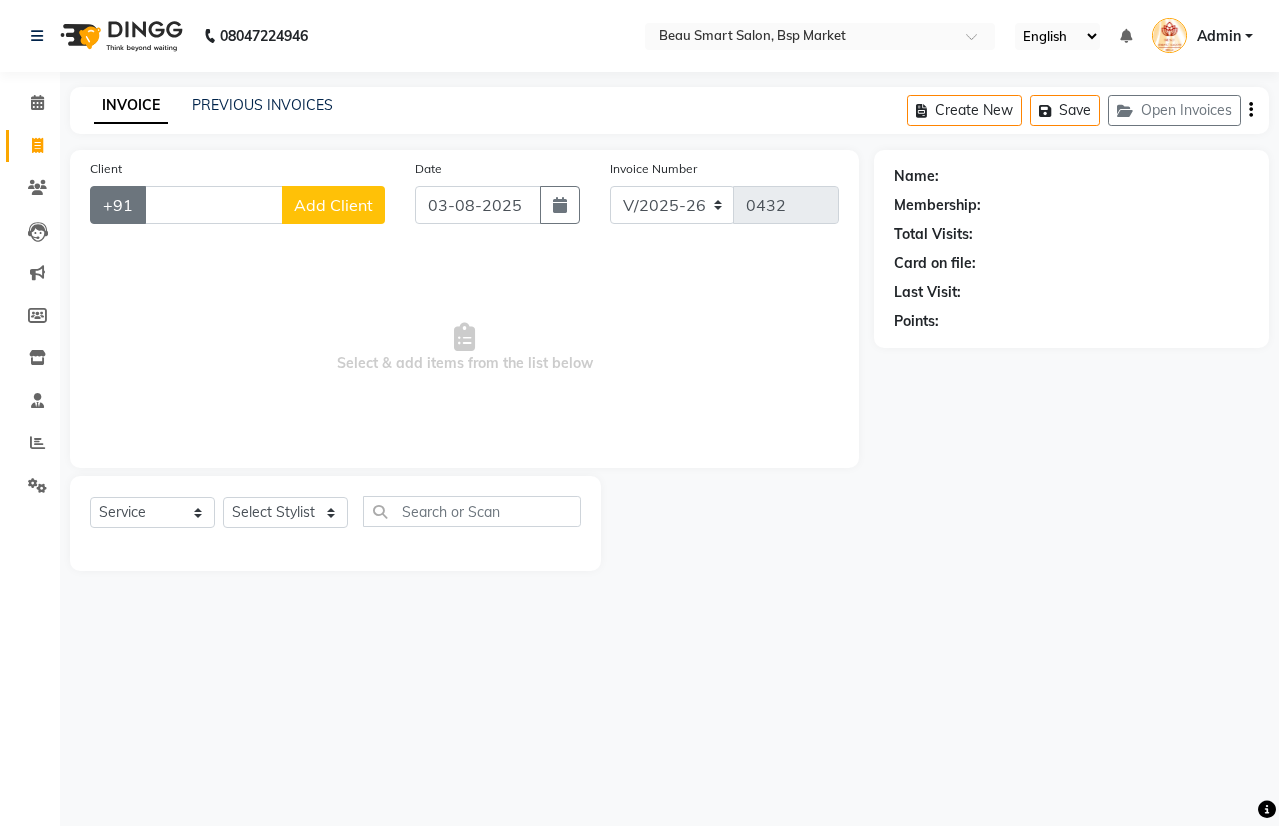 drag, startPoint x: 138, startPoint y: 187, endPoint x: 135, endPoint y: 203, distance: 16.27882 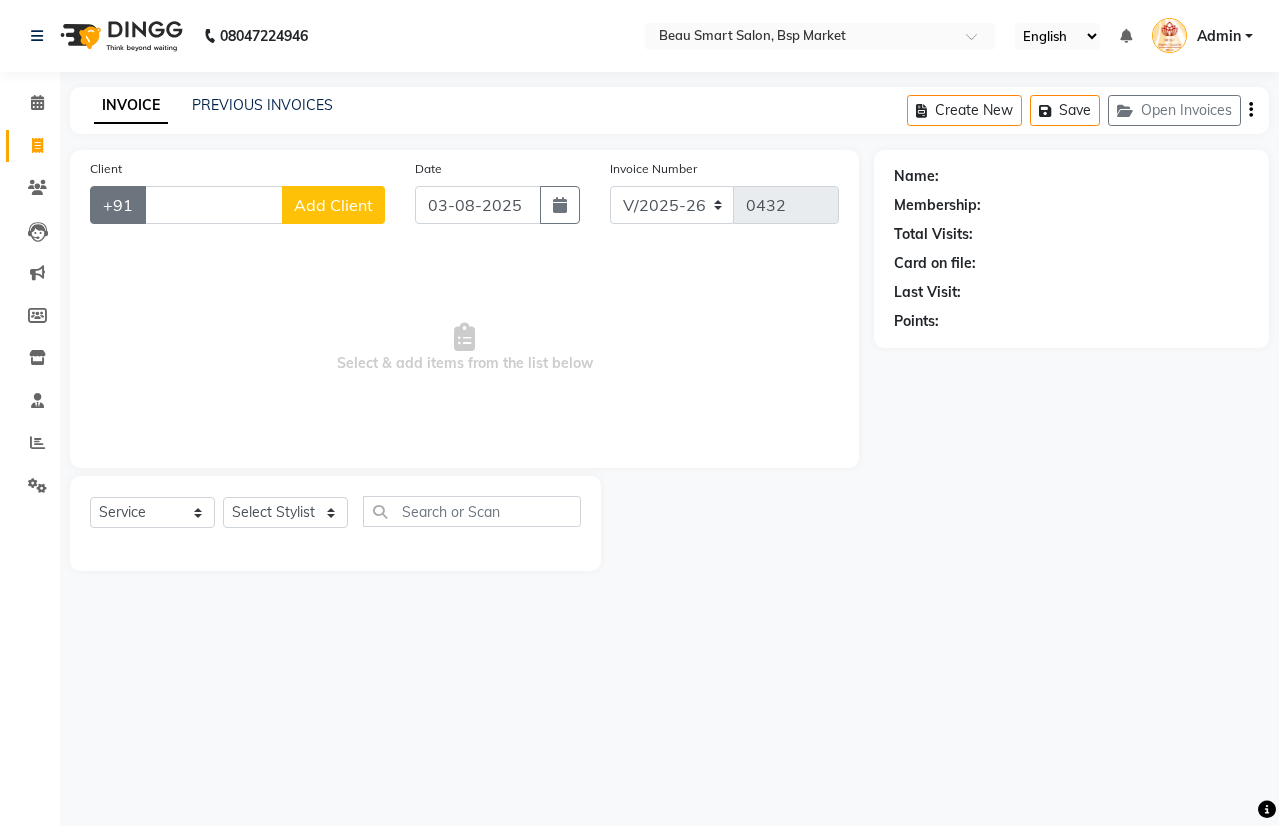 click on "+91" 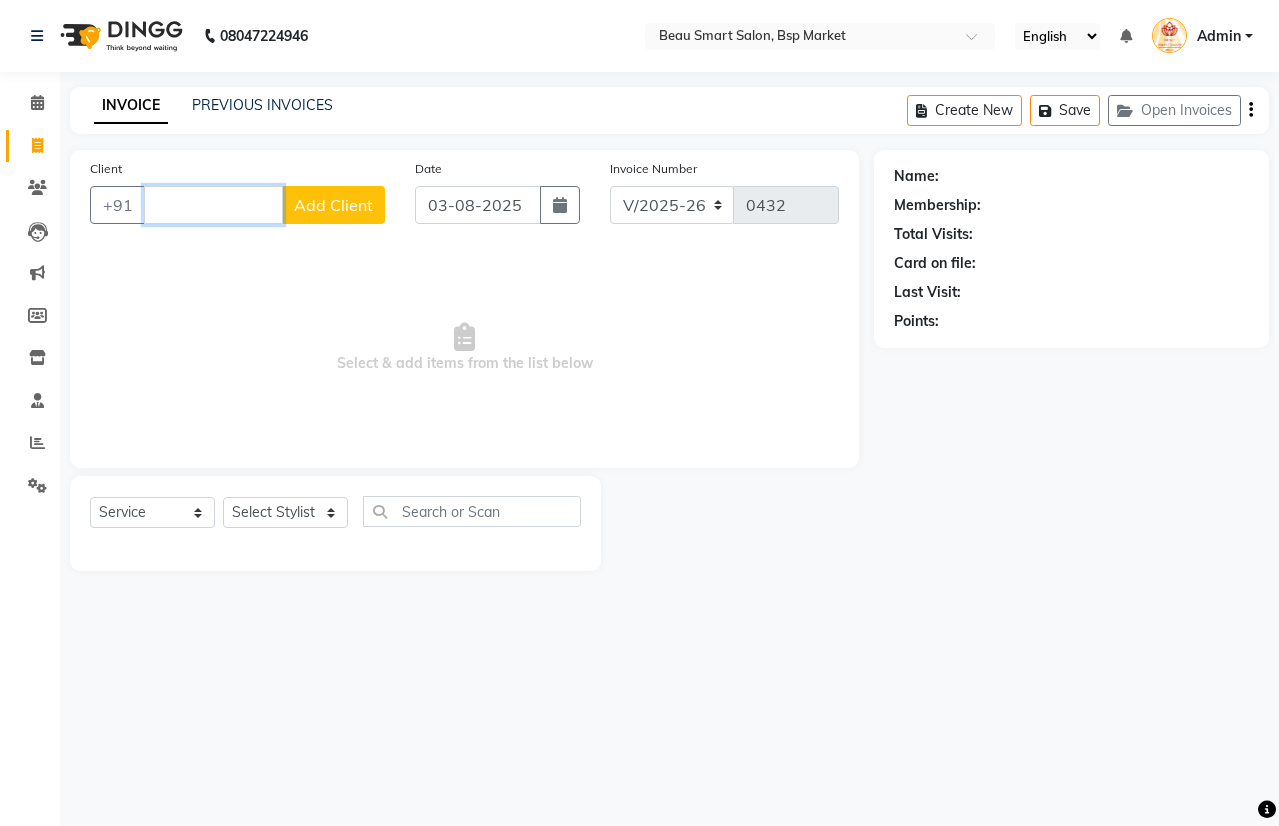 click on "Client" at bounding box center [213, 205] 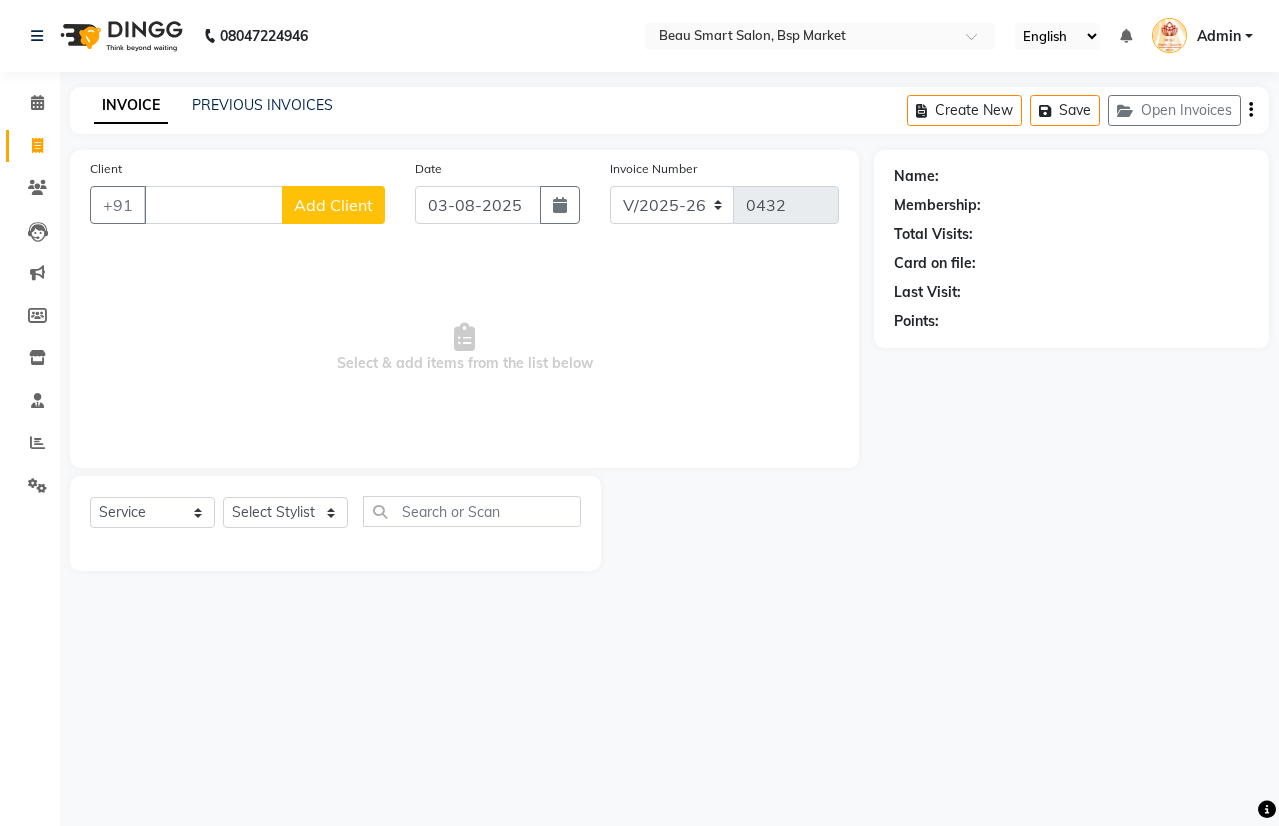 click on "INVOICE PREVIOUS INVOICES Create New   Save   Open Invoices  Client +91 Add Client Date 03-08-2025 Invoice Number V/2025 V/2025-26 0432  Select & add items from the list below  Select  Service  Product  Membership  Package Voucher Prepaid Gift Card  Select Stylist Aashish Bhumika Sahu Dingg Support  Kanchan Kuldeeep Shrivas Kuldeep Shrivas Rekha sahu Shubham Sen Name: Membership: Total Visits: Card on file: Last Visit:  Points:" 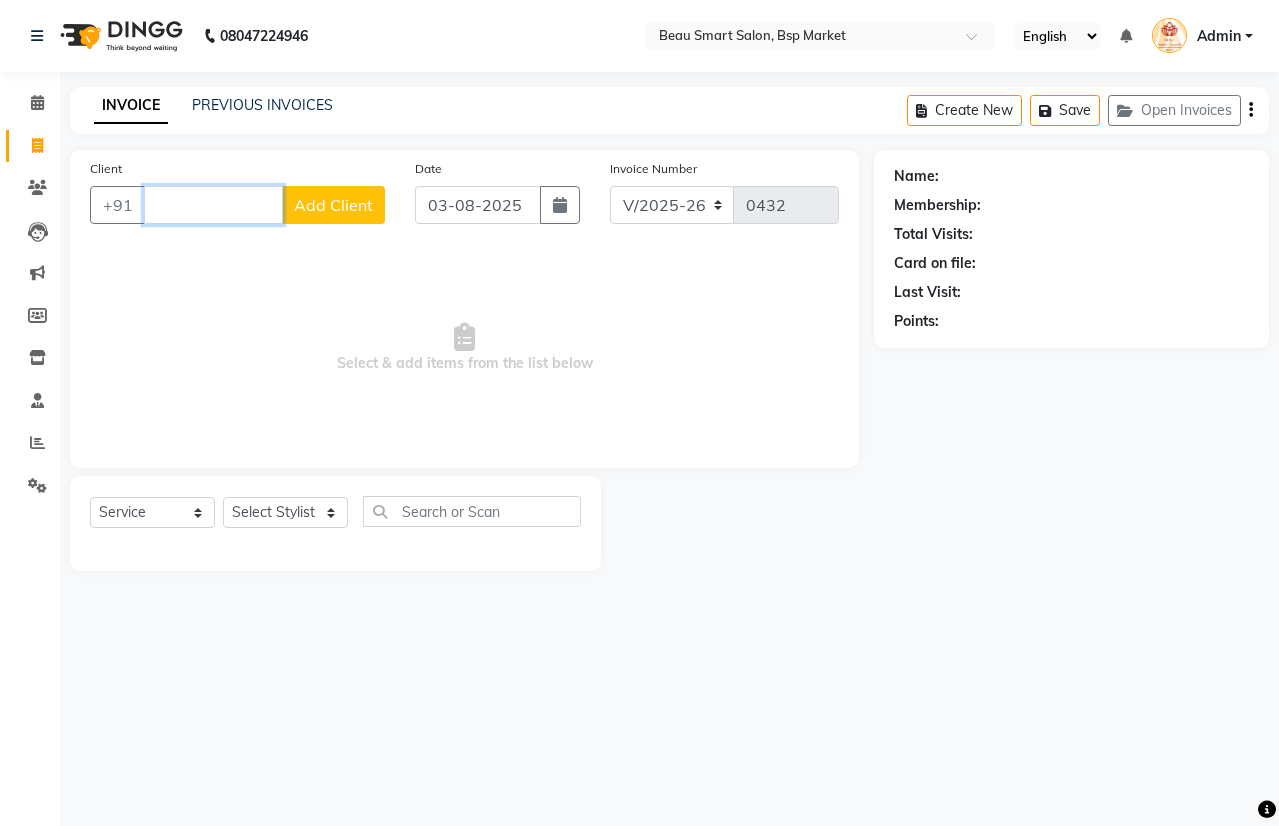 click on "Client" at bounding box center [213, 205] 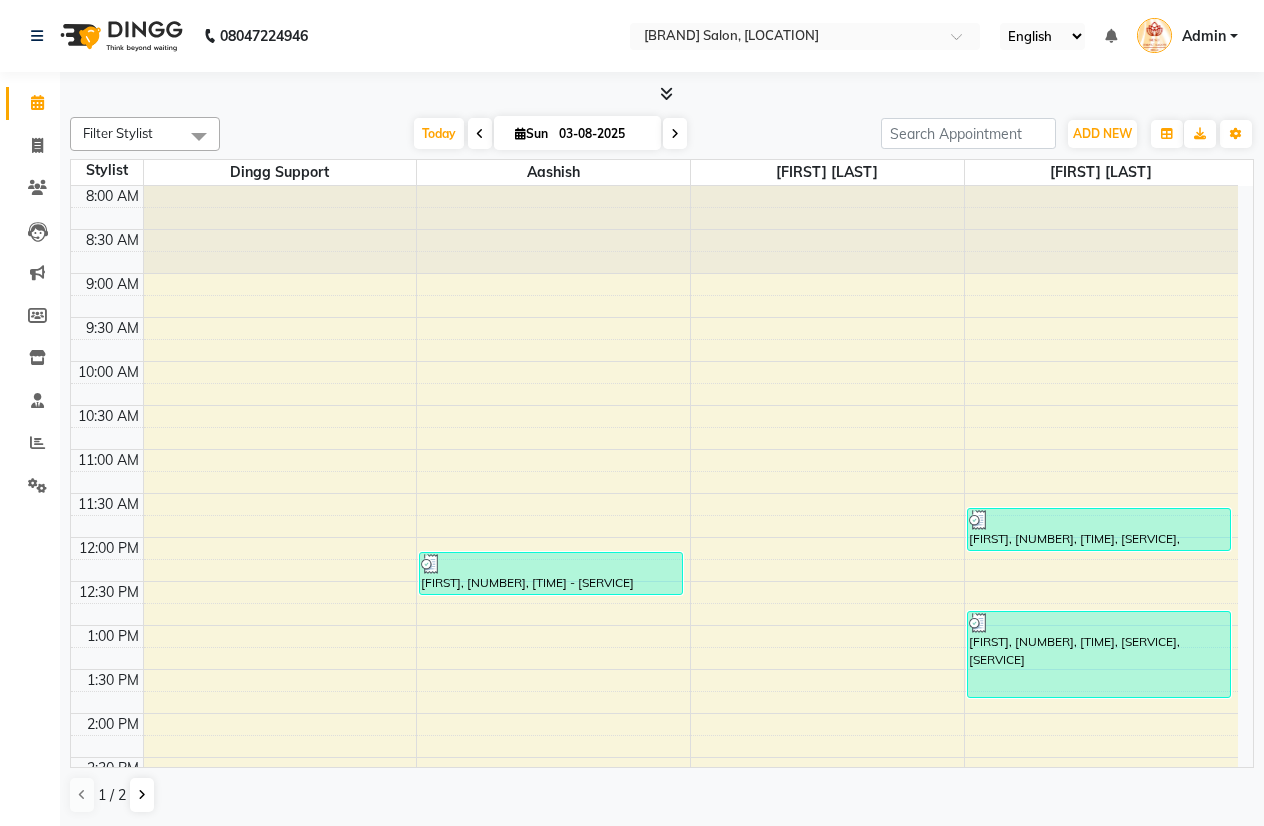 scroll, scrollTop: 0, scrollLeft: 0, axis: both 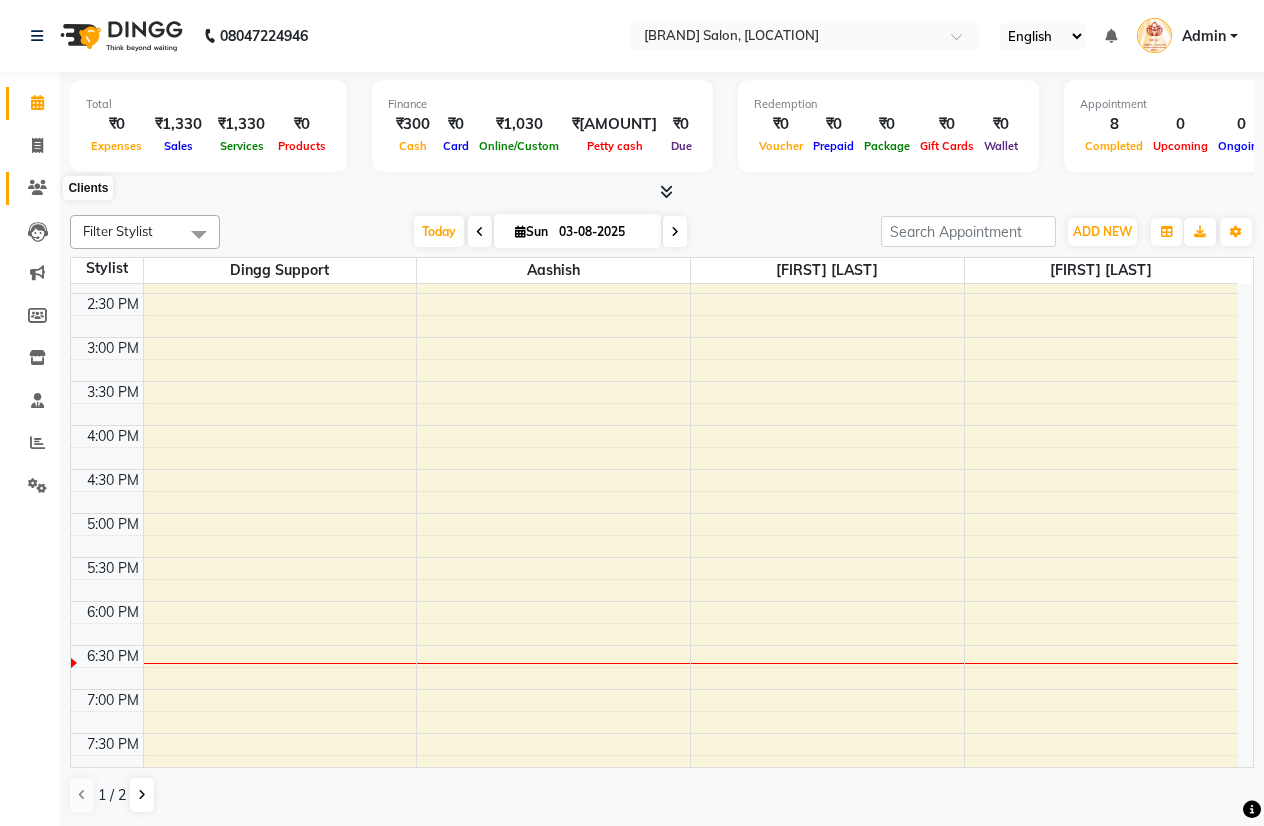 click 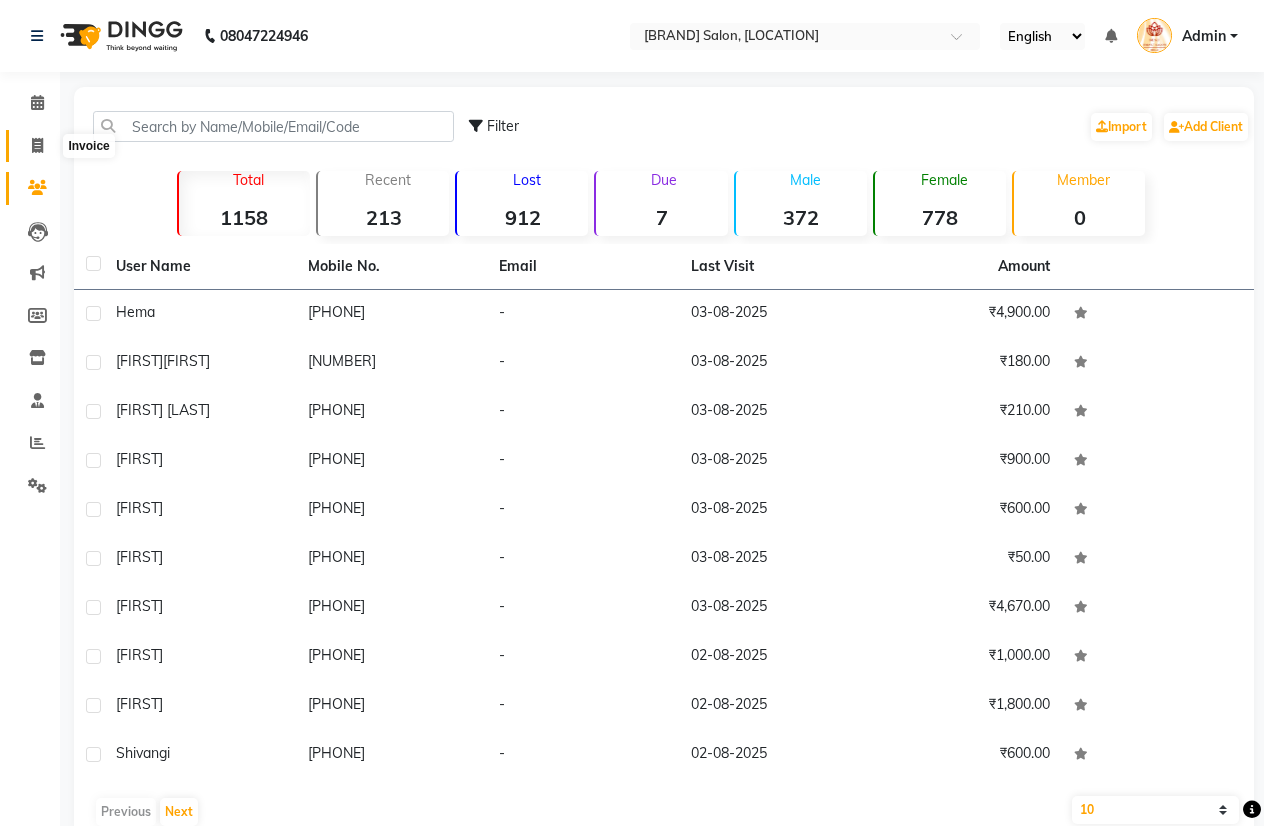 click 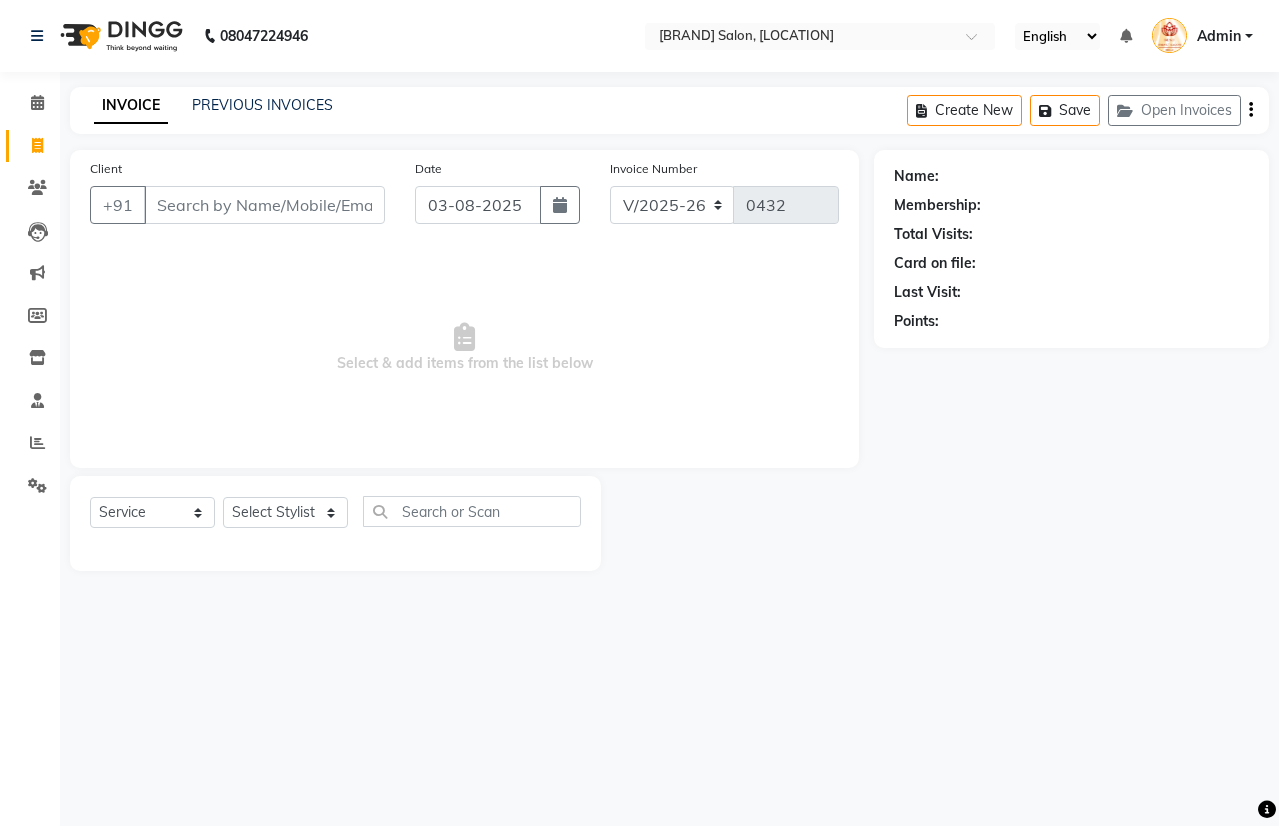 click on "Client" at bounding box center [264, 205] 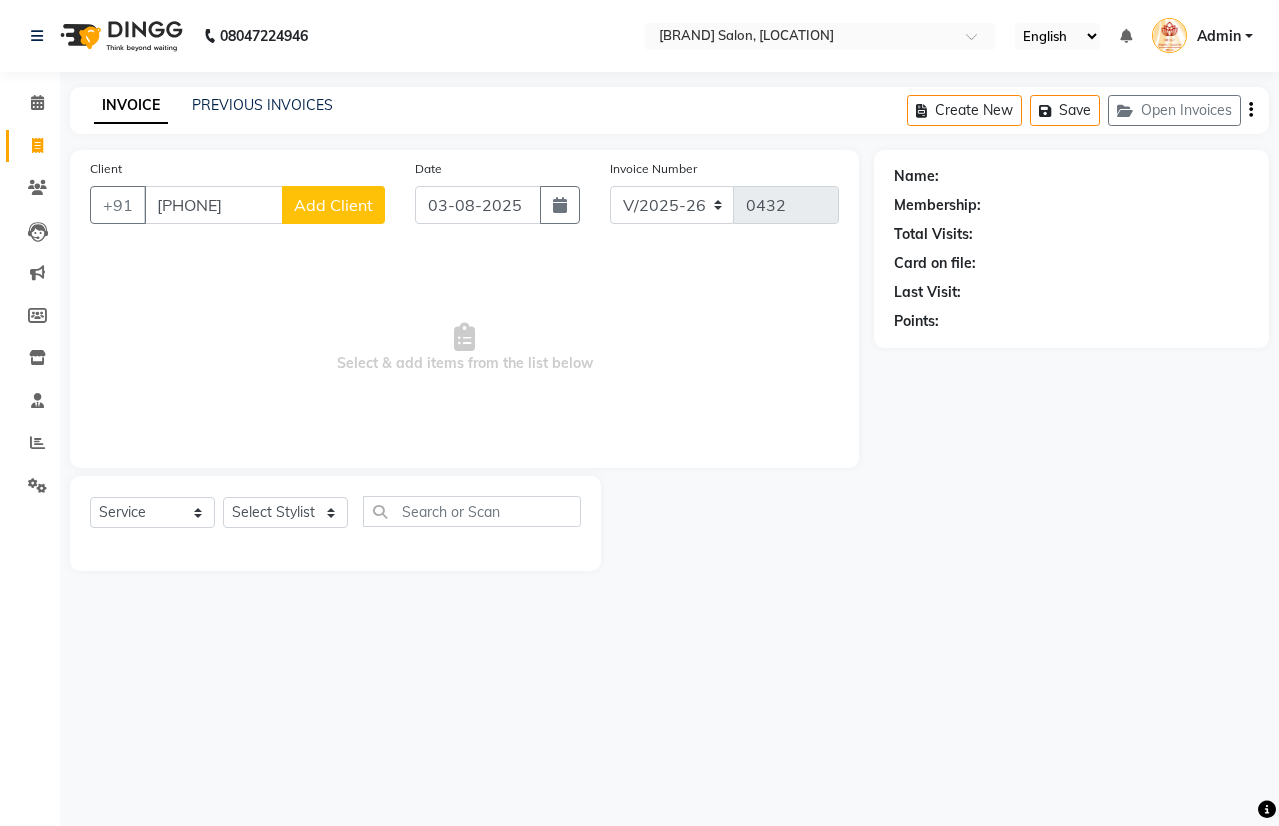 type on "[PHONE]" 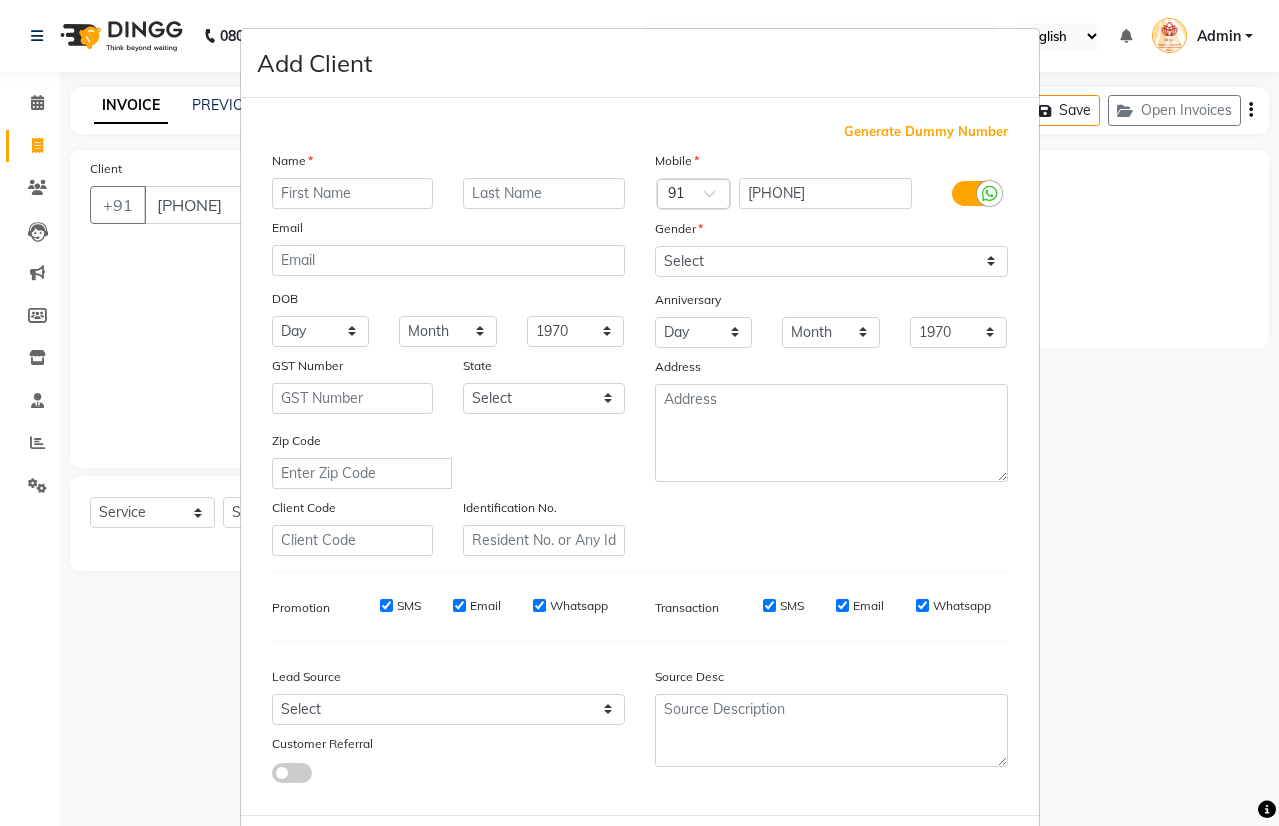 type on "h" 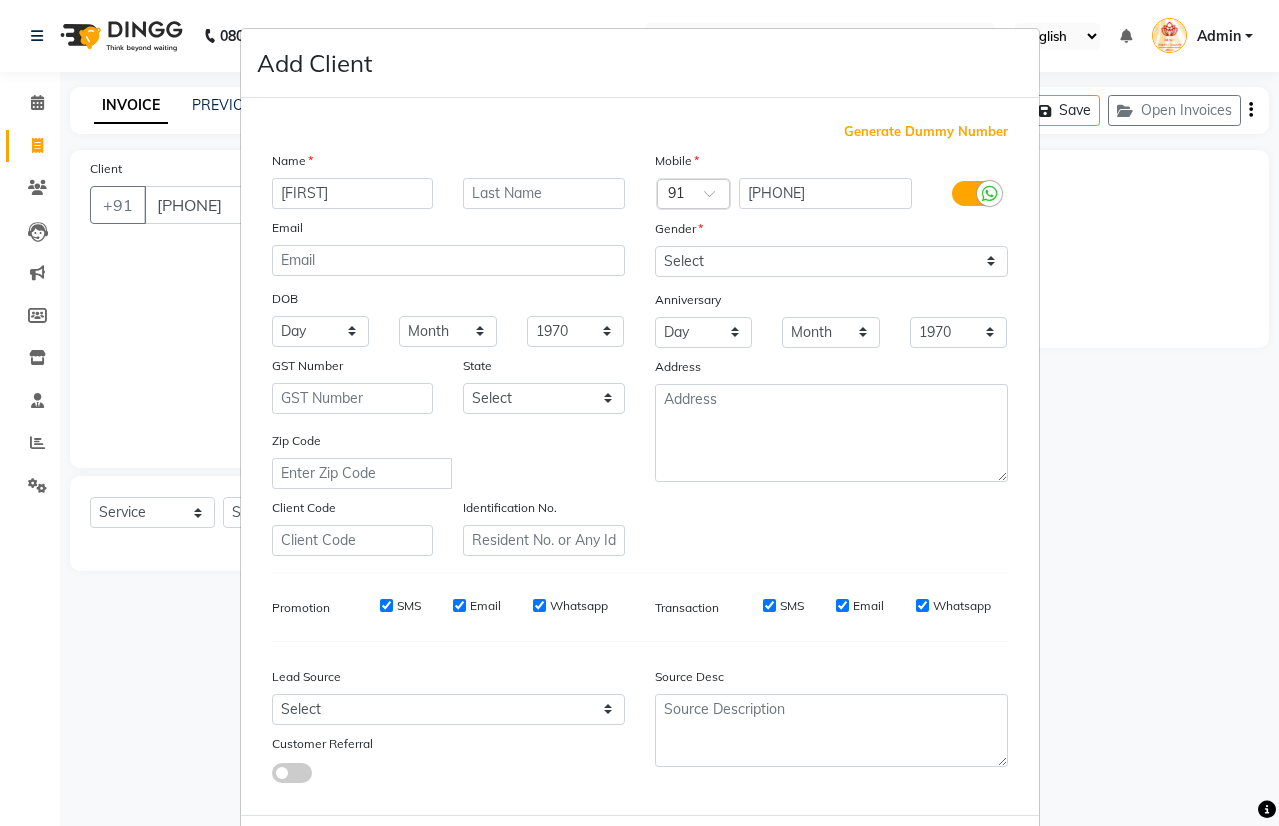 click on "[FIRST]" at bounding box center [353, 193] 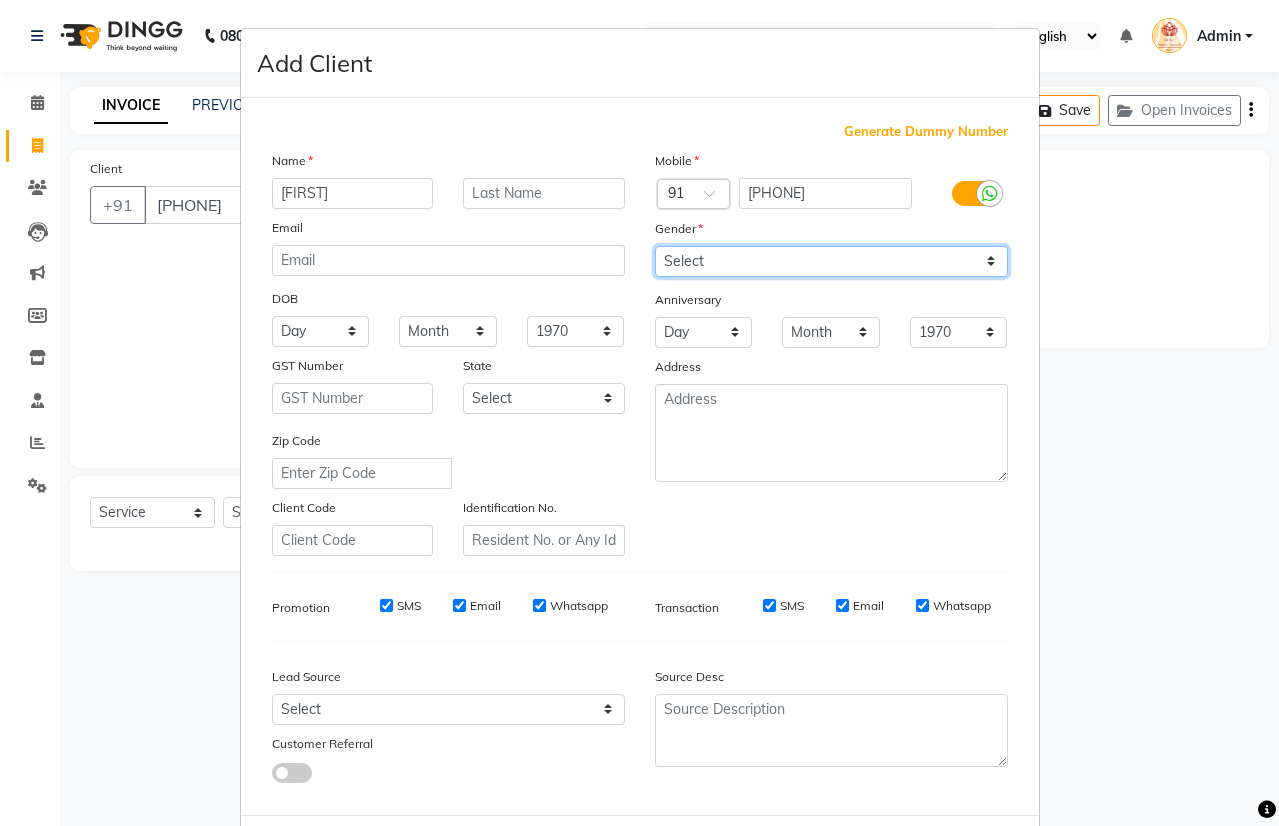 click on "Select Male Female Other Prefer Not To Say" at bounding box center [831, 261] 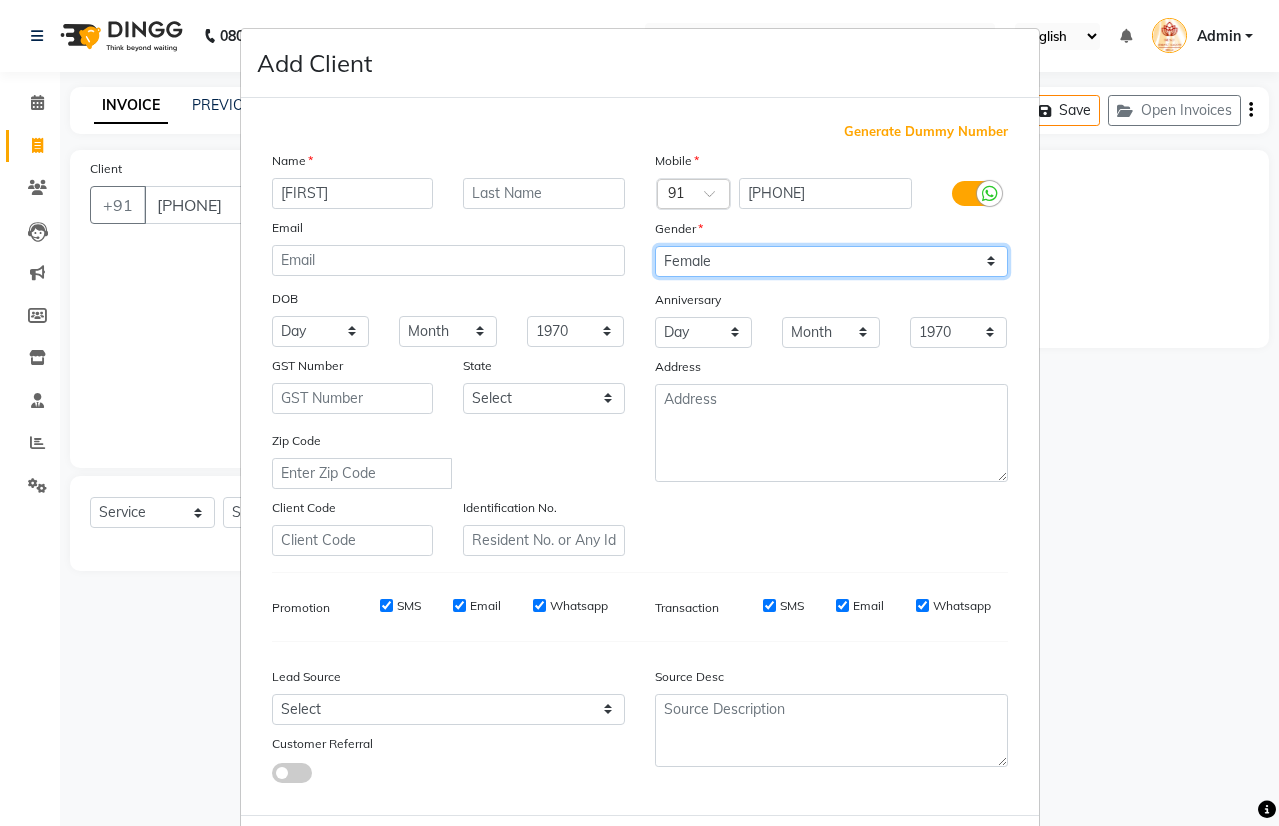click on "Select Male Female Other Prefer Not To Say" at bounding box center (831, 261) 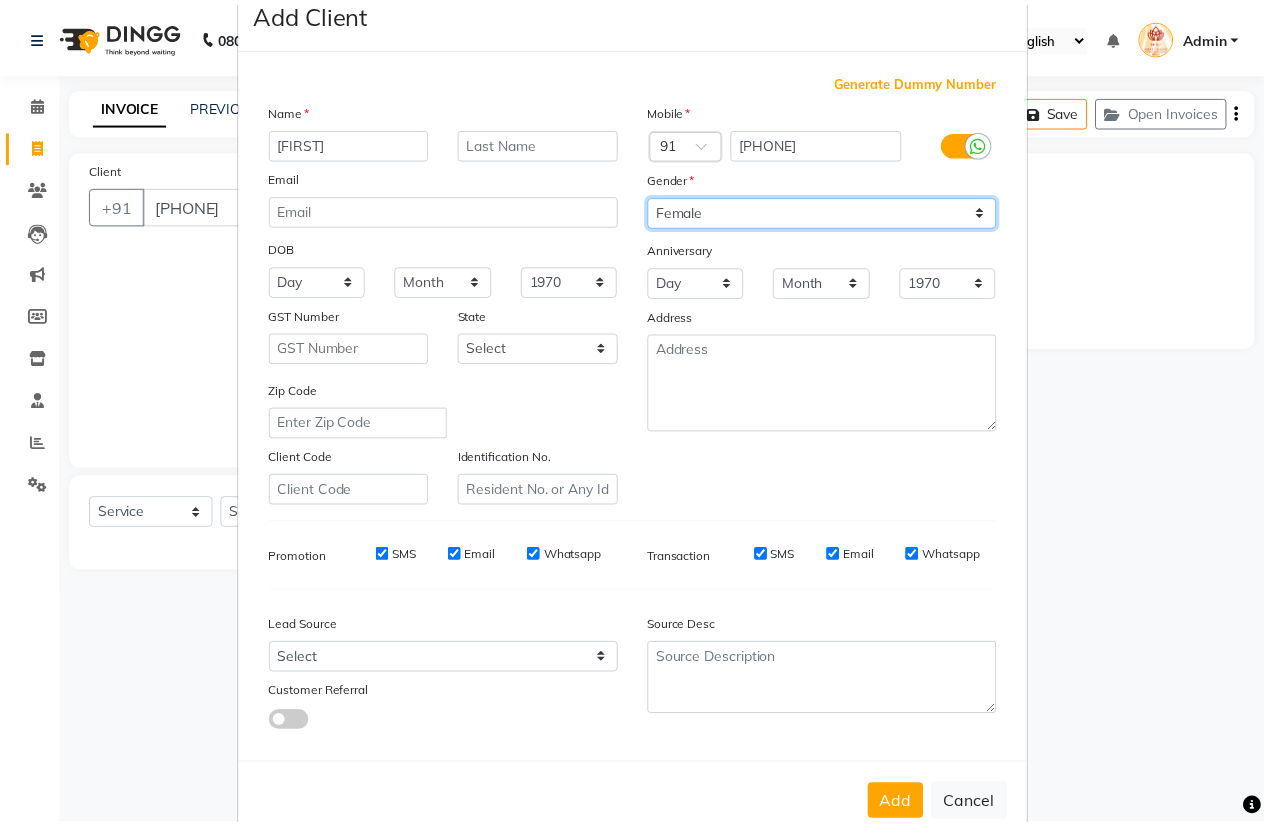 scroll, scrollTop: 97, scrollLeft: 0, axis: vertical 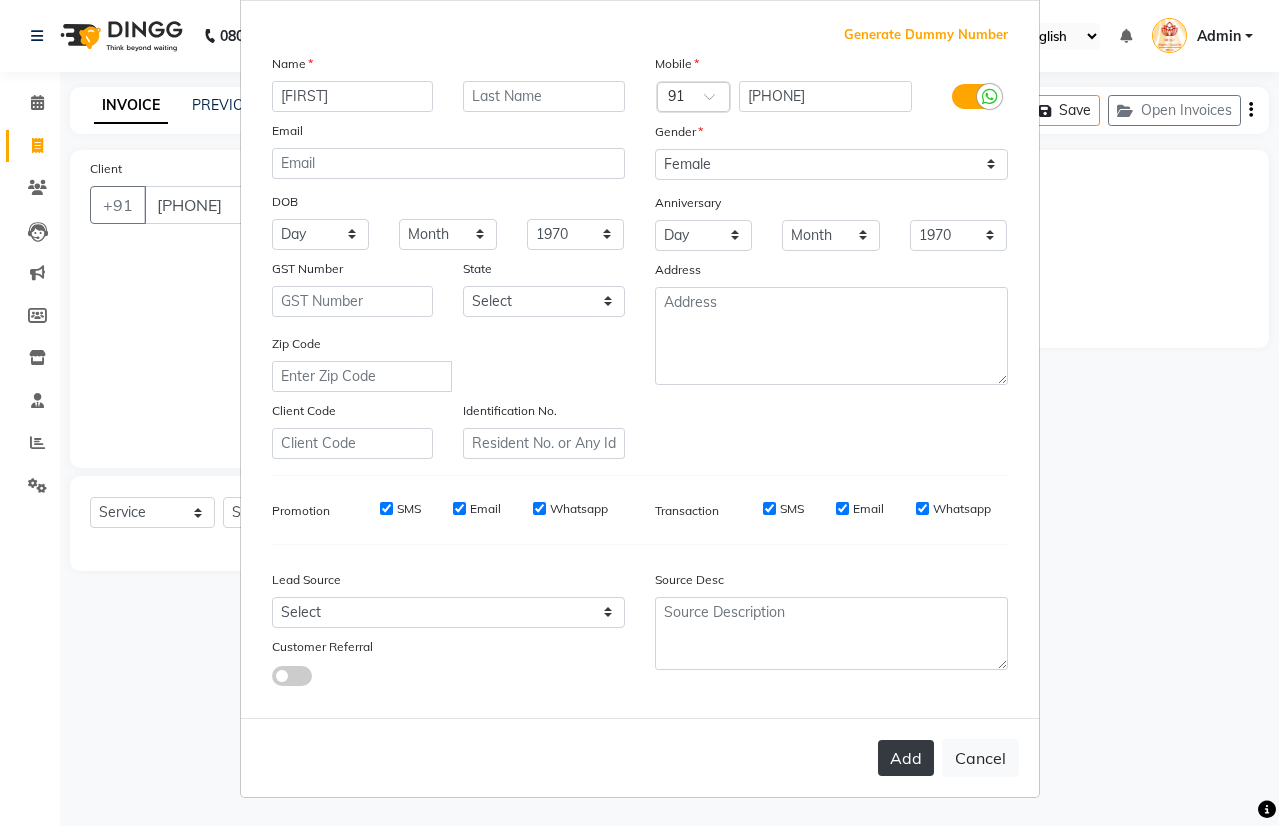 click on "Add" at bounding box center [906, 758] 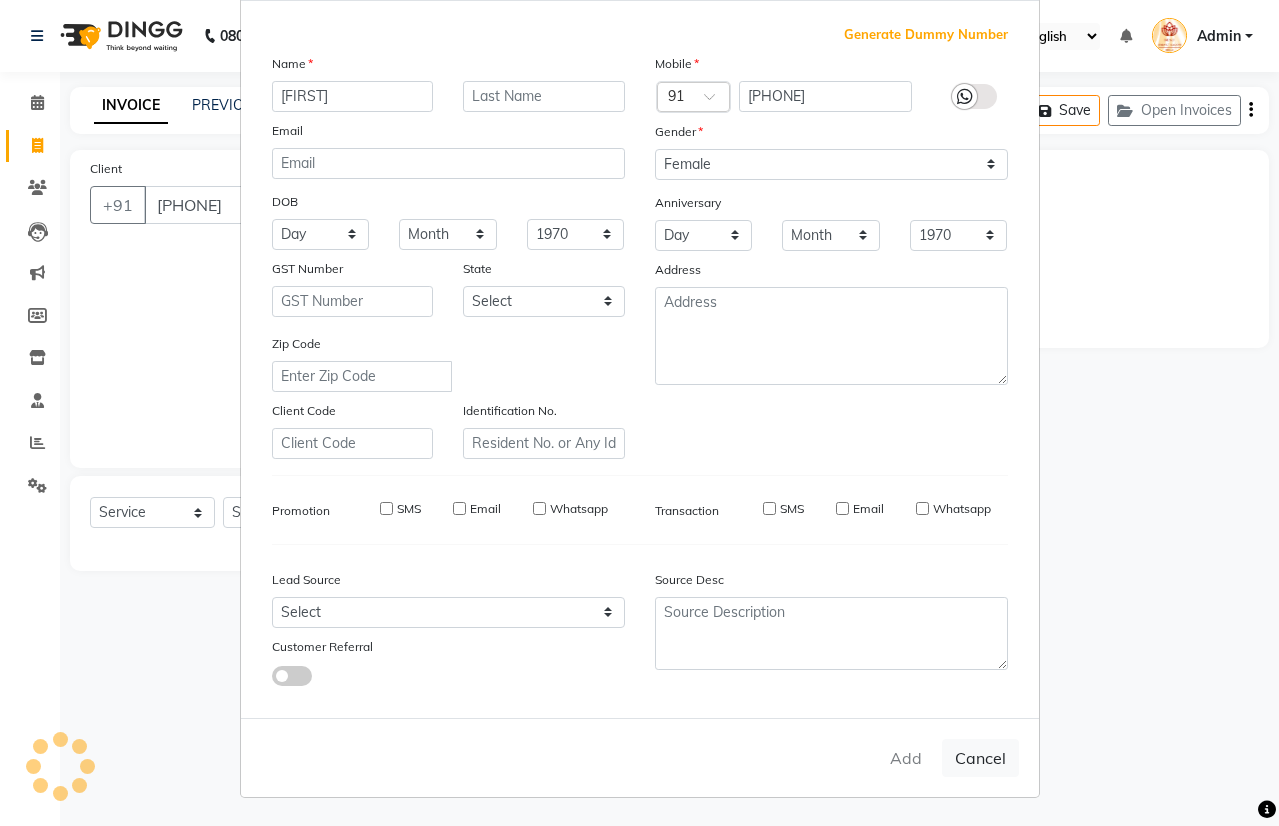 type 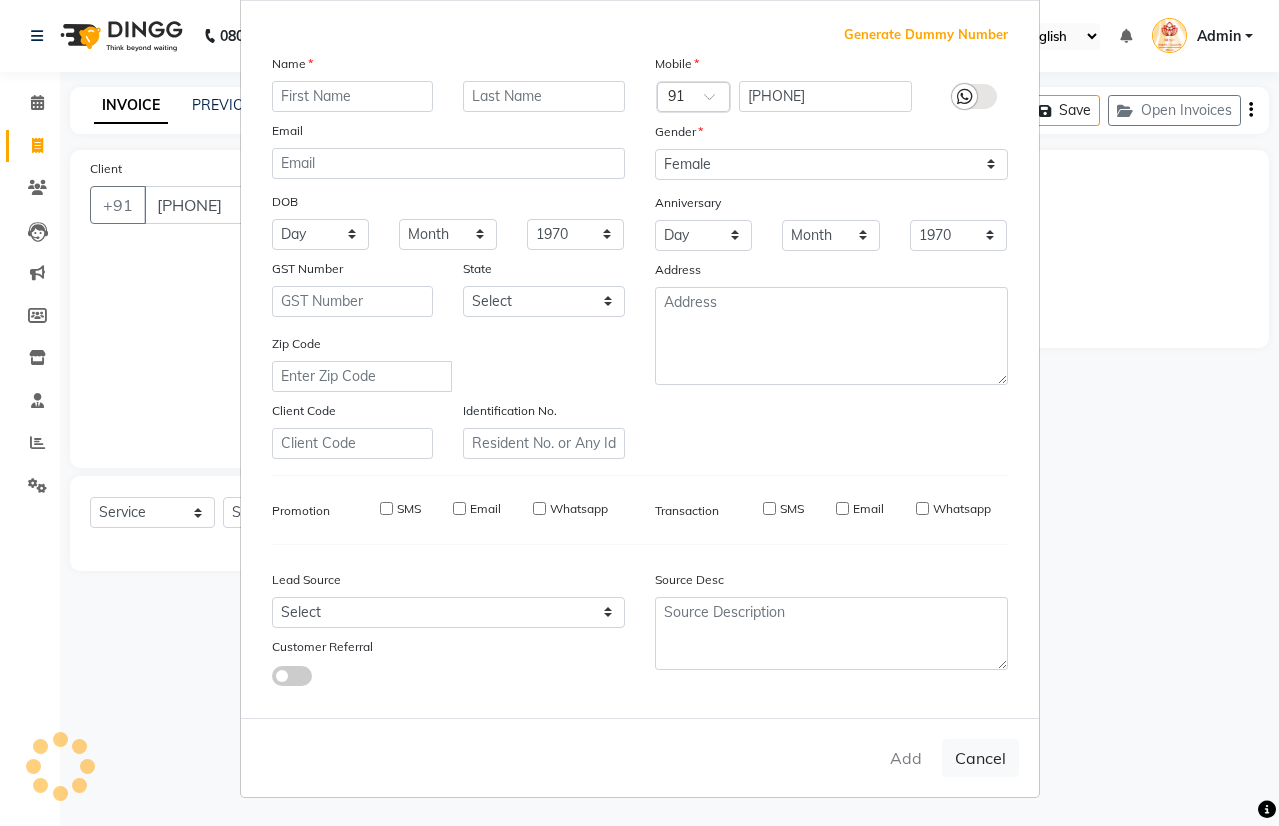 select 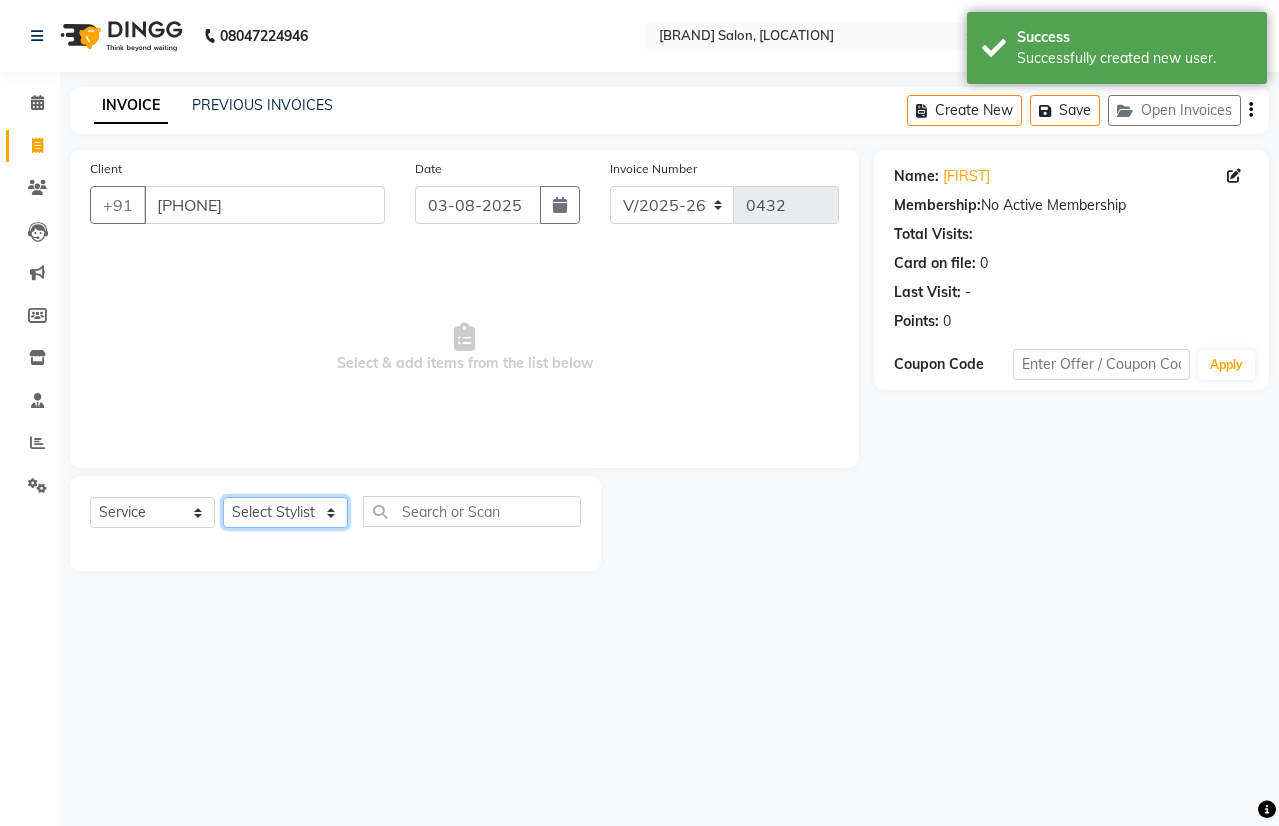 click on "Select Stylist [FIRST] [FIRST] [FIRST] [FIRST] [FIRST] [FIRST] [FIRST] [FIRST] [FIRST]" 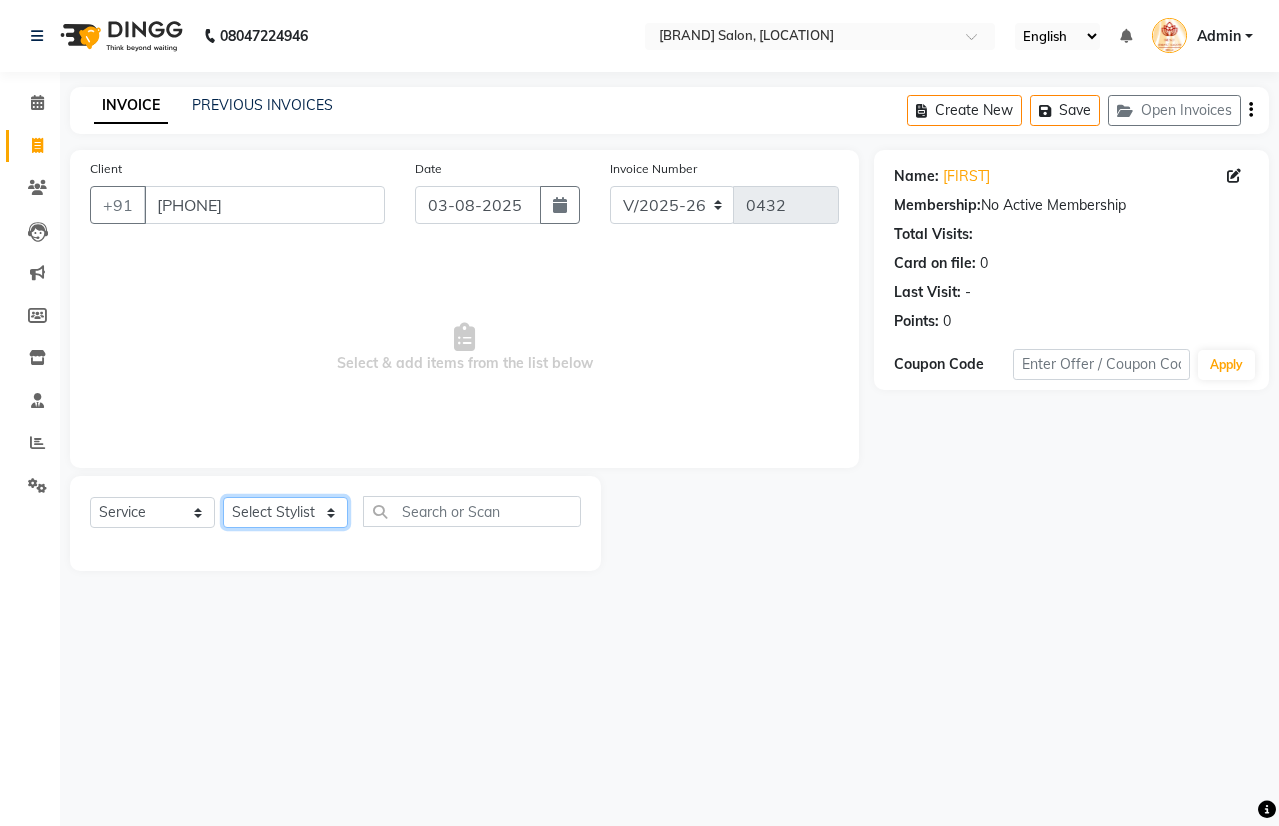 select on "[NUMBER]" 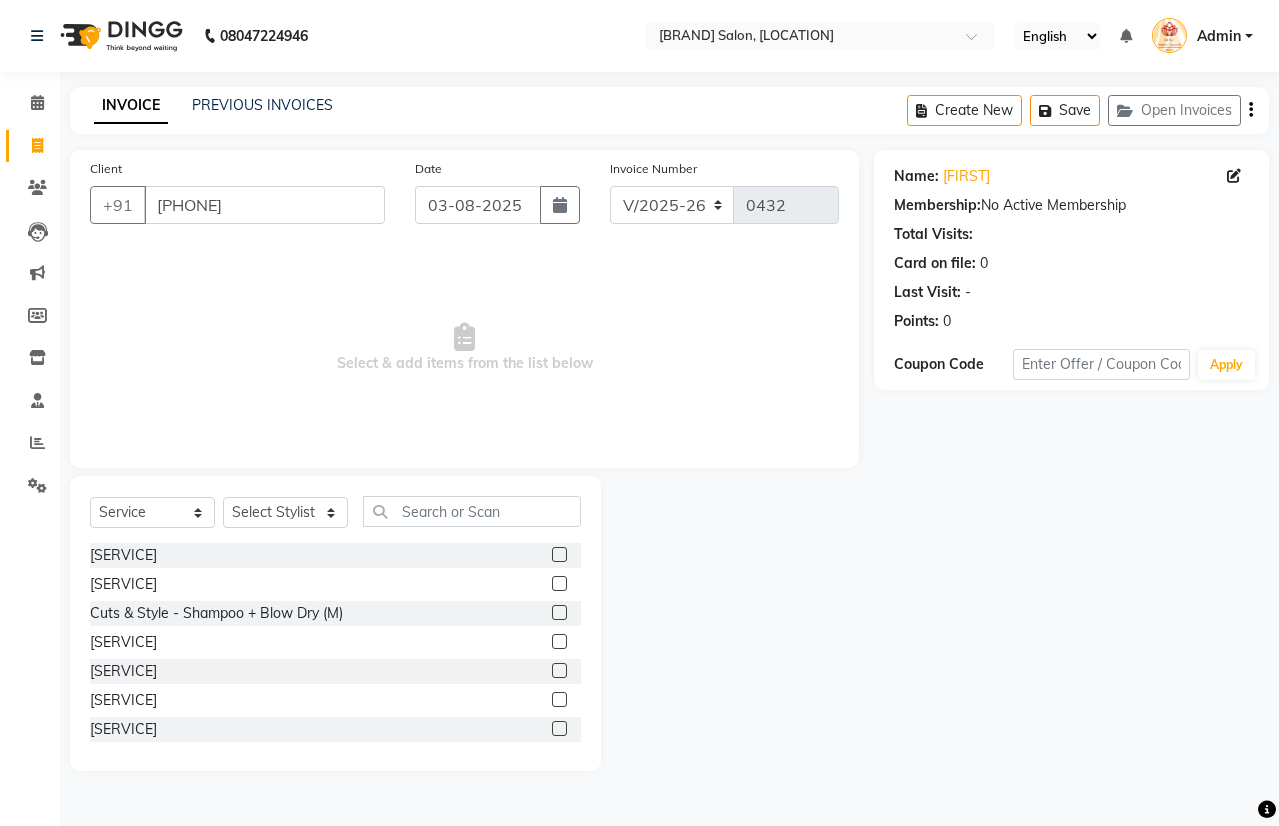 click 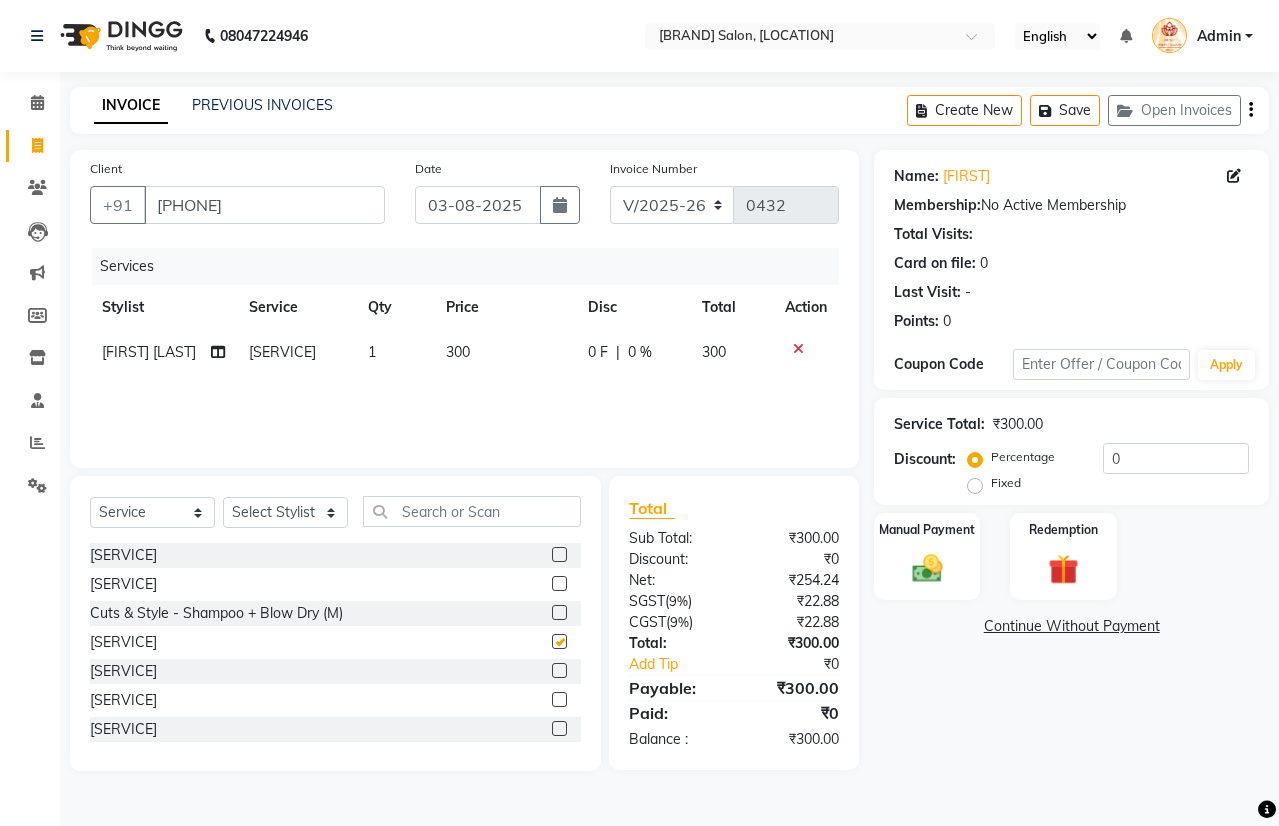 checkbox on "false" 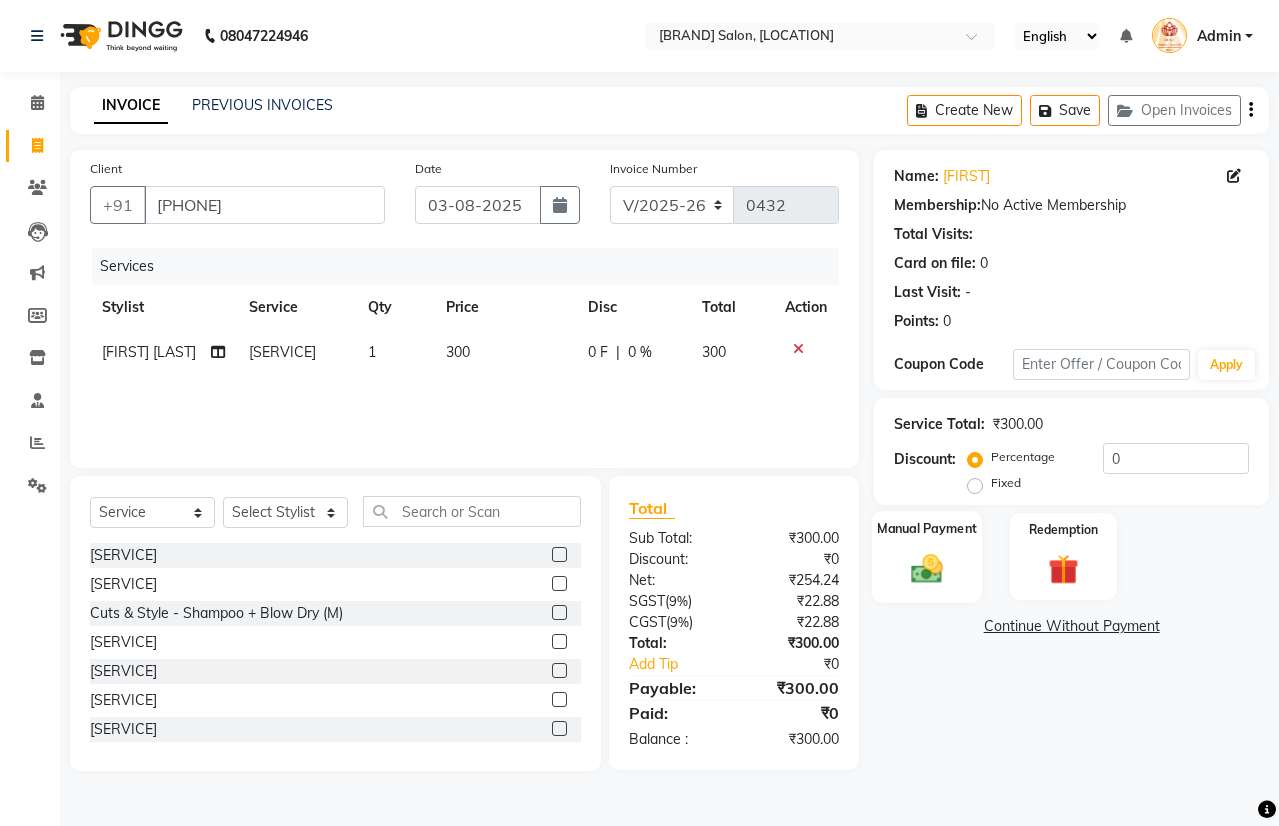 click on "Manual Payment" 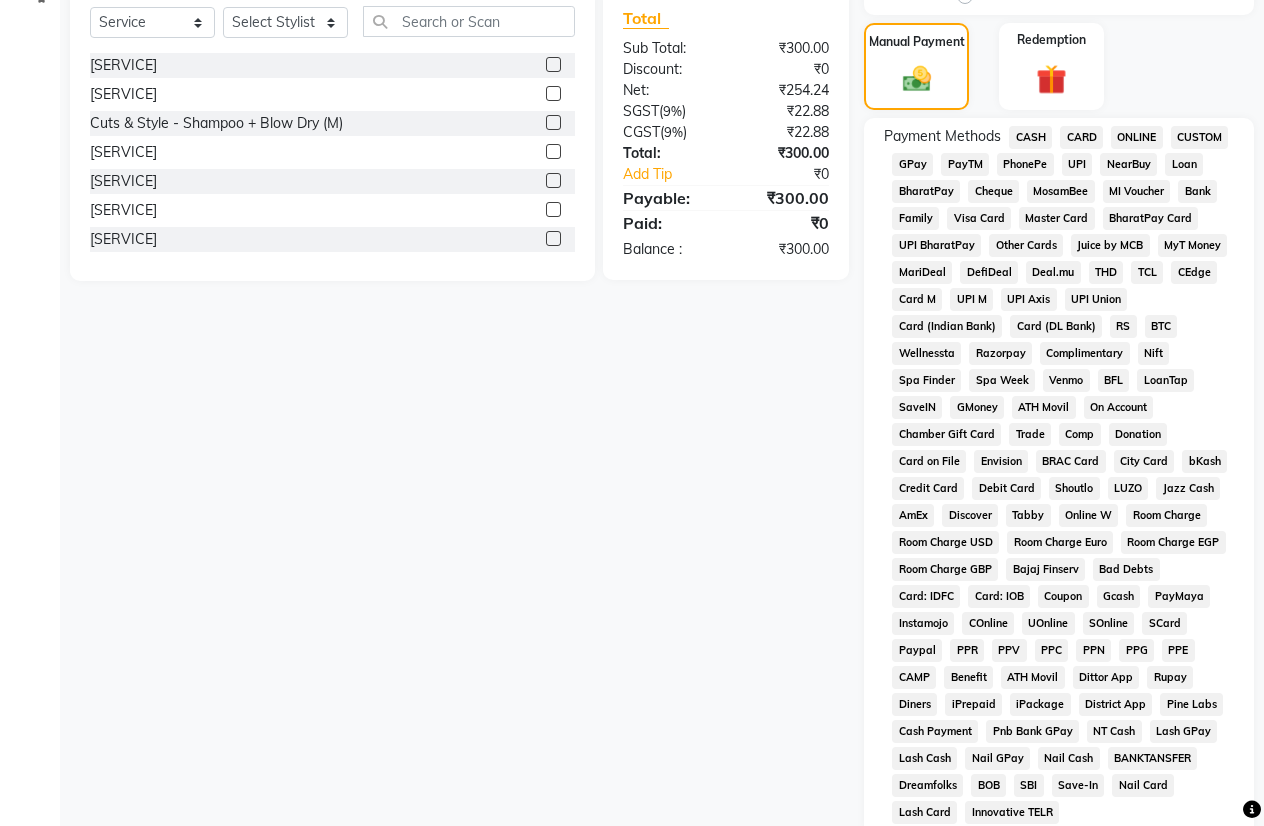 scroll, scrollTop: 147, scrollLeft: 0, axis: vertical 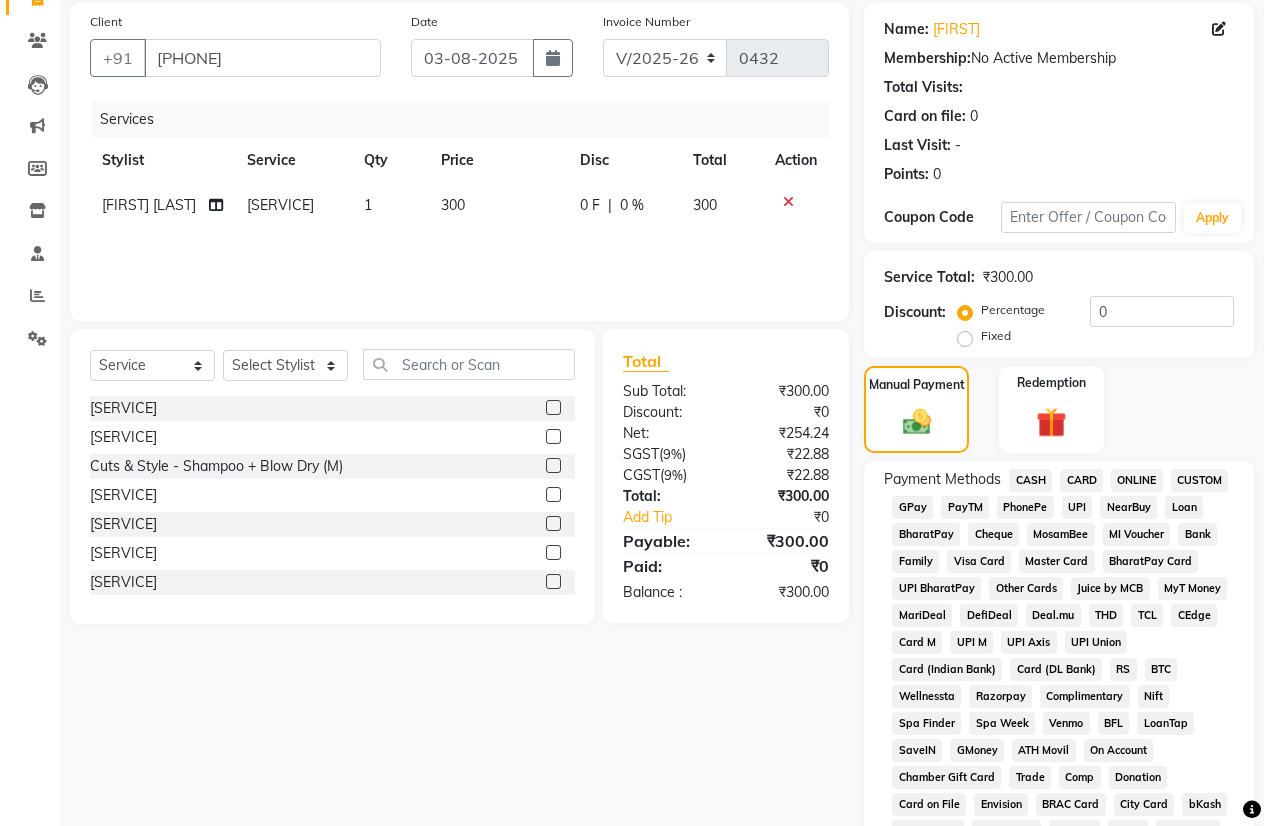 click on "CASH" 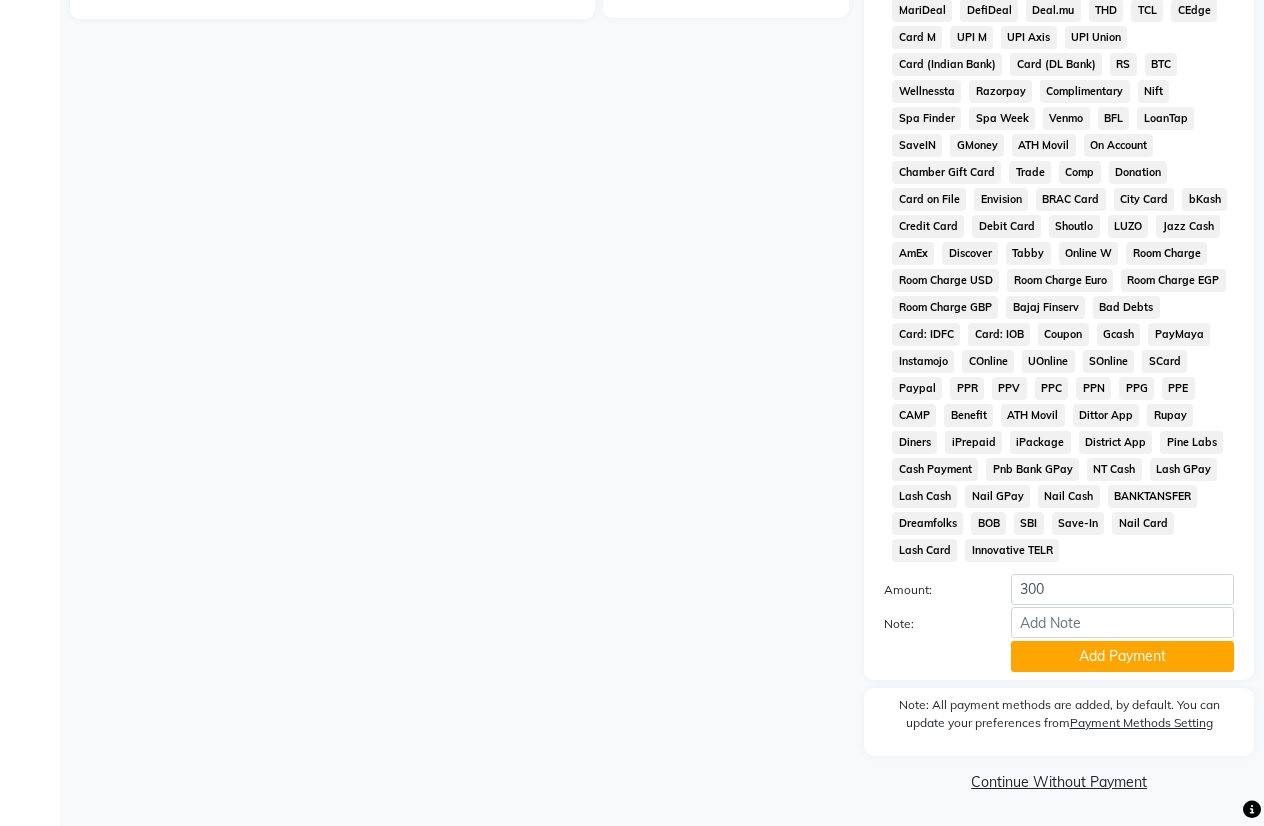 scroll, scrollTop: 753, scrollLeft: 0, axis: vertical 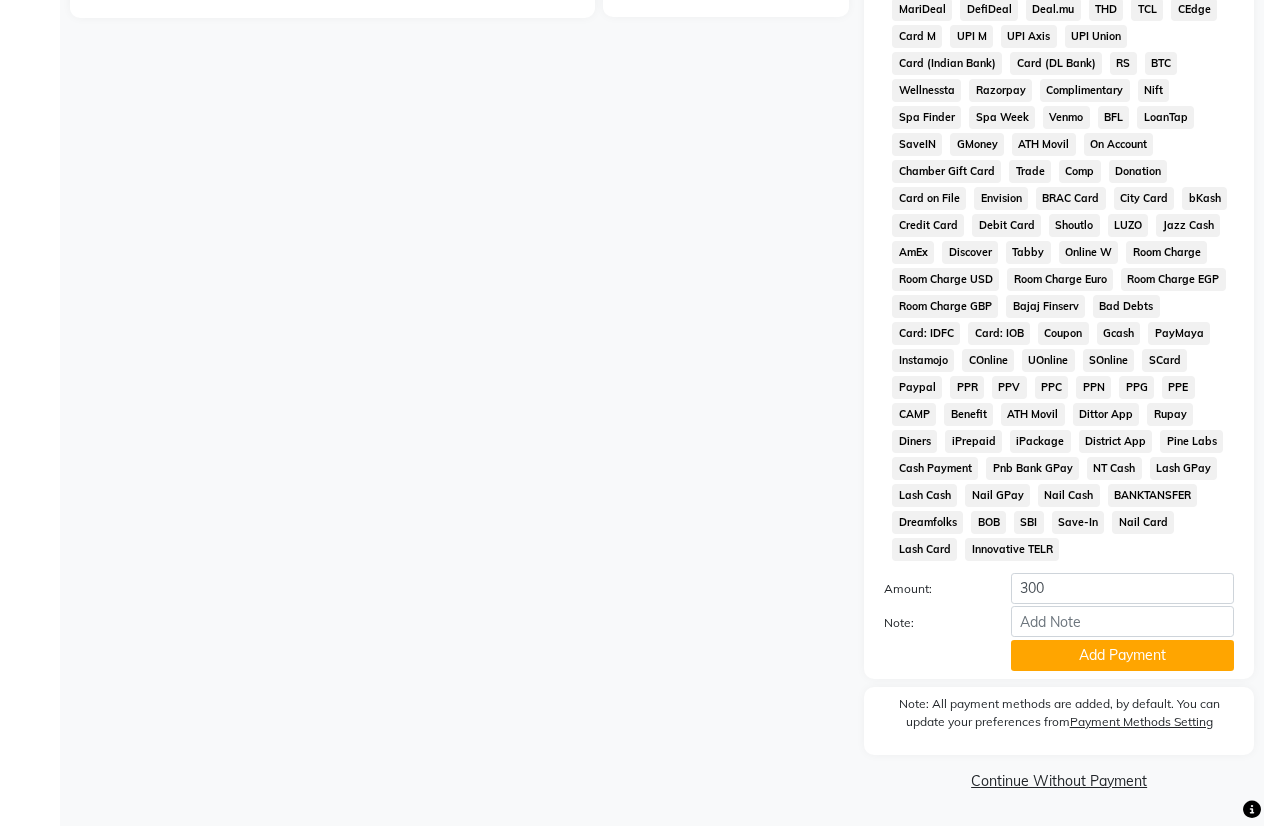 click on "Add Payment" 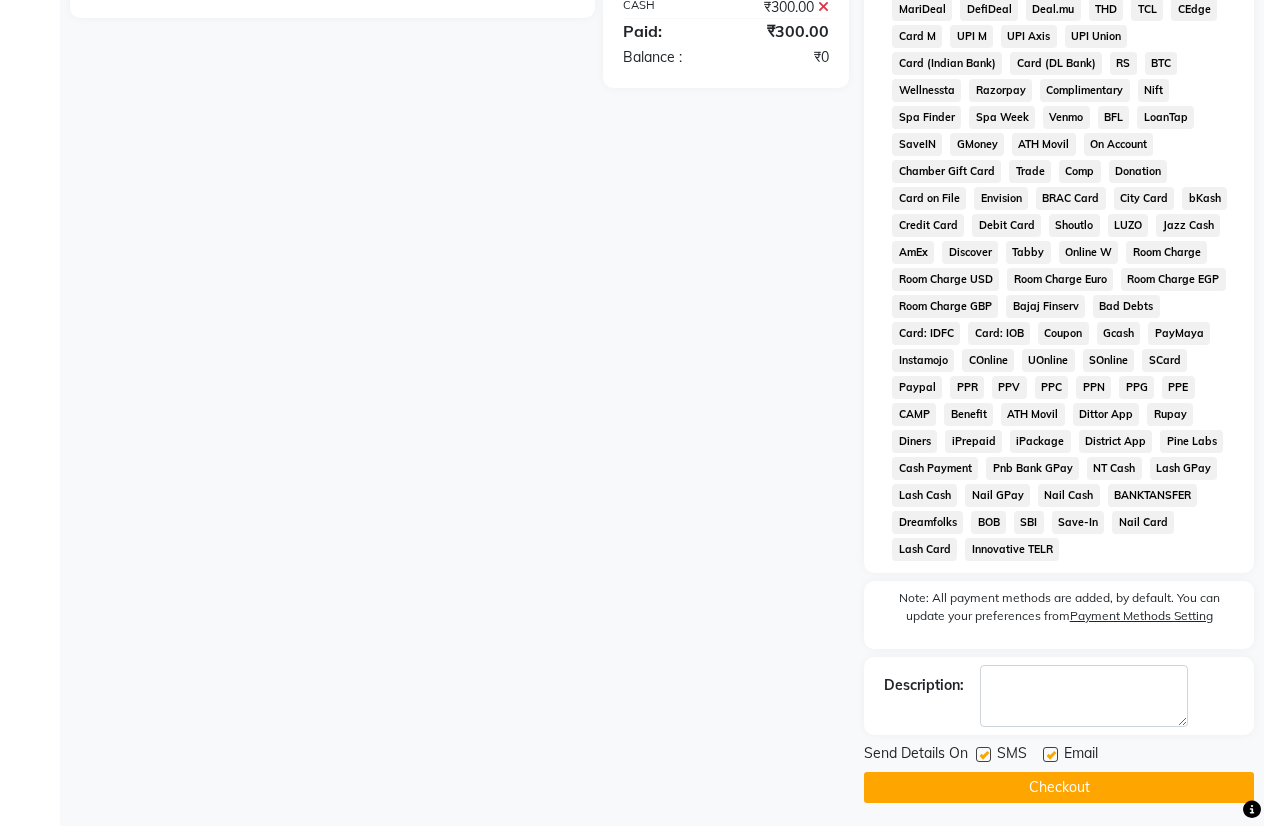 click on "Note: All payment methods are added, by default. You can update your preferences from  Payment Methods Setting" 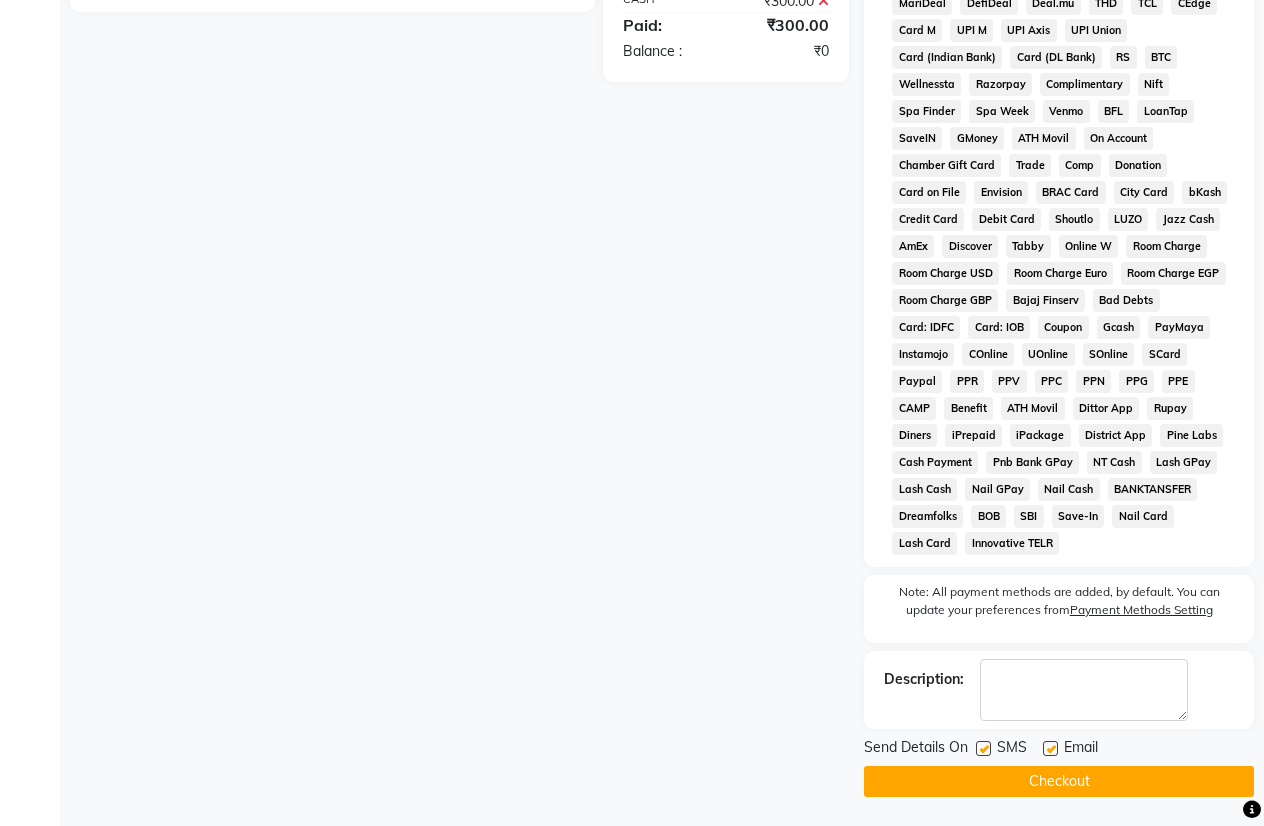 scroll, scrollTop: 760, scrollLeft: 0, axis: vertical 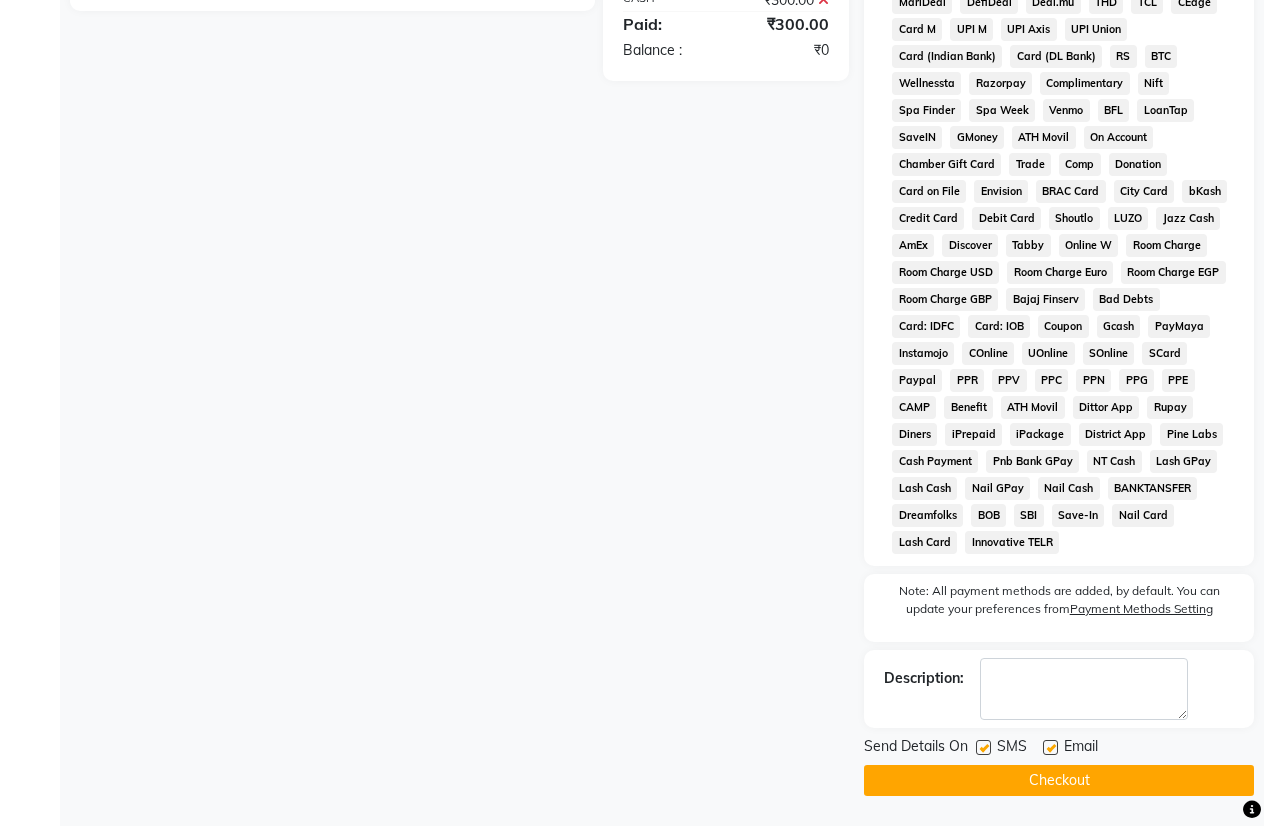 click on "Checkout" 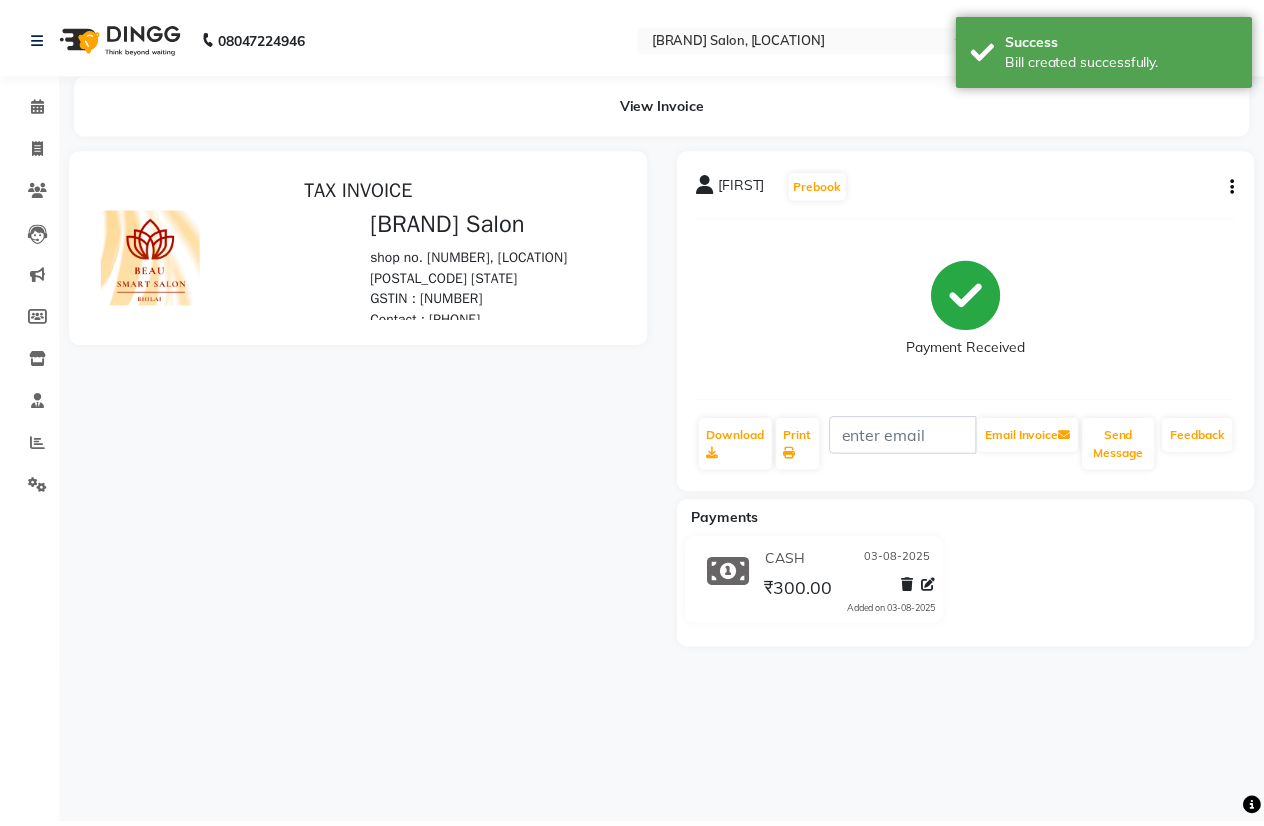 scroll, scrollTop: 0, scrollLeft: 0, axis: both 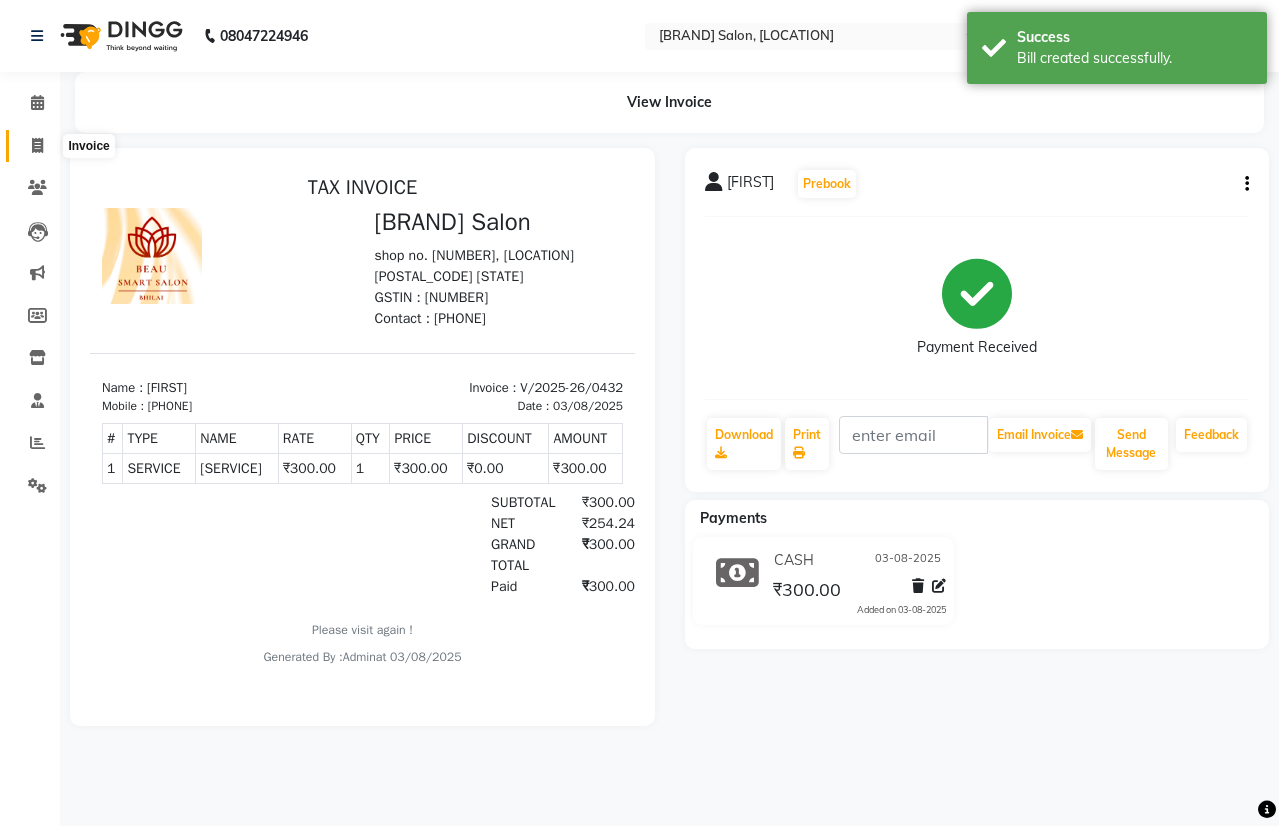 click 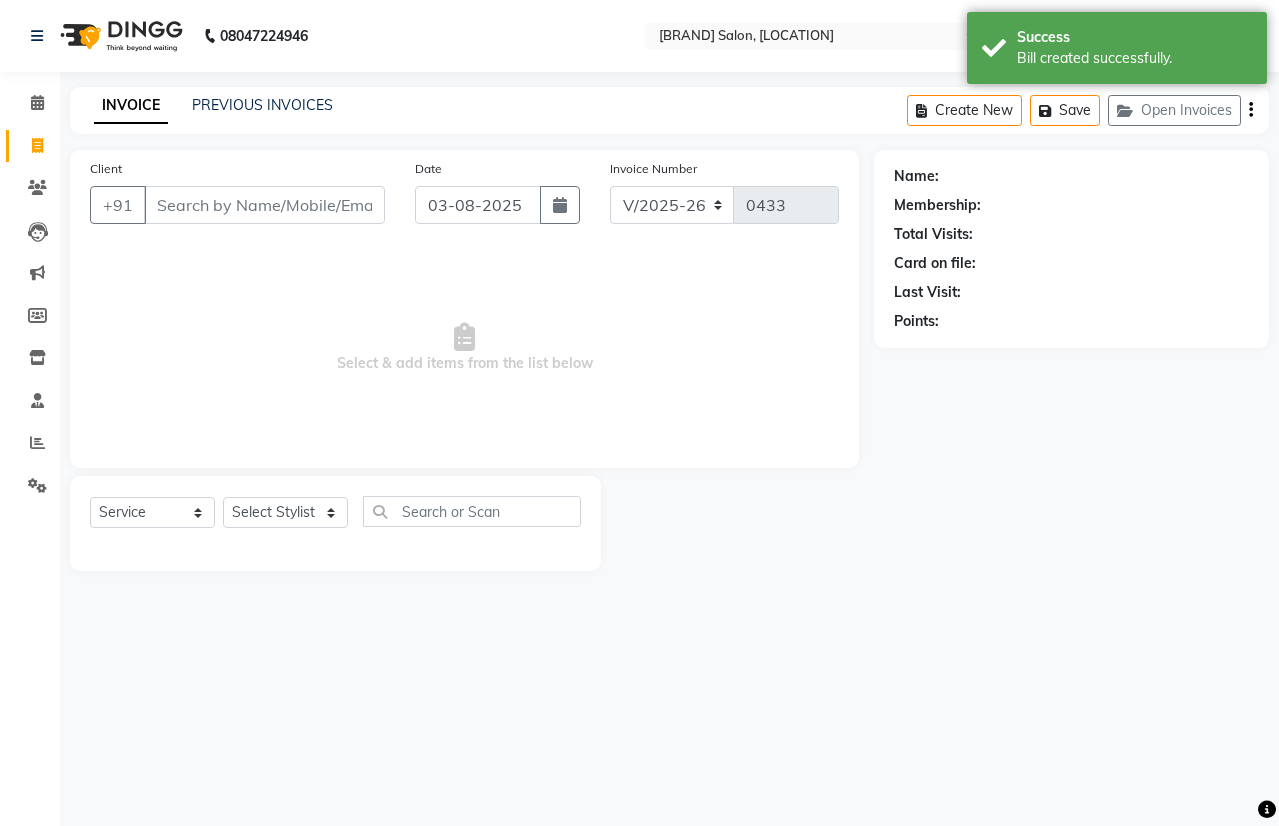 click on "Client" at bounding box center [264, 205] 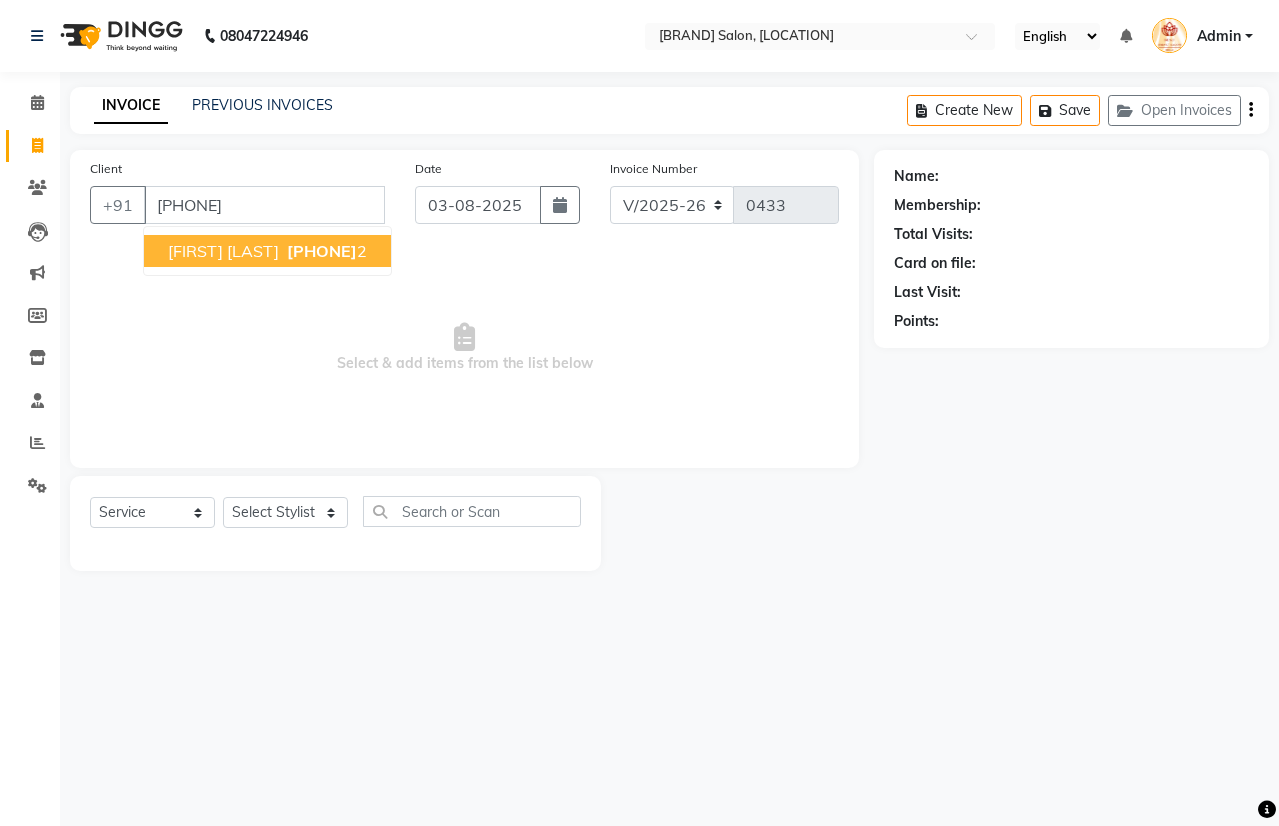 type on "[PHONE]" 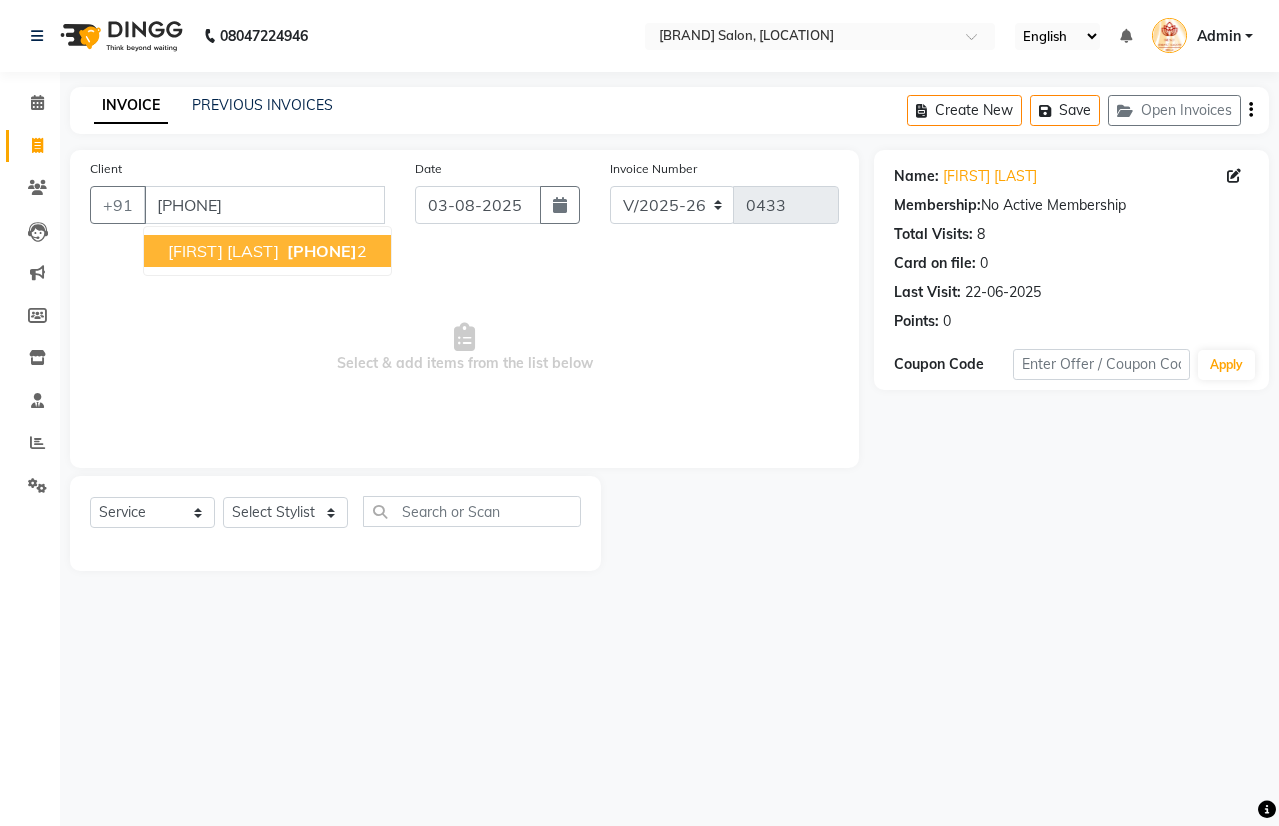 click on "[FIRST] [LAST]" at bounding box center [223, 251] 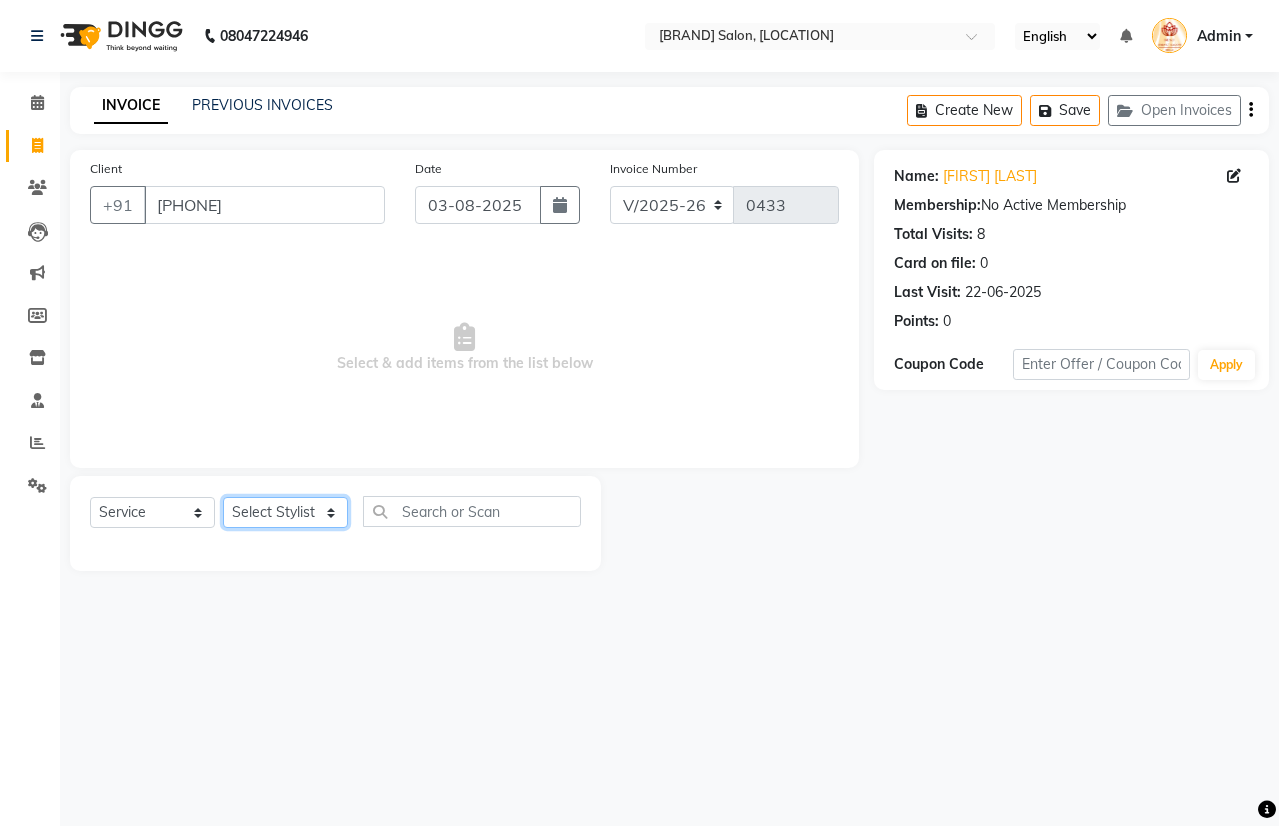 click on "Select Stylist [FIRST] [FIRST] [FIRST] [FIRST] [FIRST] [FIRST] [FIRST] [FIRST] [FIRST]" 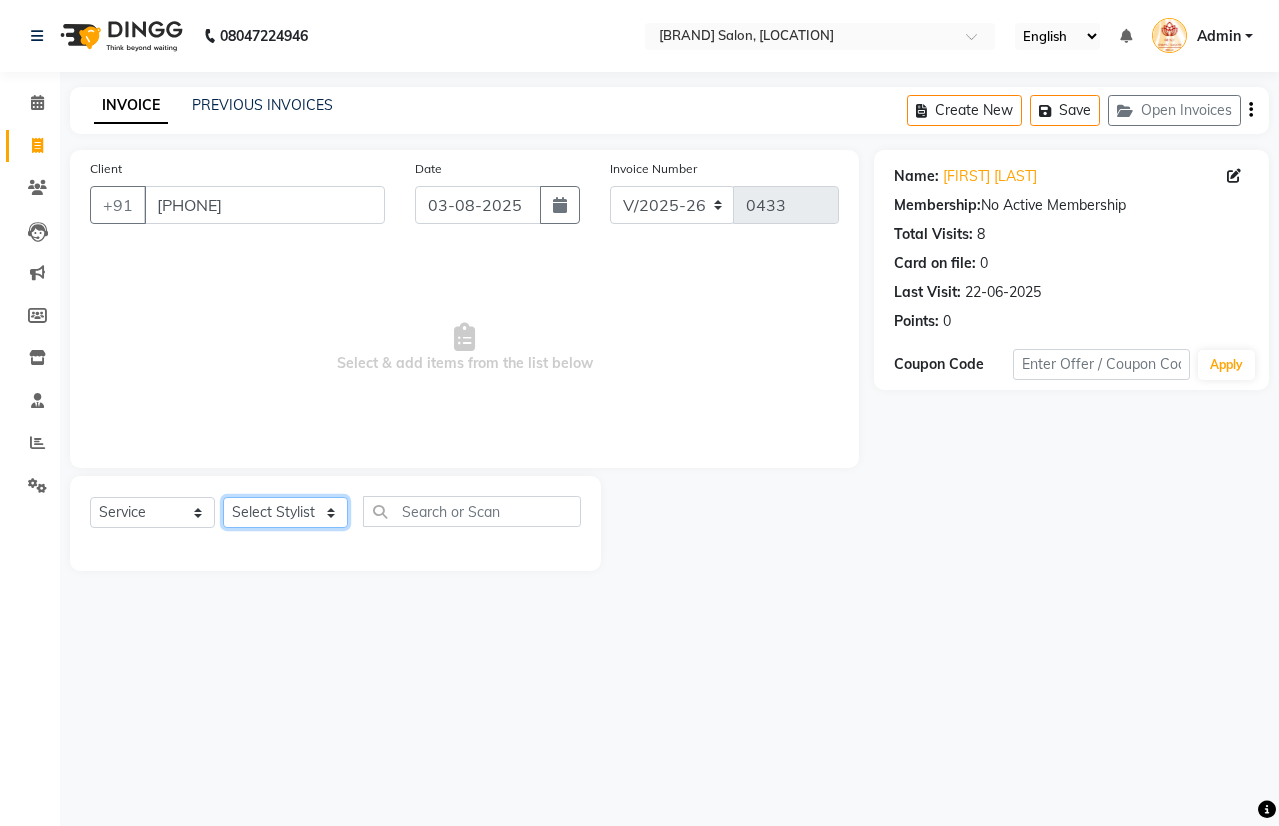 select on "[NUMBER]" 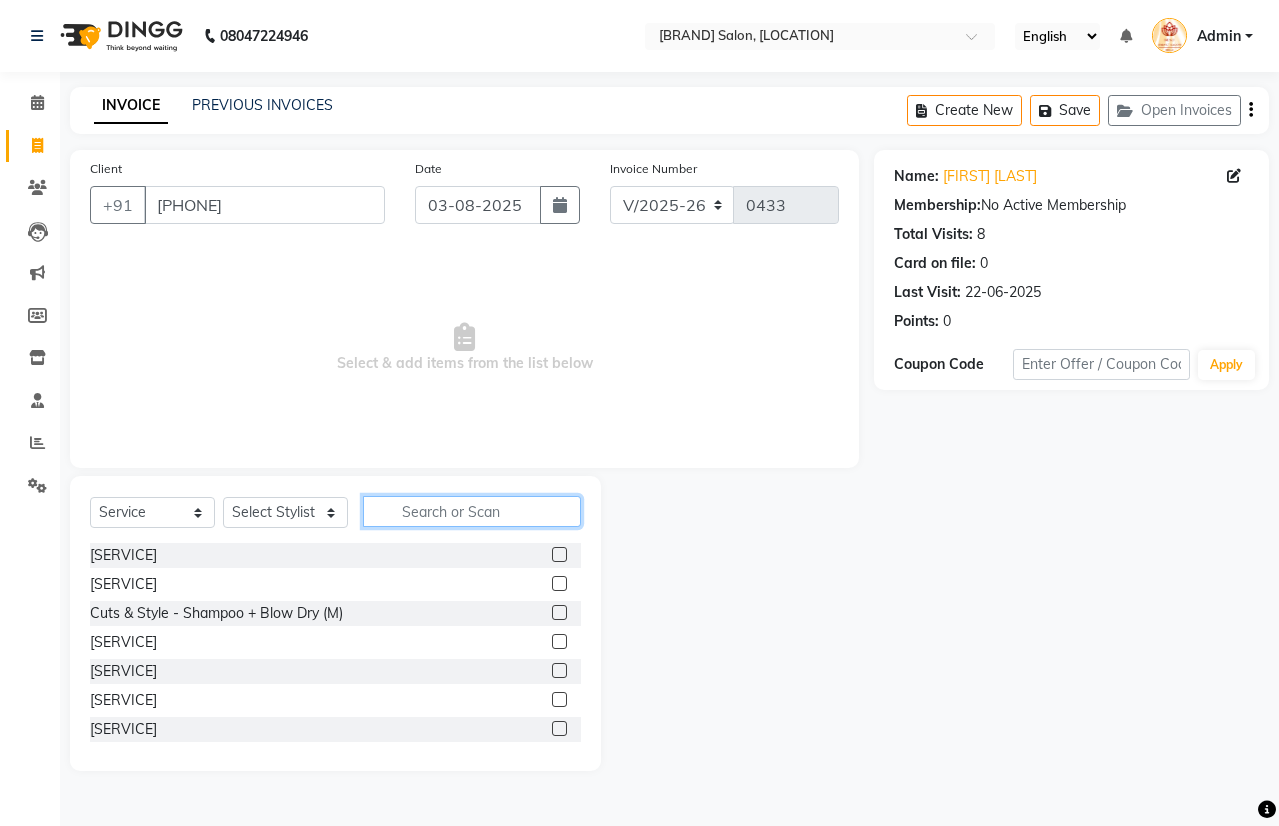 click 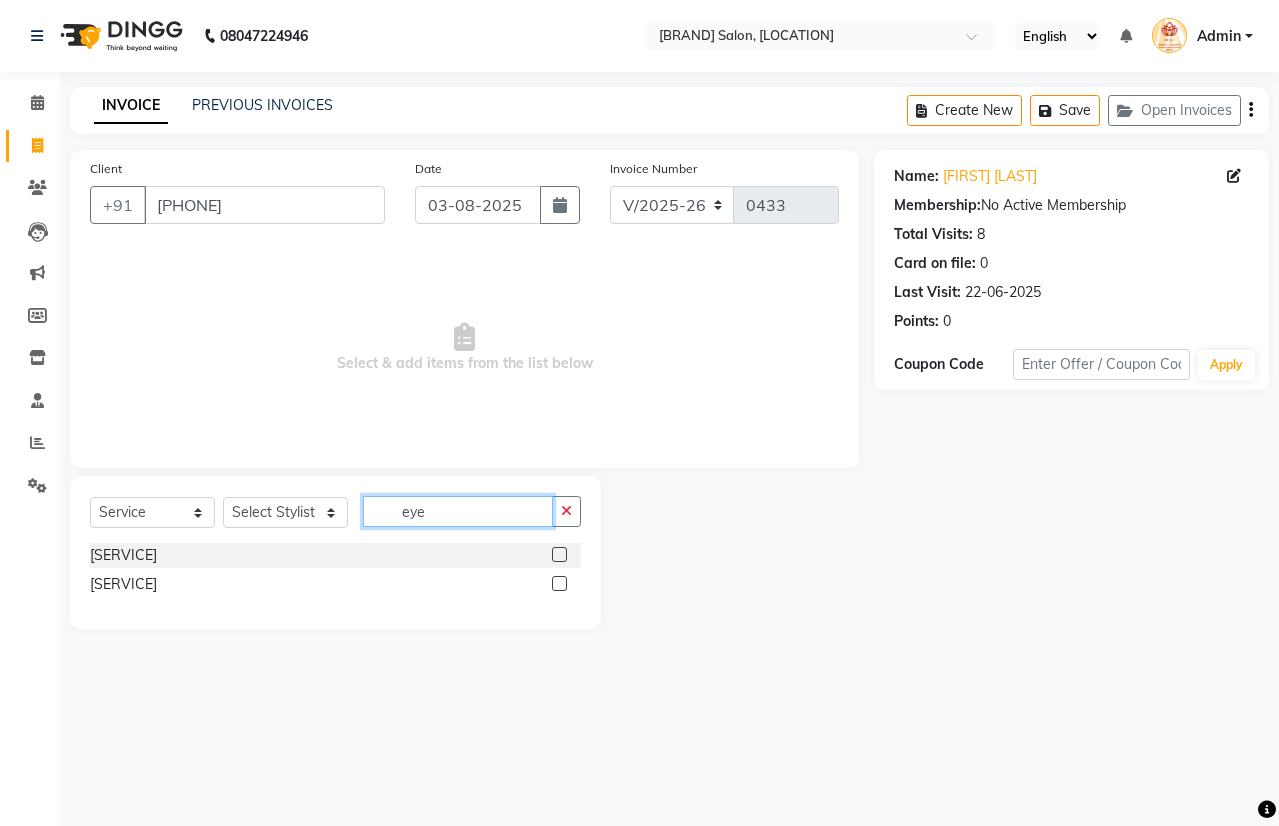 type on "eye" 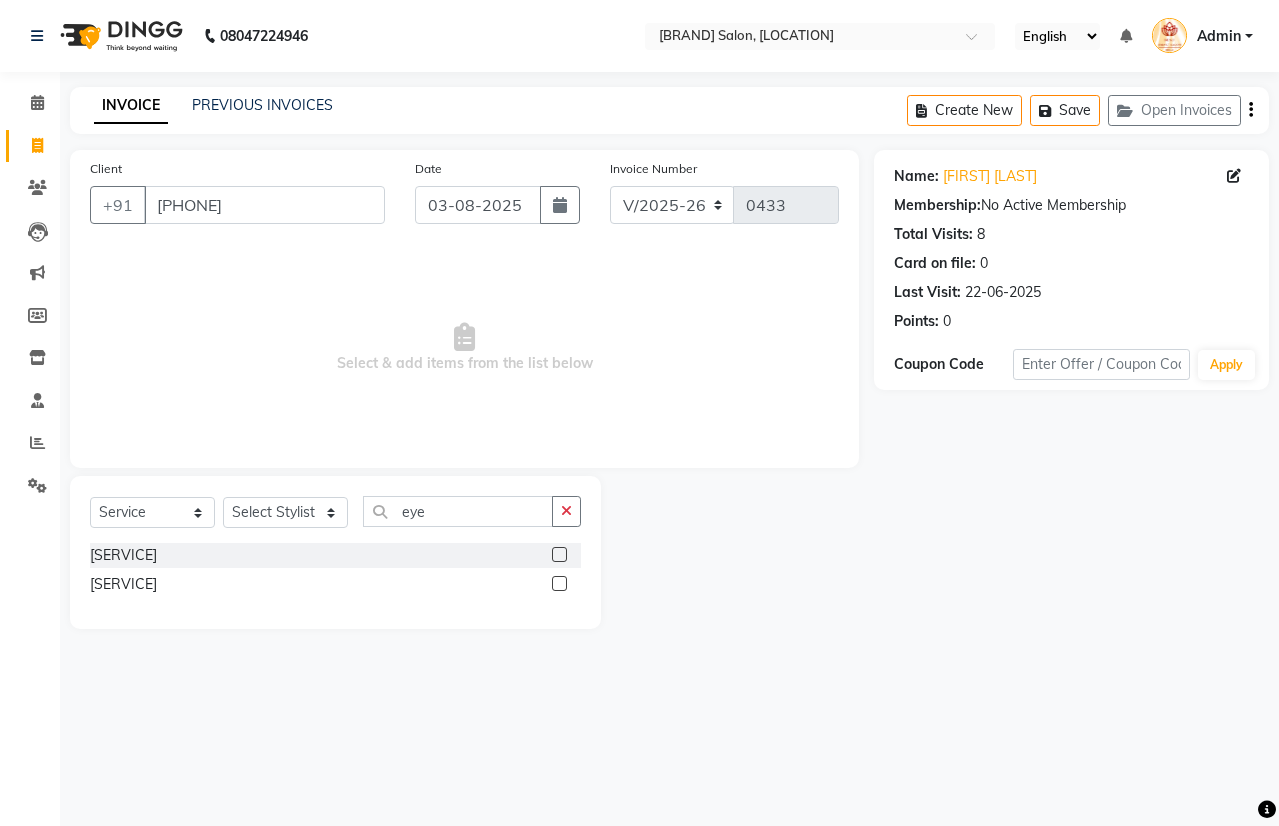 click 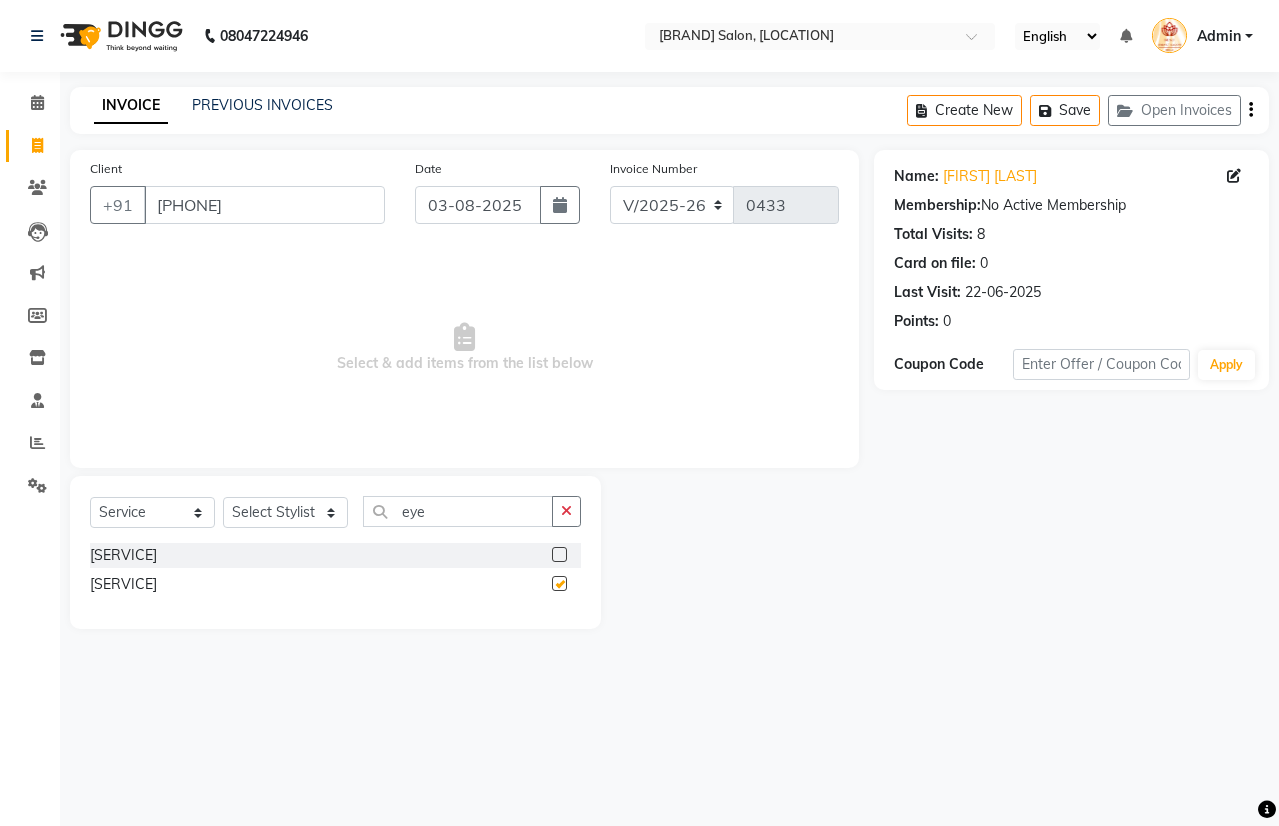 click 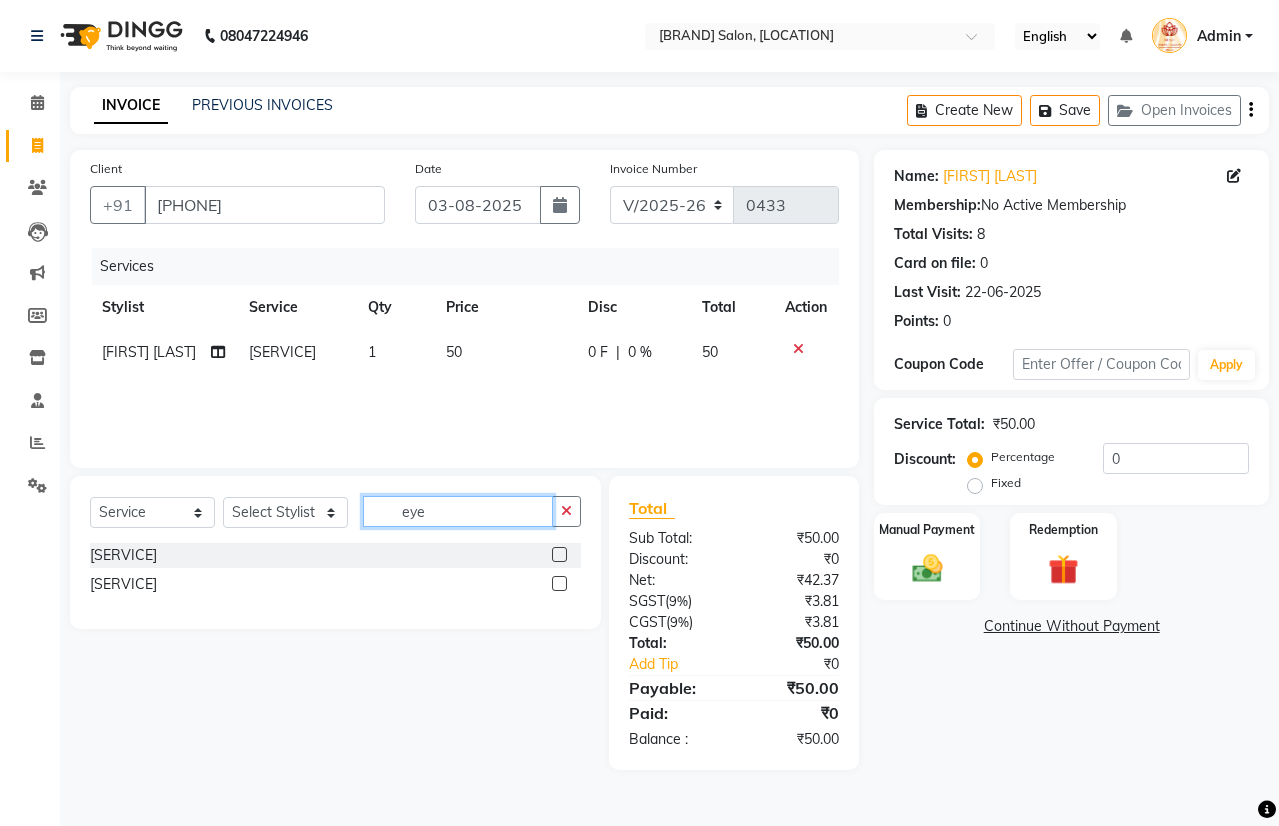 click on "eye" 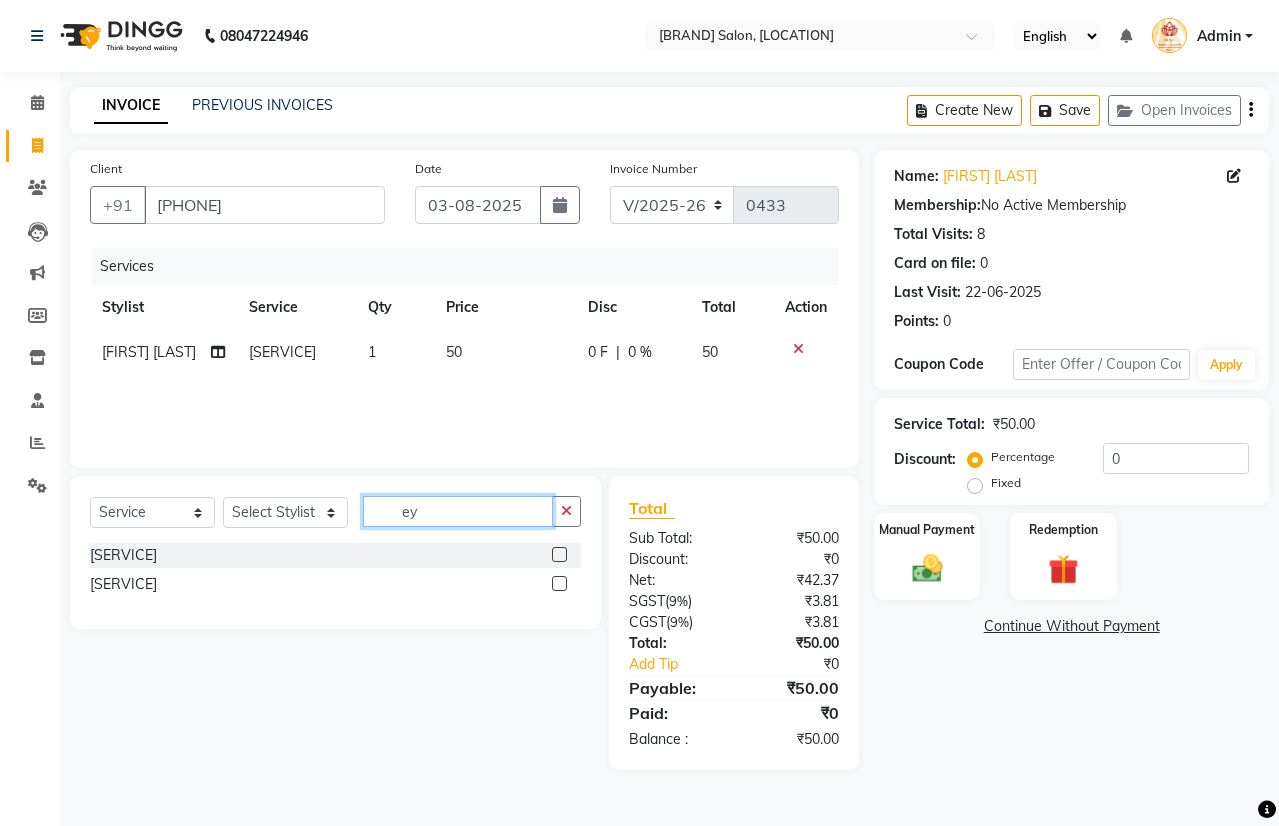 type on "e" 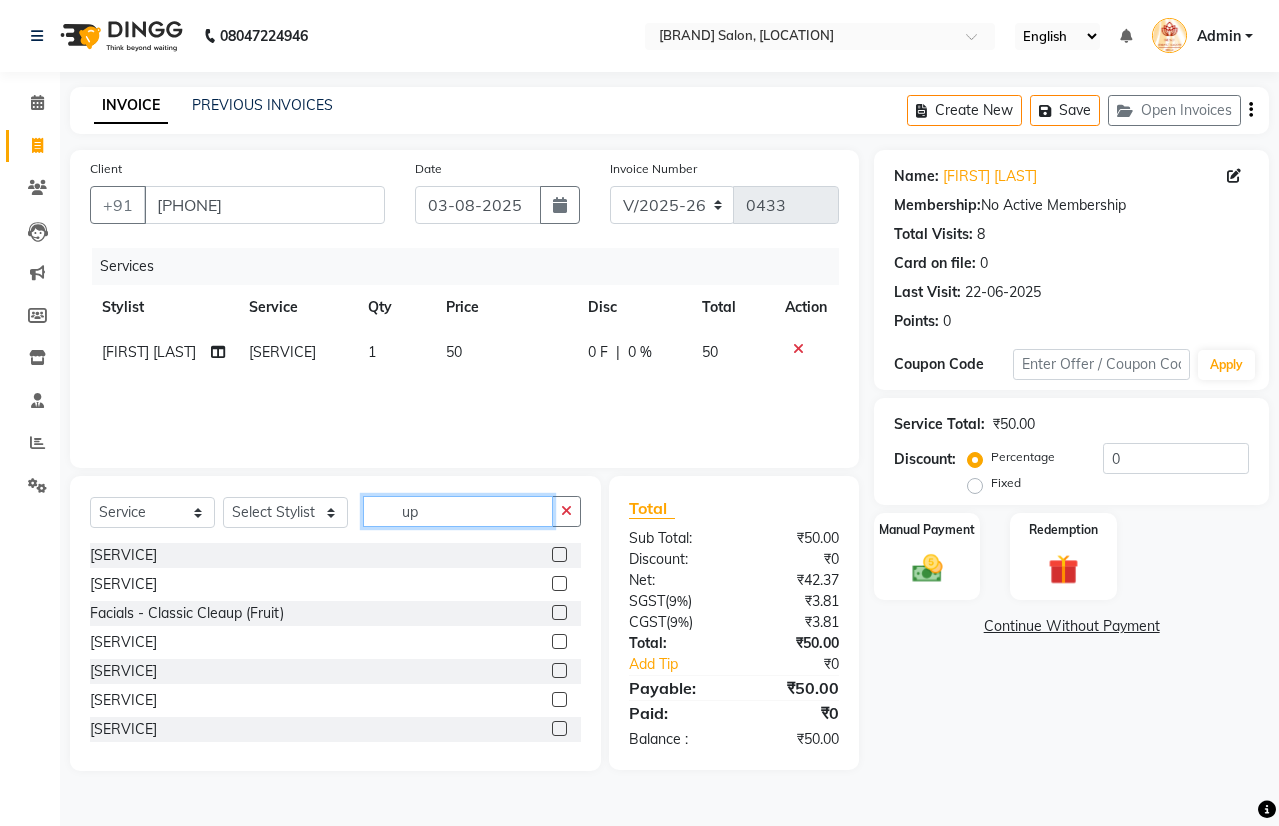 type on "up" 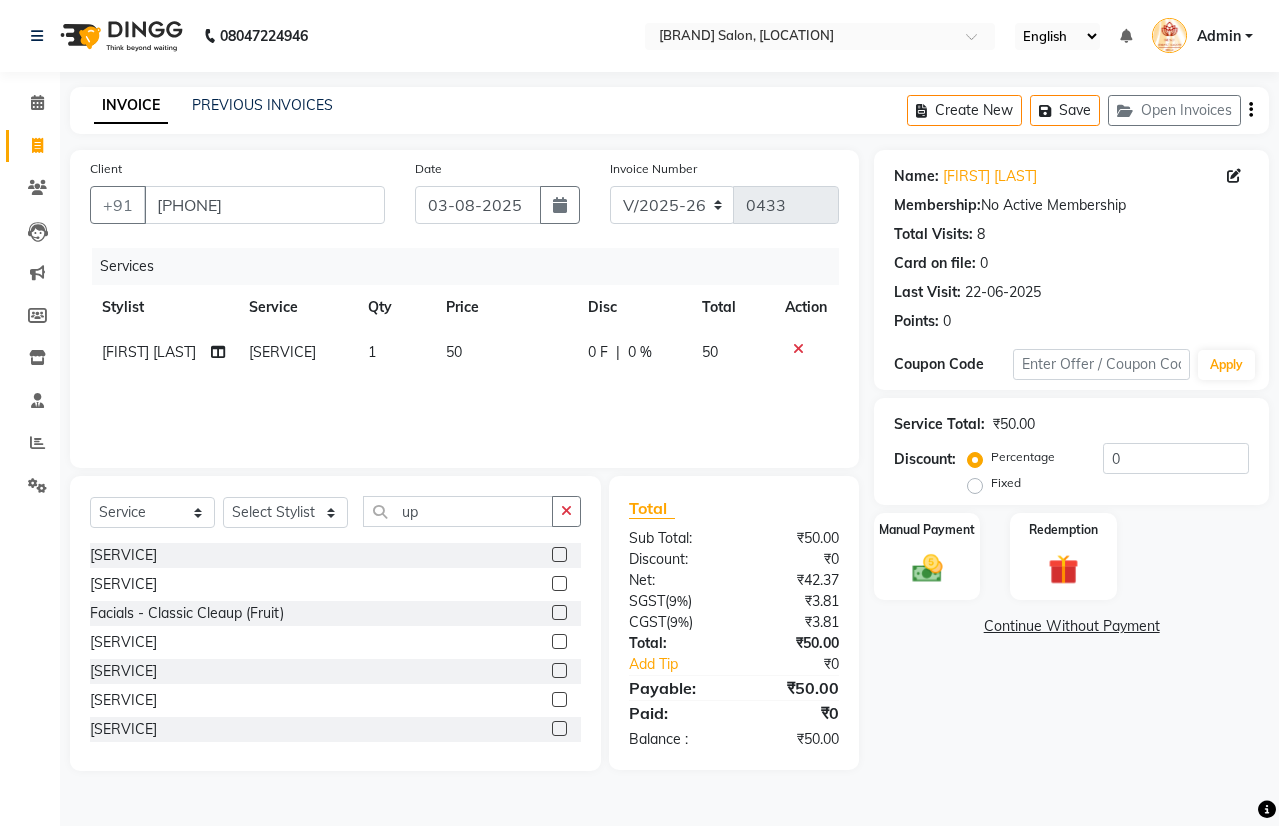 click 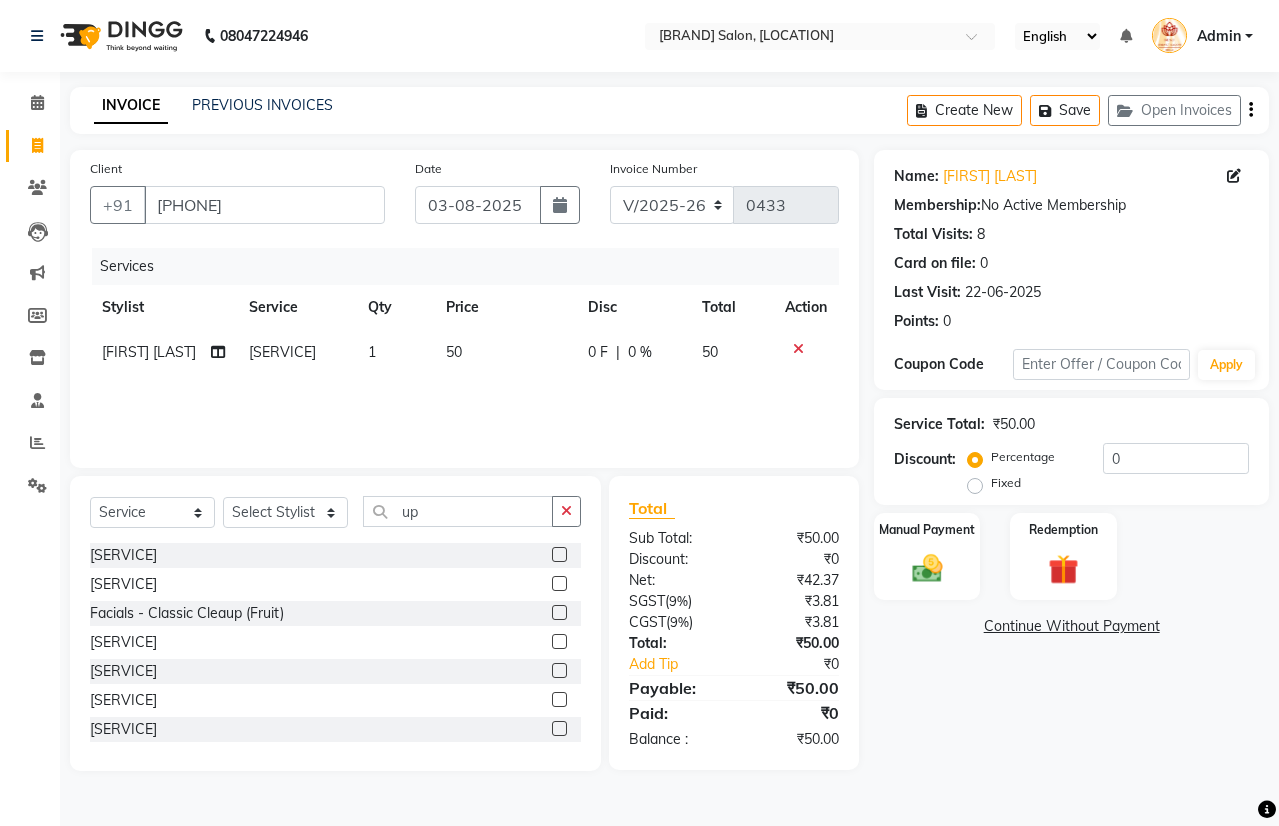 click 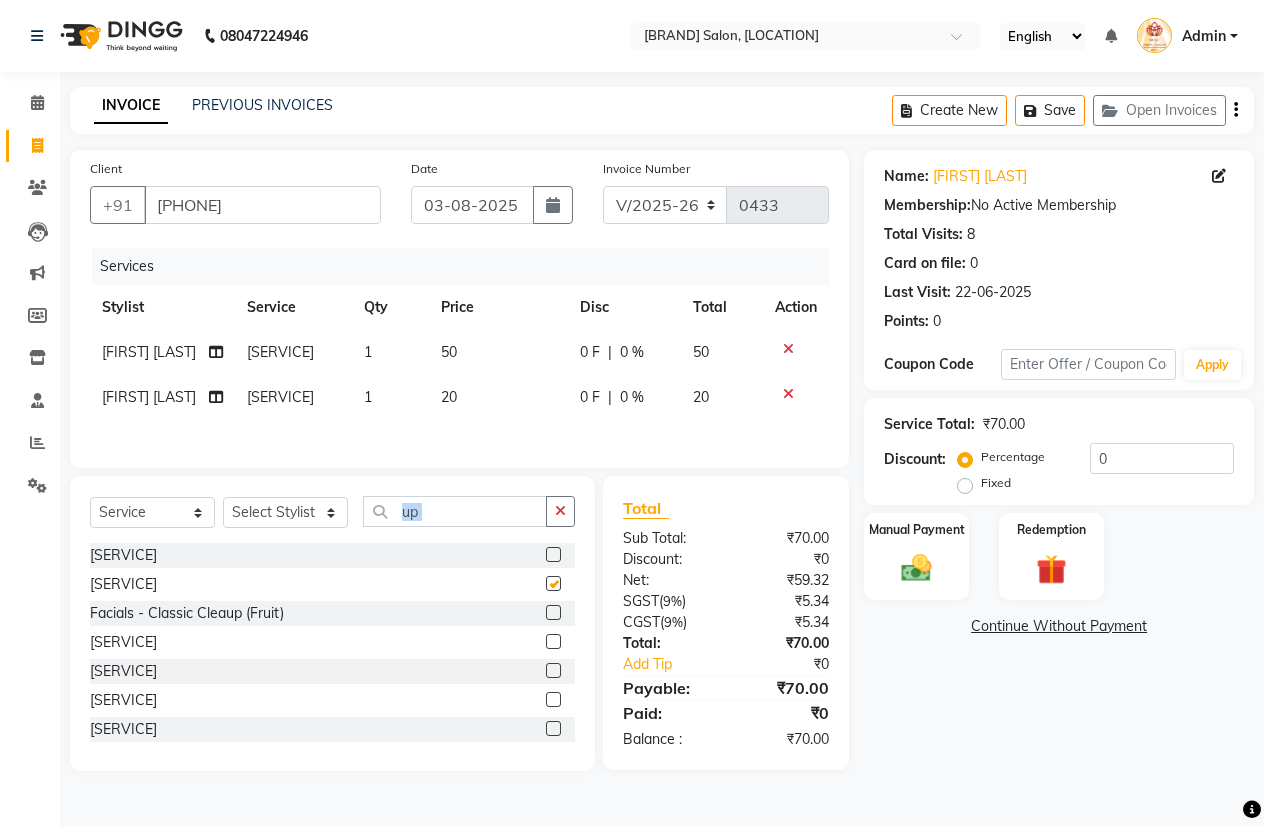 click on "Select  Service  Product  Membership  Package Voucher Prepaid Gift Card  Select Stylist [FIRST] [FIRST] [FIRST] [FIRST] [FIRST] [FIRST] [FIRST] [FIRST] [FIRST]" 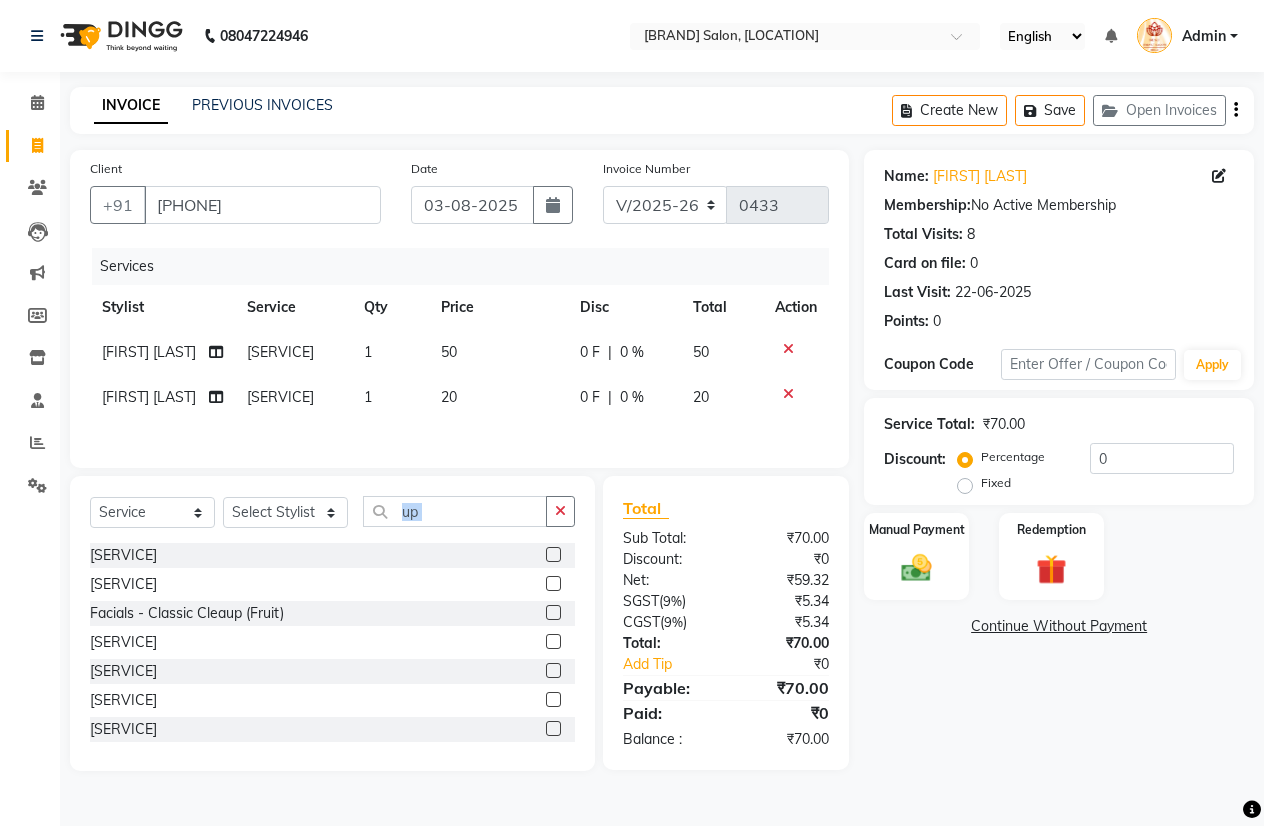 checkbox on "false" 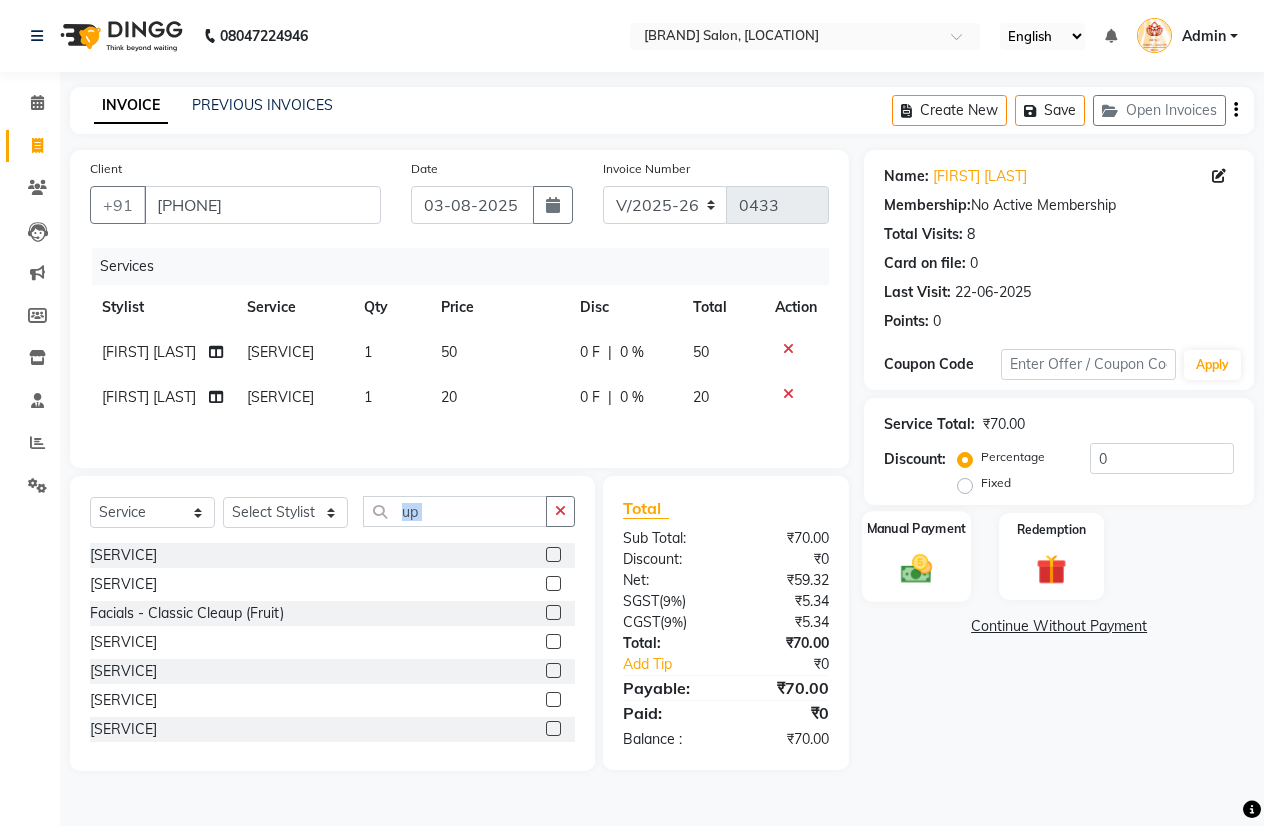 click 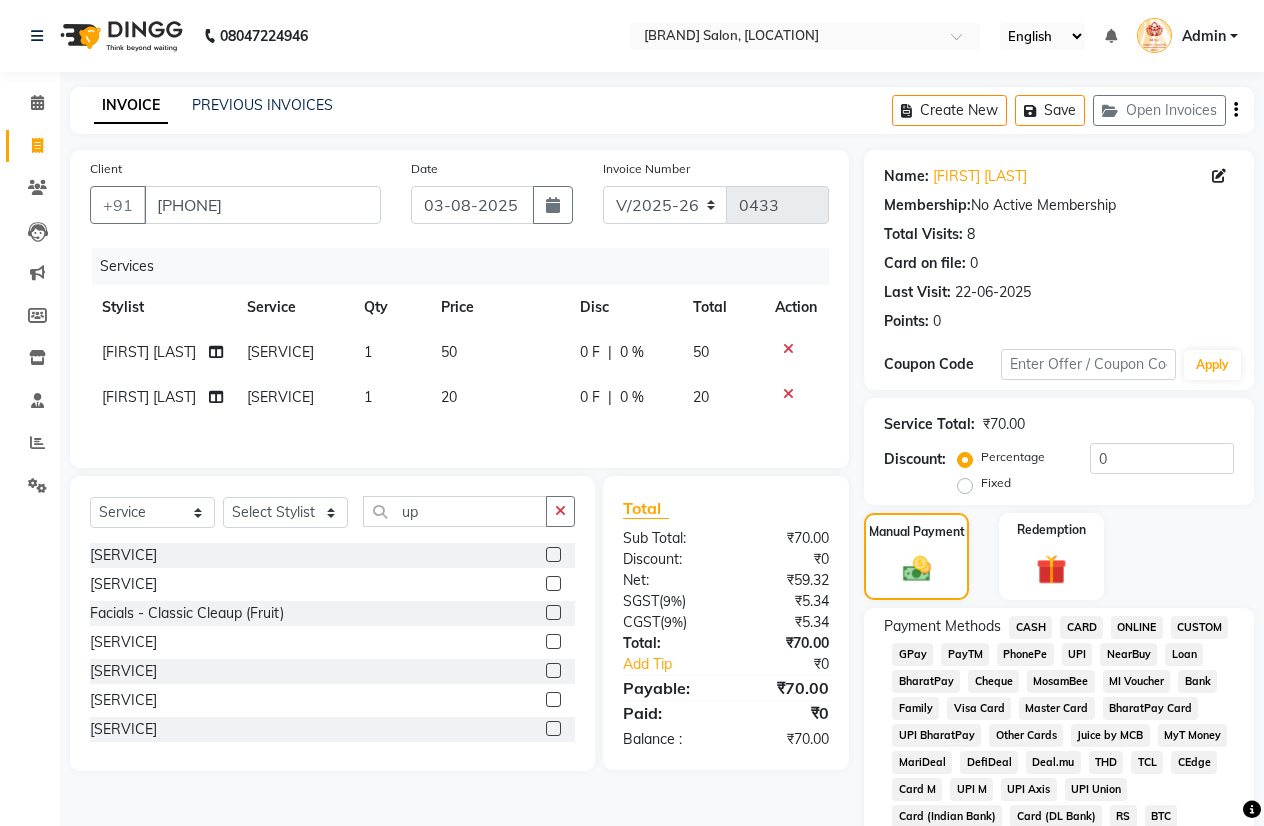 click on "CASH" 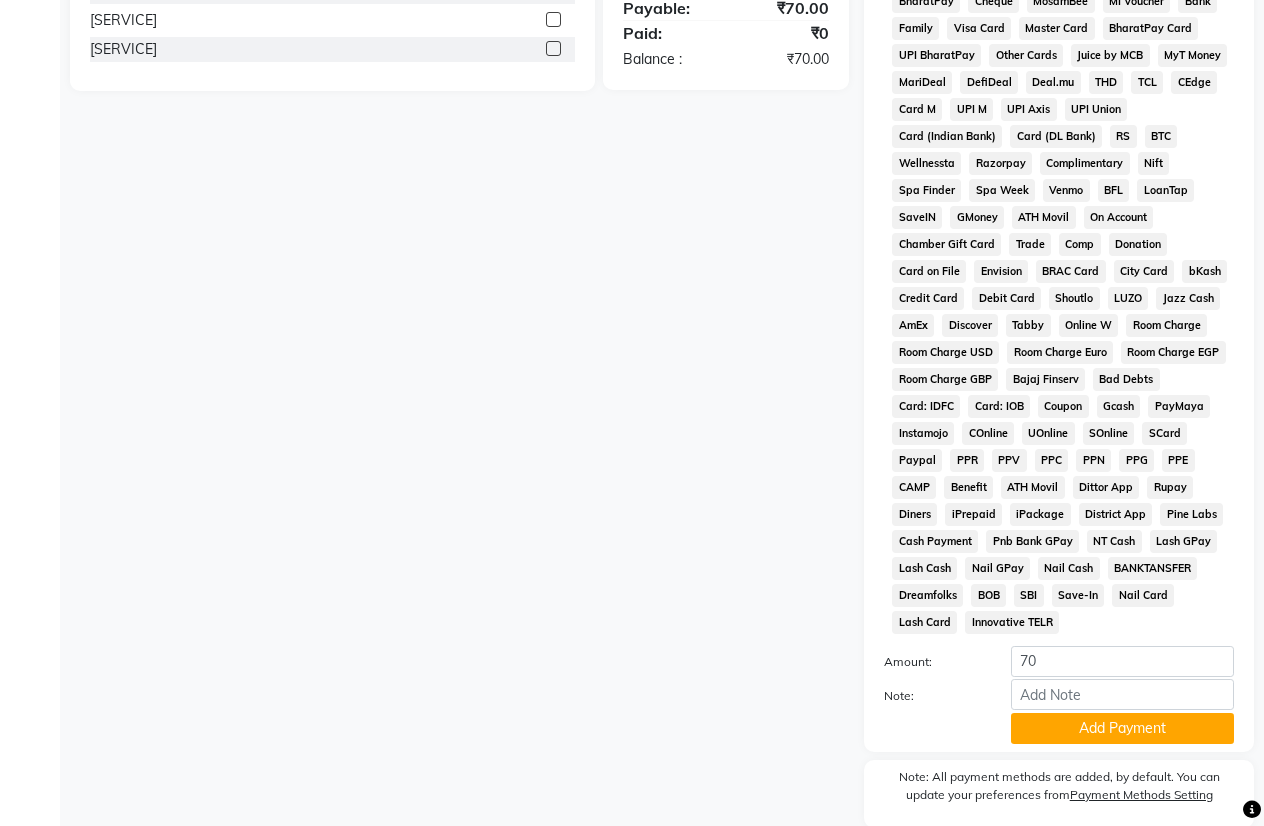 scroll, scrollTop: 753, scrollLeft: 0, axis: vertical 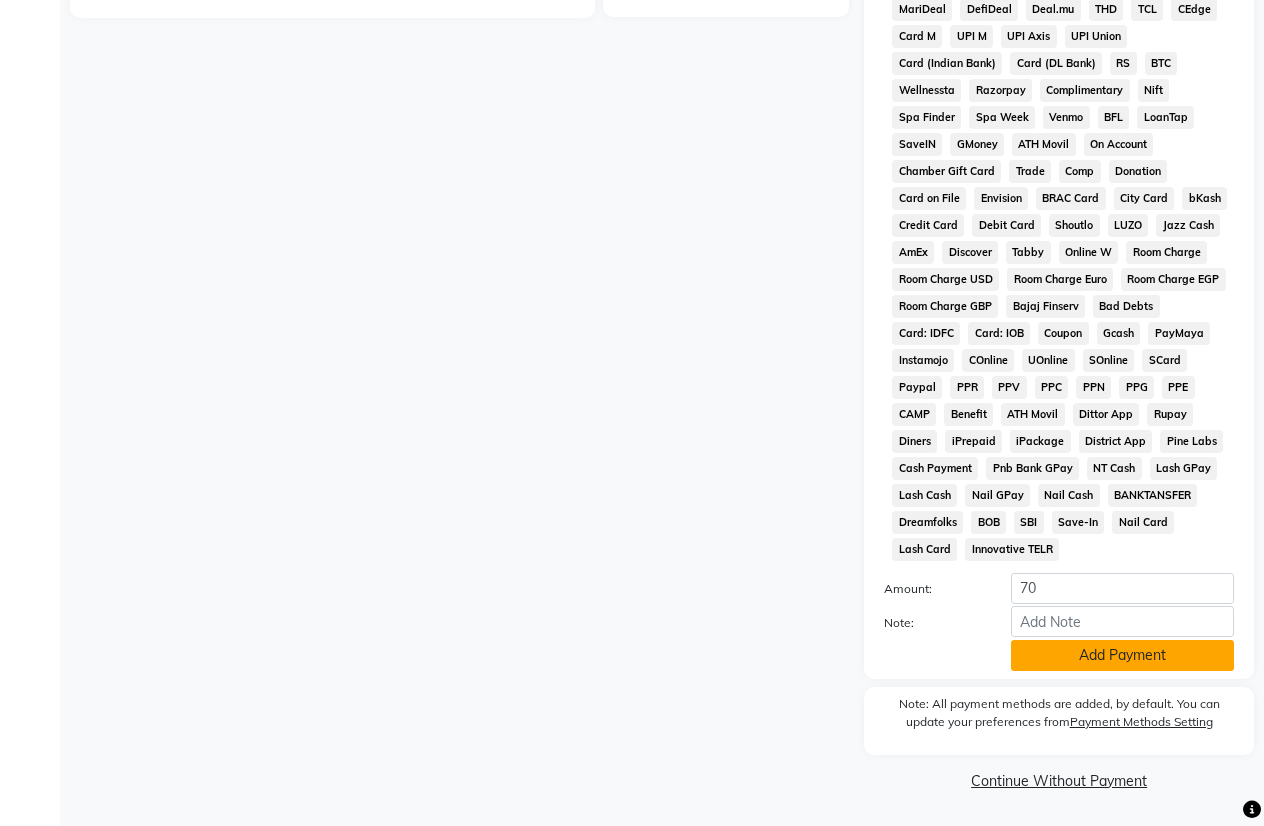 click on "Add Payment" 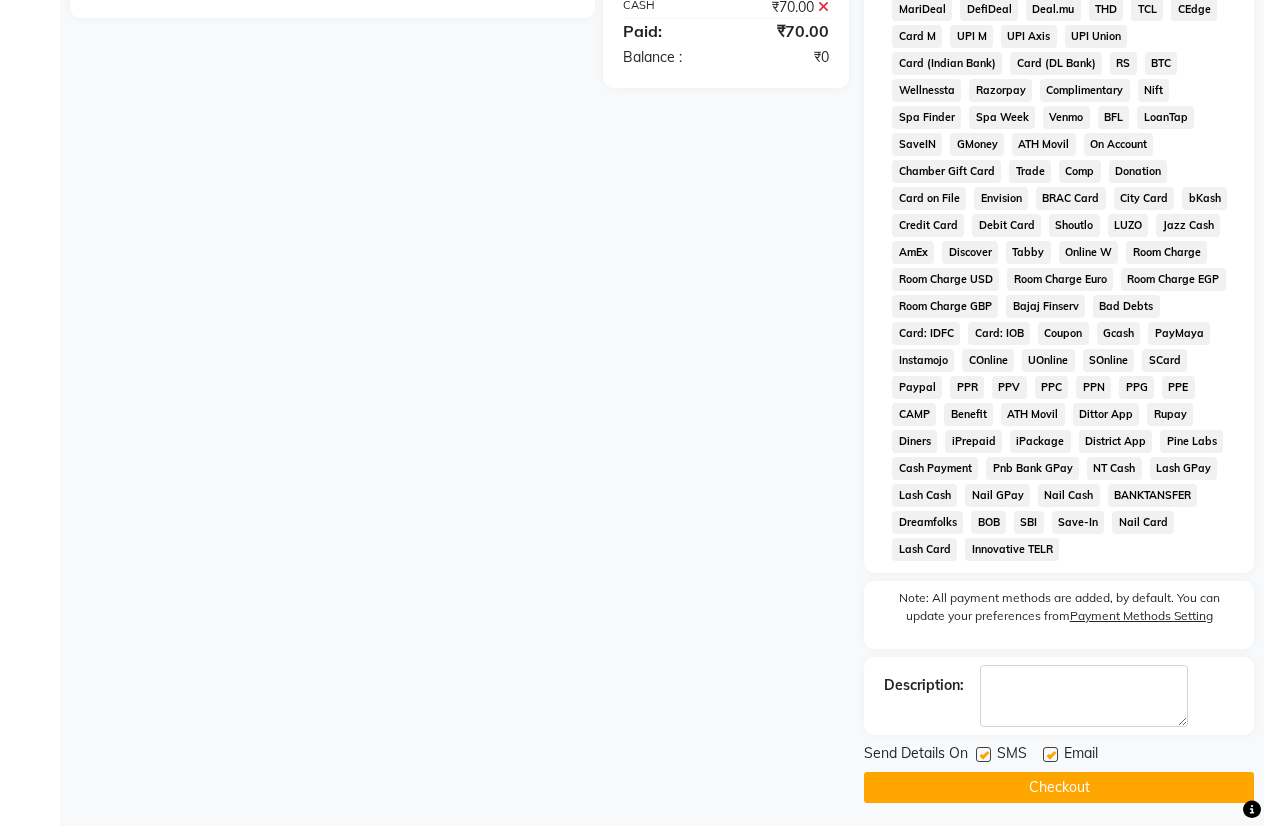 scroll, scrollTop: 760, scrollLeft: 0, axis: vertical 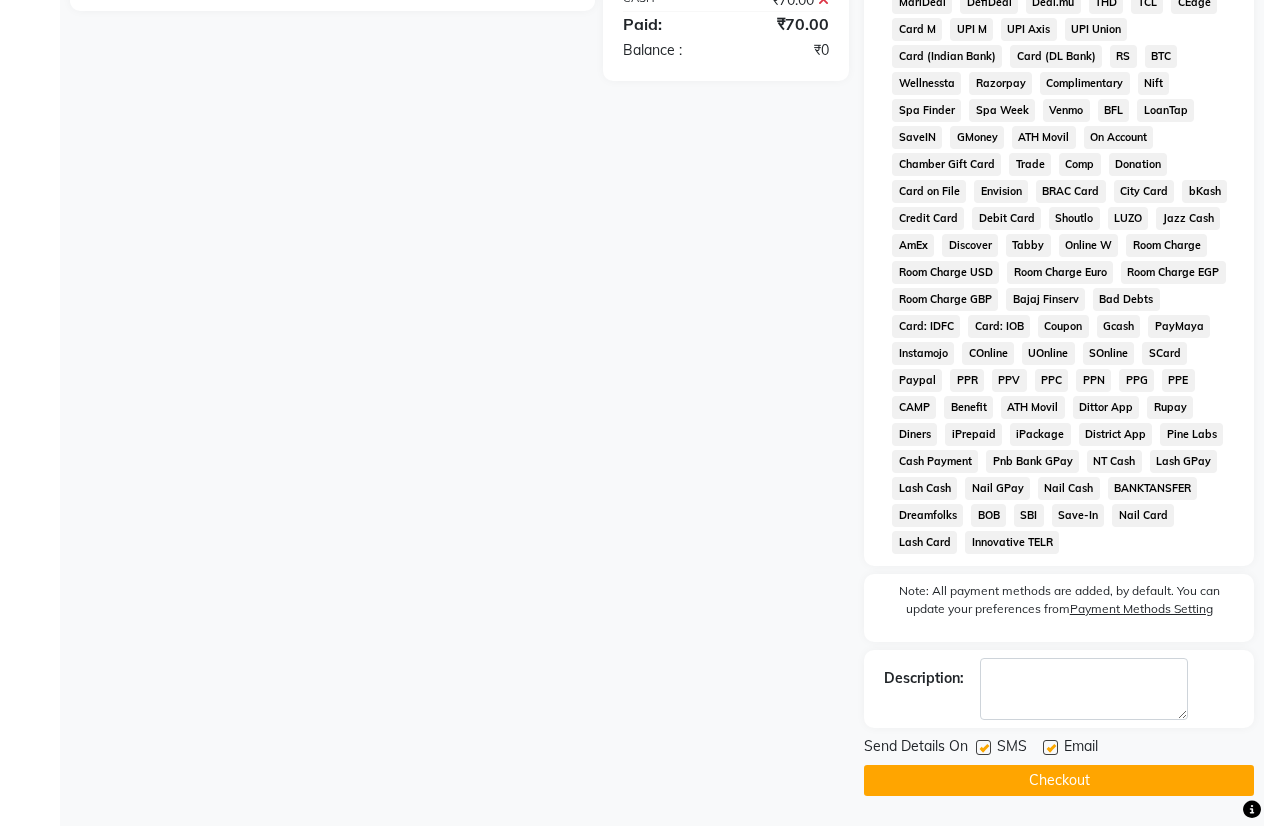 click on "Checkout" 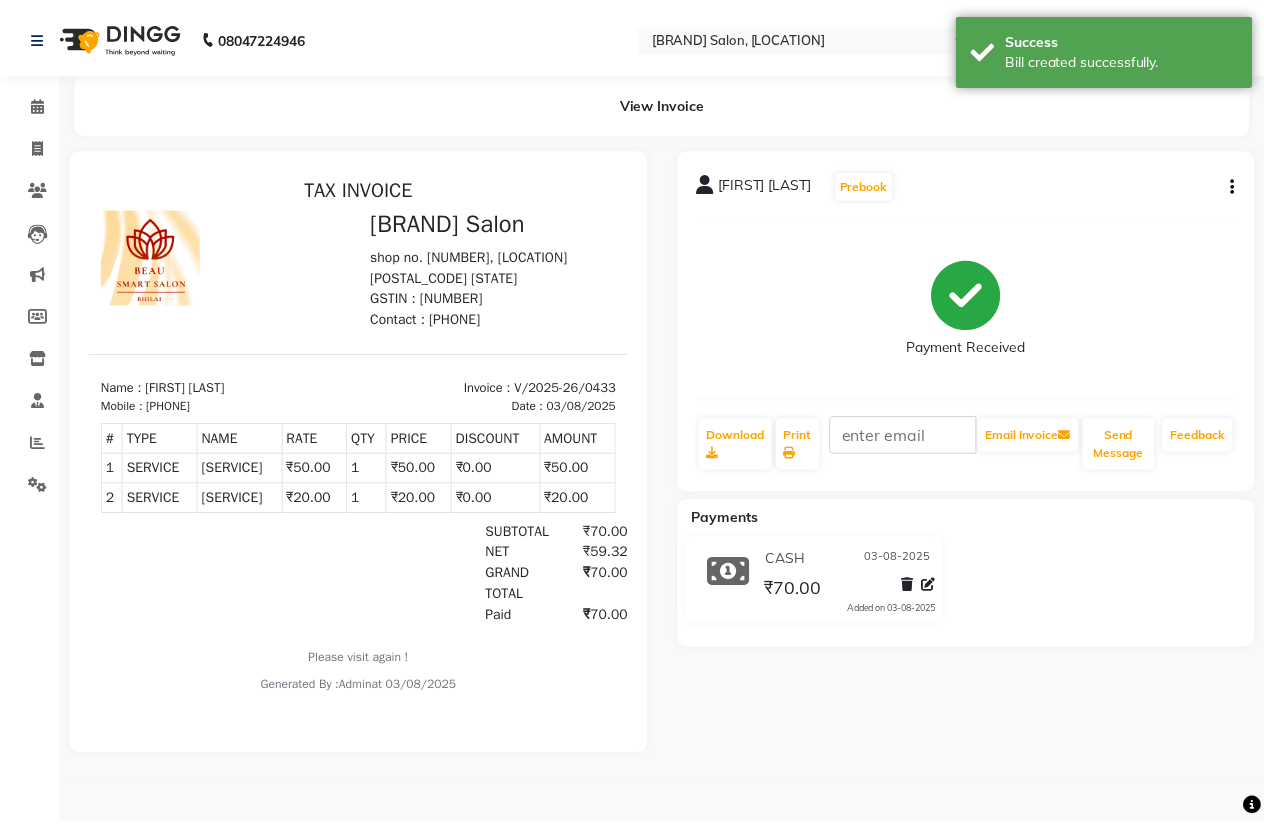 scroll, scrollTop: 0, scrollLeft: 0, axis: both 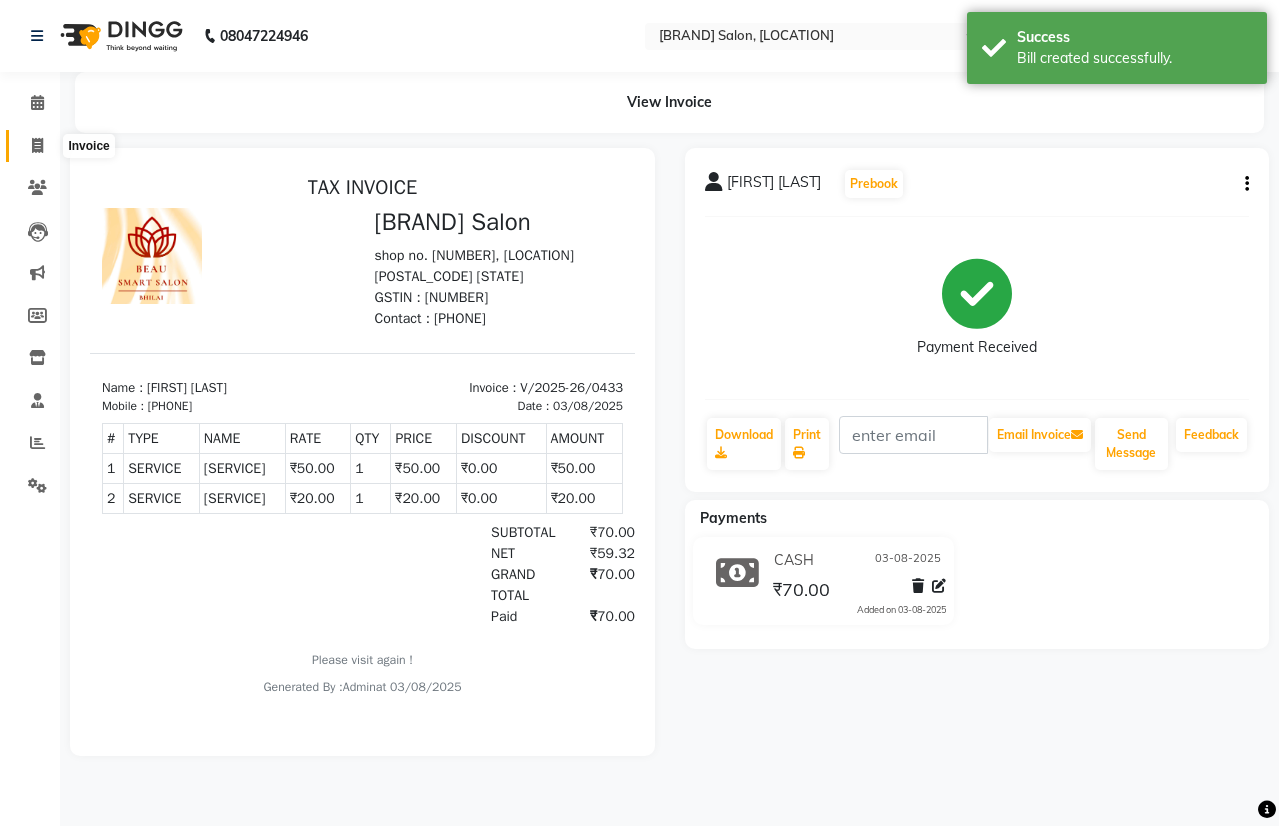 click 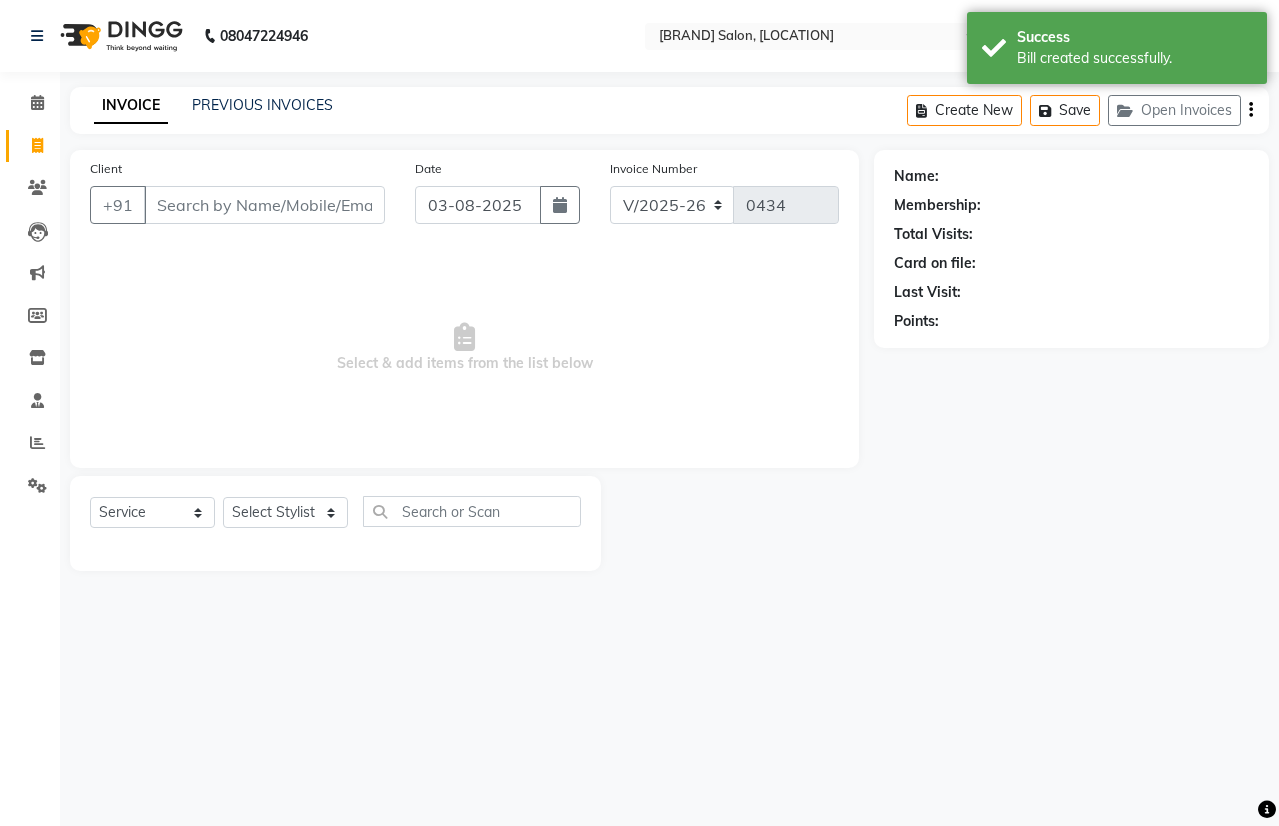 click on "Client" at bounding box center (264, 205) 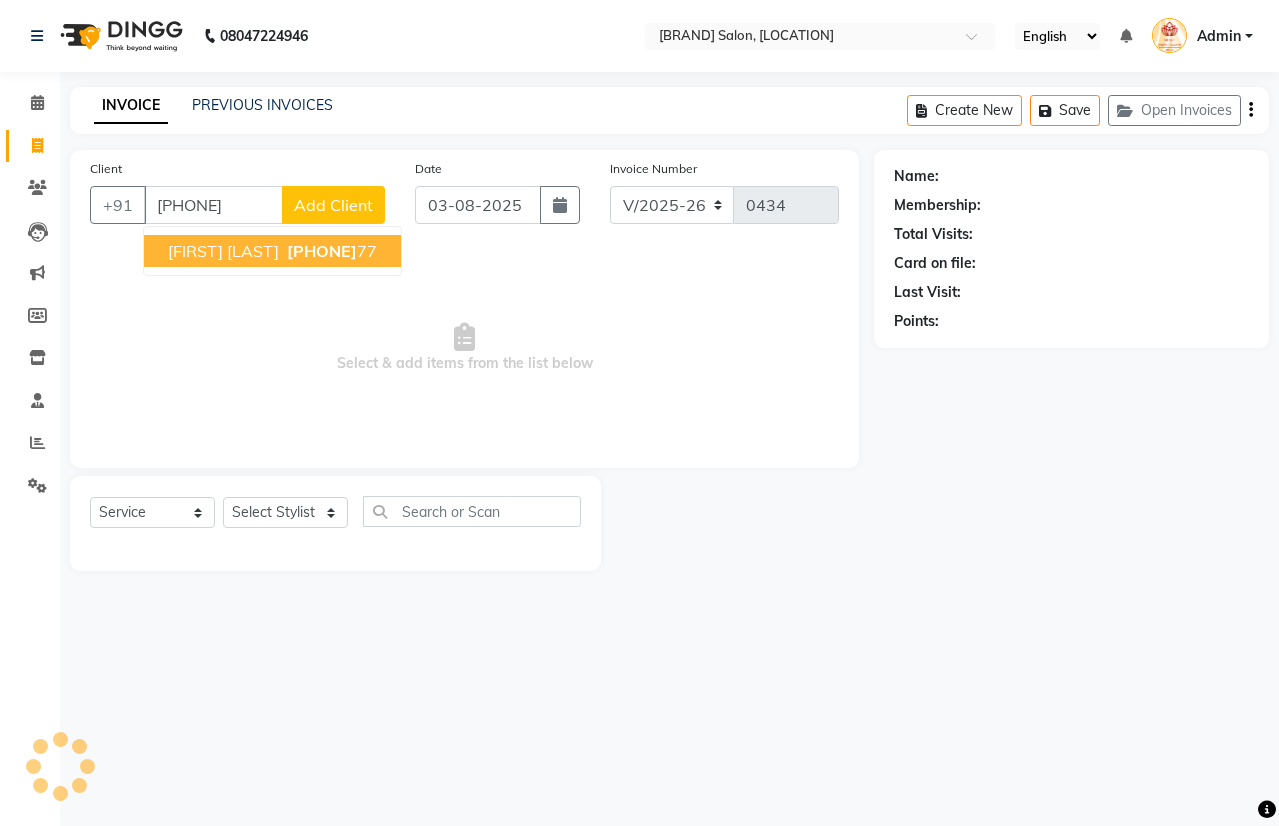 type on "[PHONE]" 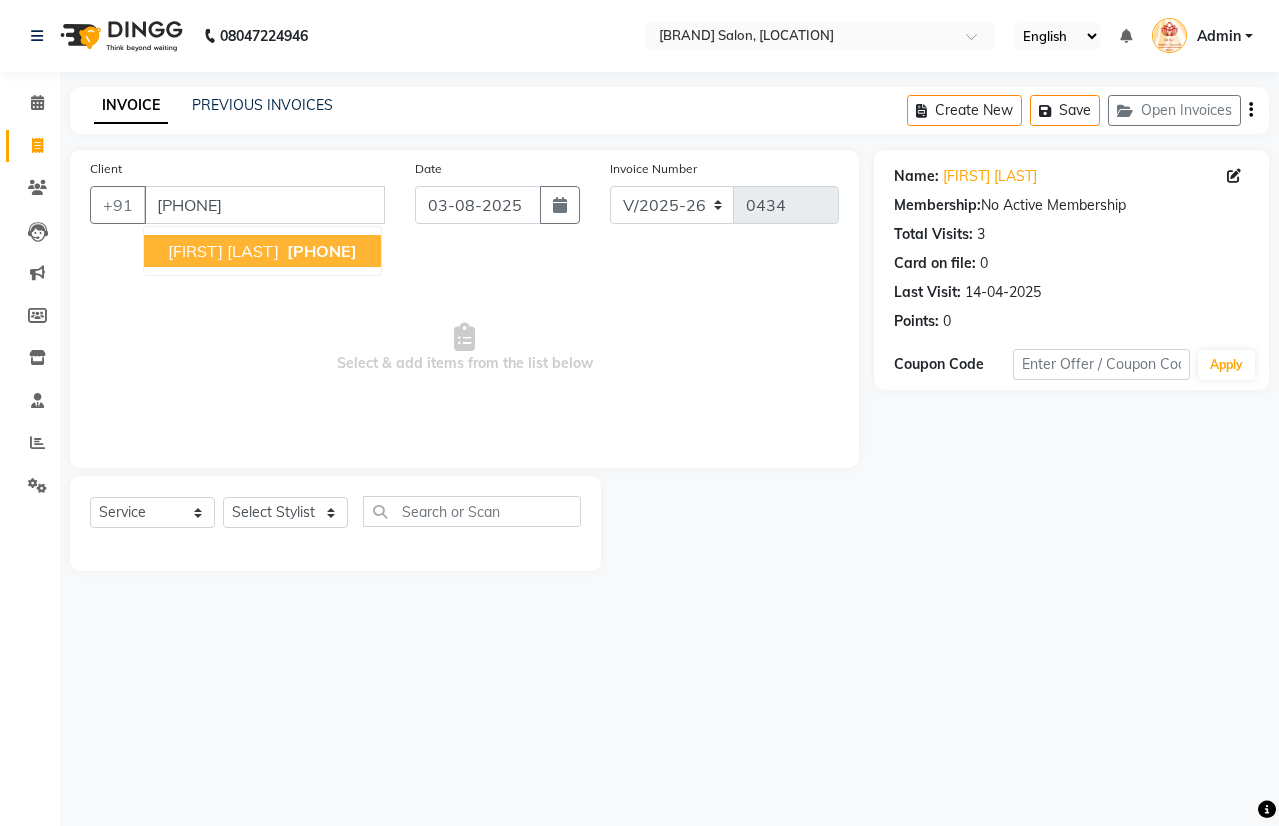 click on "[PHONE]" at bounding box center [322, 251] 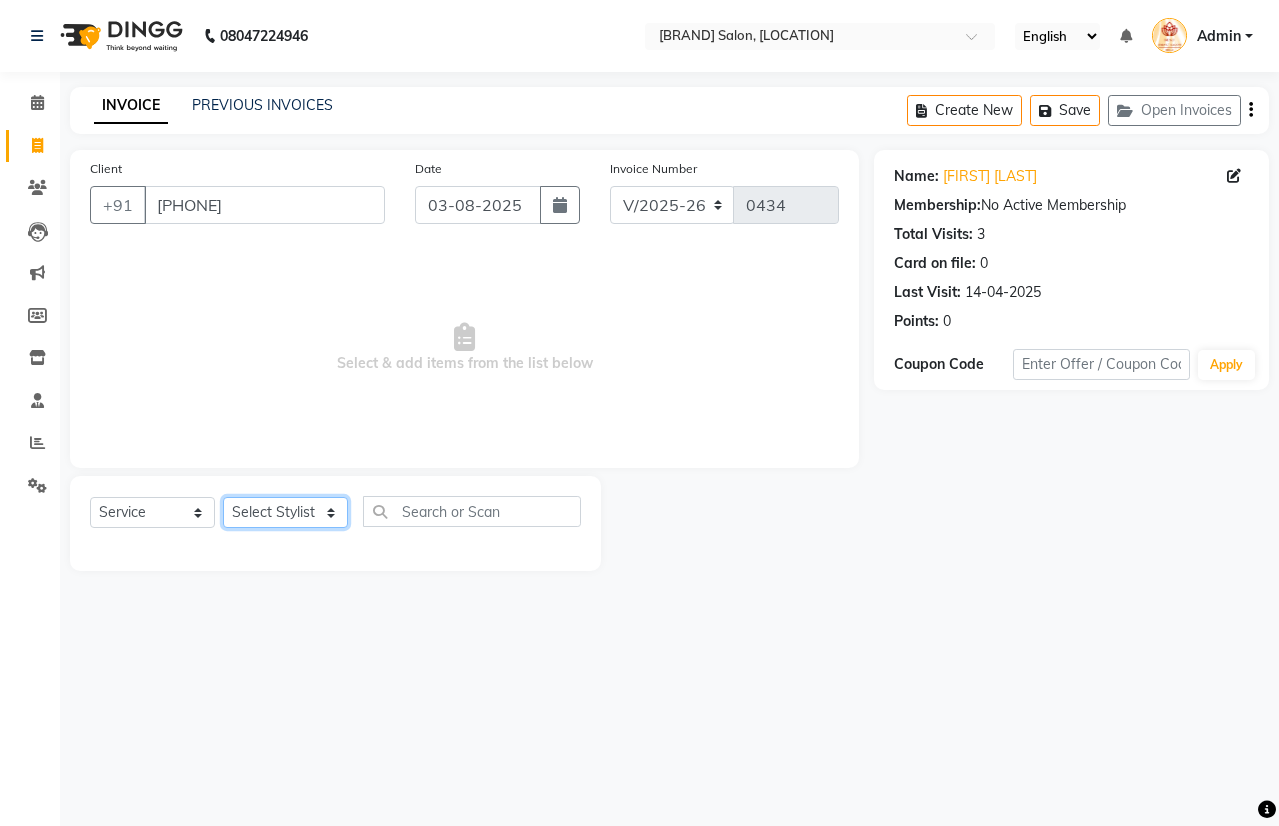 click on "Select Stylist [FIRST] [FIRST] [FIRST] [FIRST] [FIRST] [FIRST] [FIRST] [FIRST] [FIRST]" 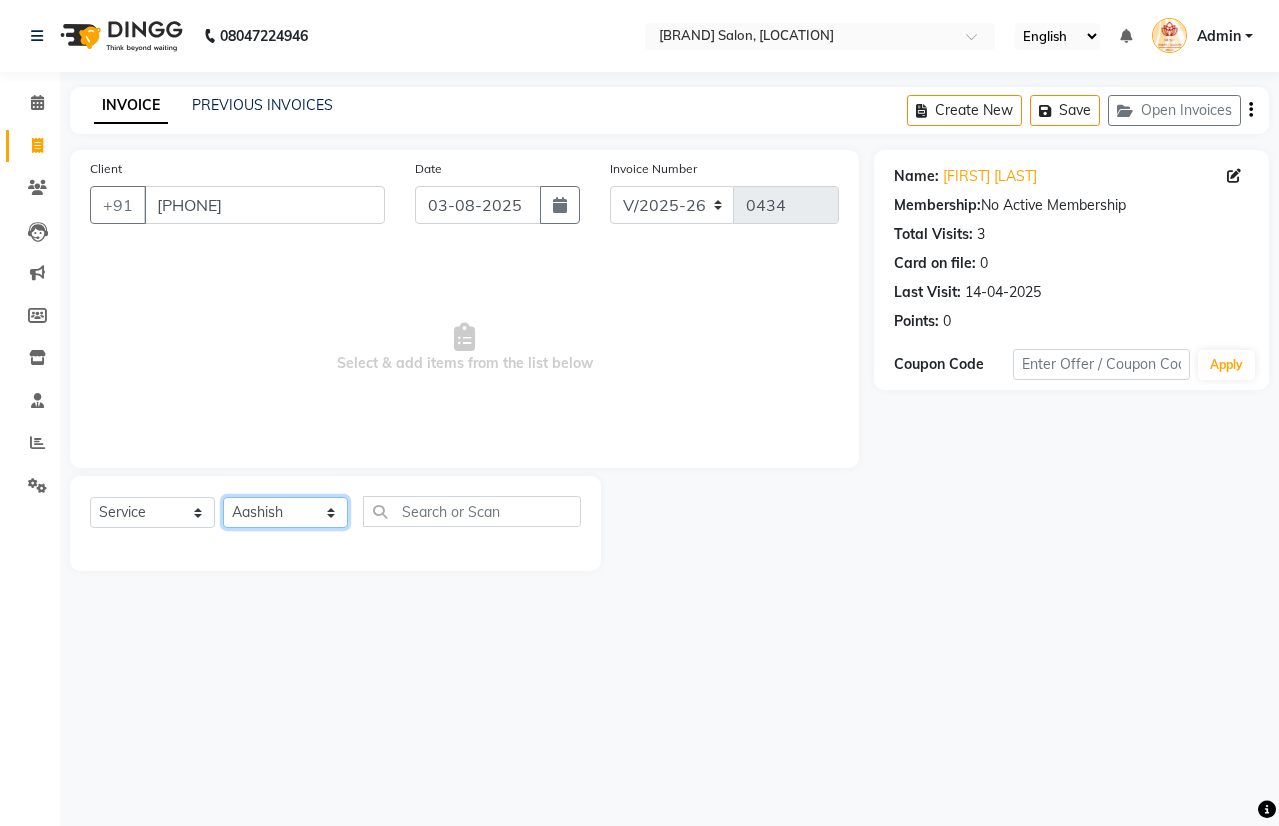 click on "Select Stylist [FIRST] [FIRST] [FIRST] [FIRST] [FIRST] [FIRST] [FIRST] [FIRST] [FIRST]" 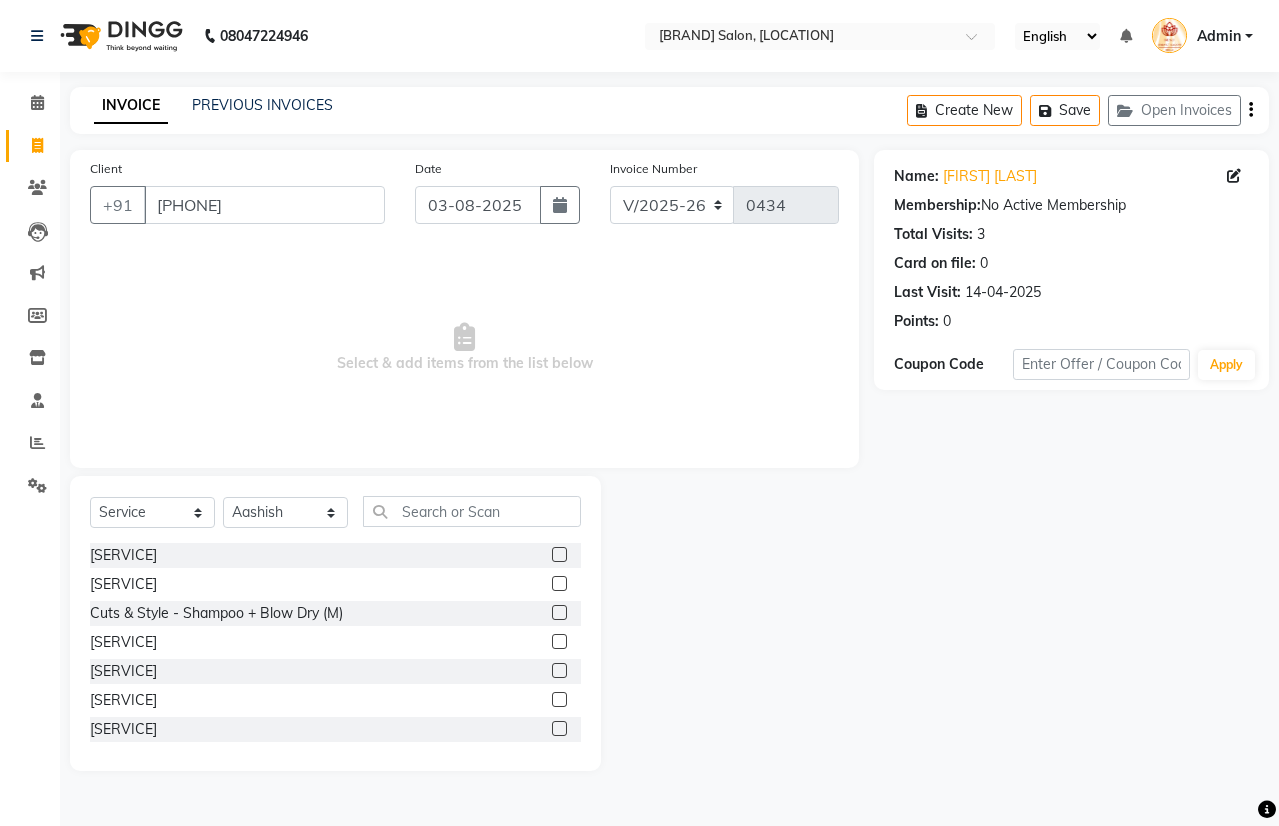 click 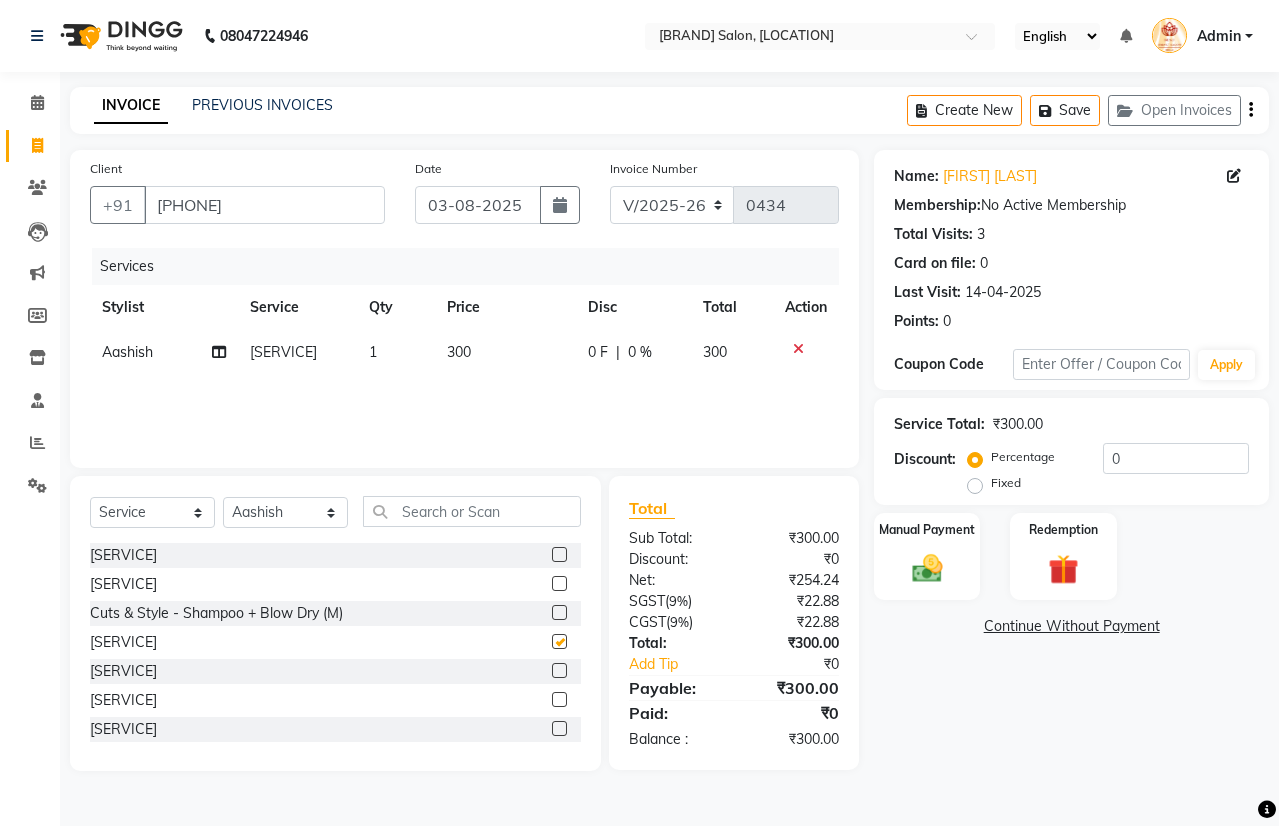 checkbox on "false" 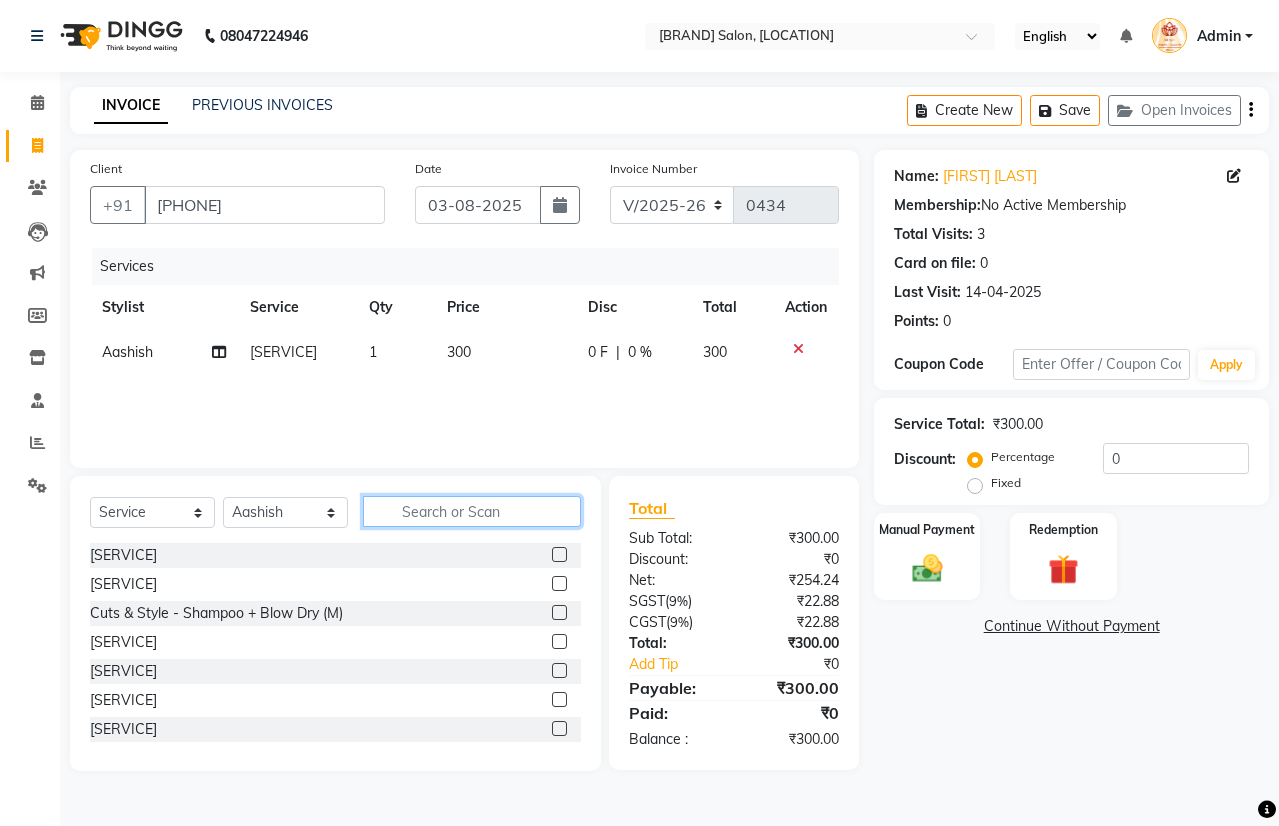 click 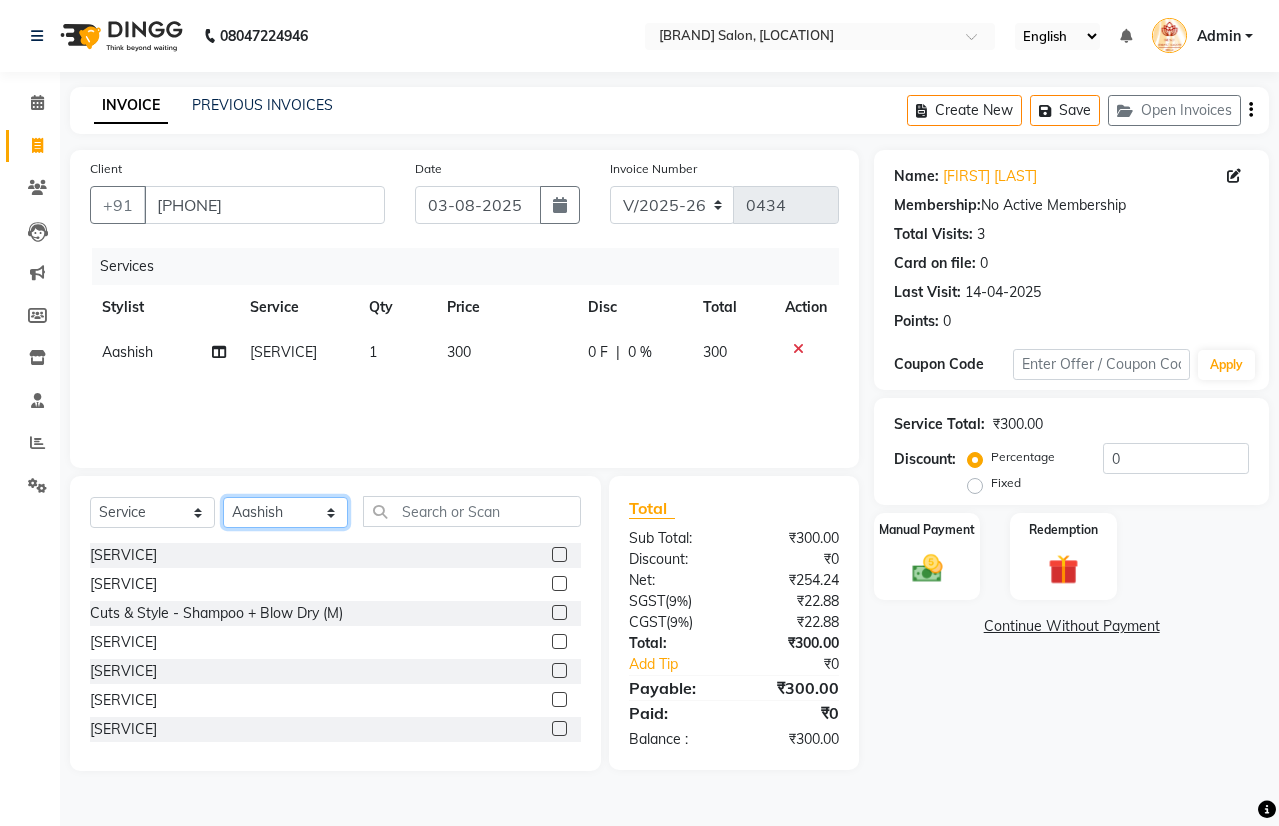 click on "Select Stylist [FIRST] [FIRST] [FIRST] [FIRST] [FIRST] [FIRST] [FIRST] [FIRST] [FIRST]" 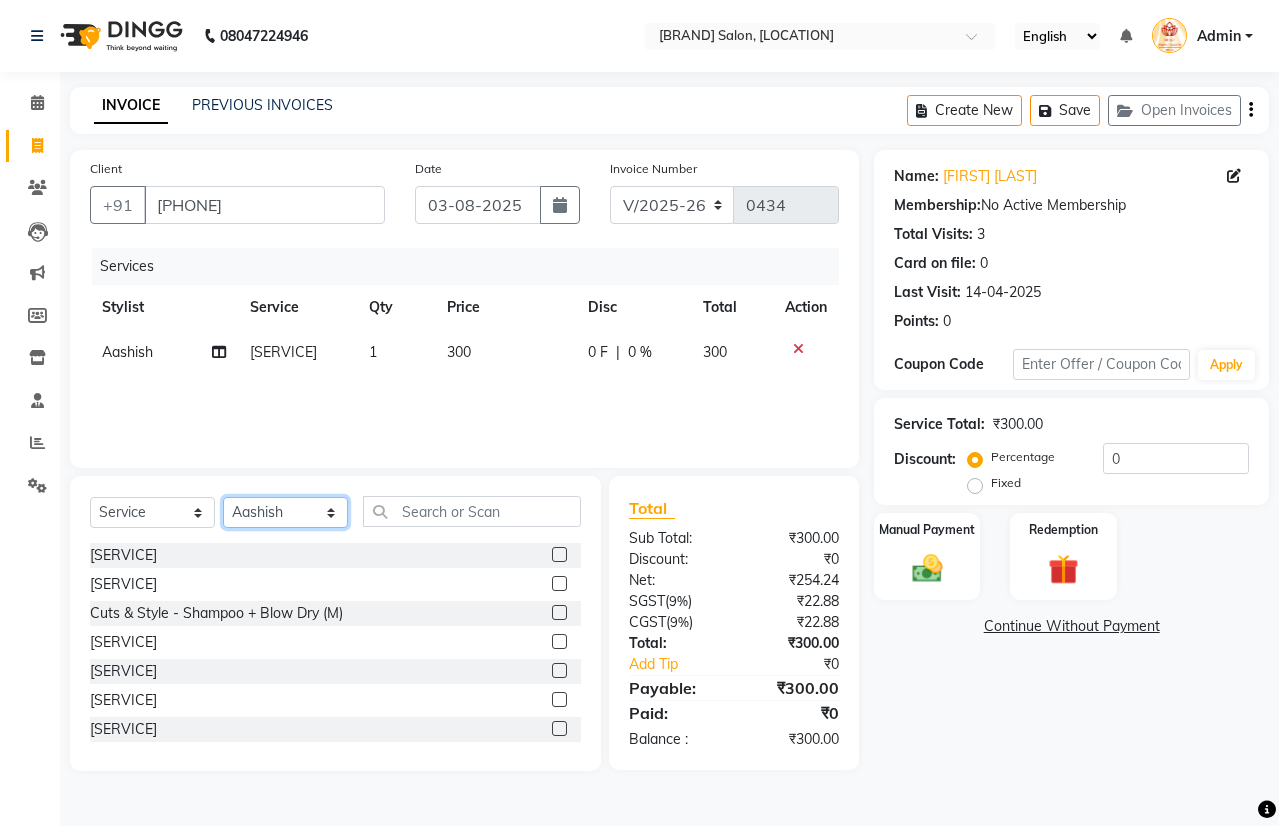 select on "[NUMBER]" 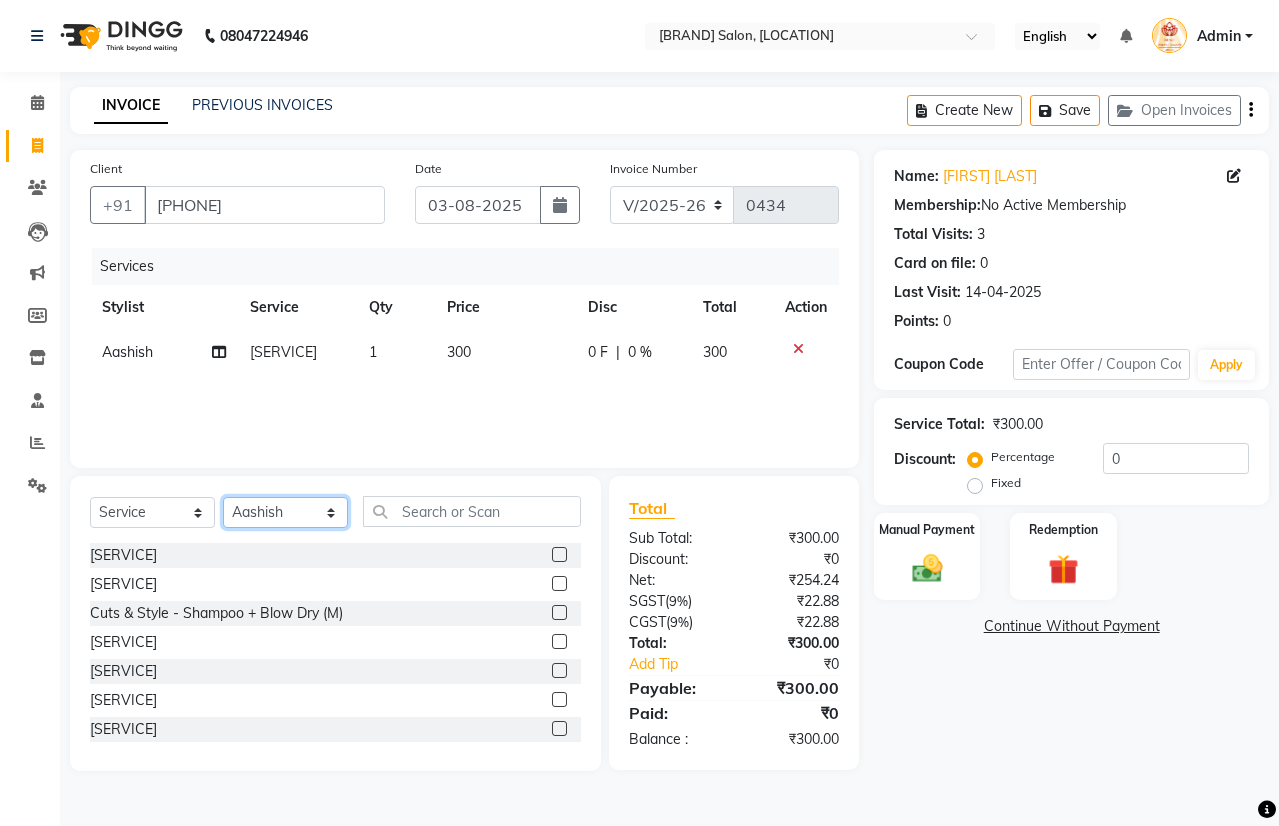 click on "Select Stylist [FIRST] [FIRST] [FIRST] [FIRST] [FIRST] [FIRST] [FIRST] [FIRST] [FIRST]" 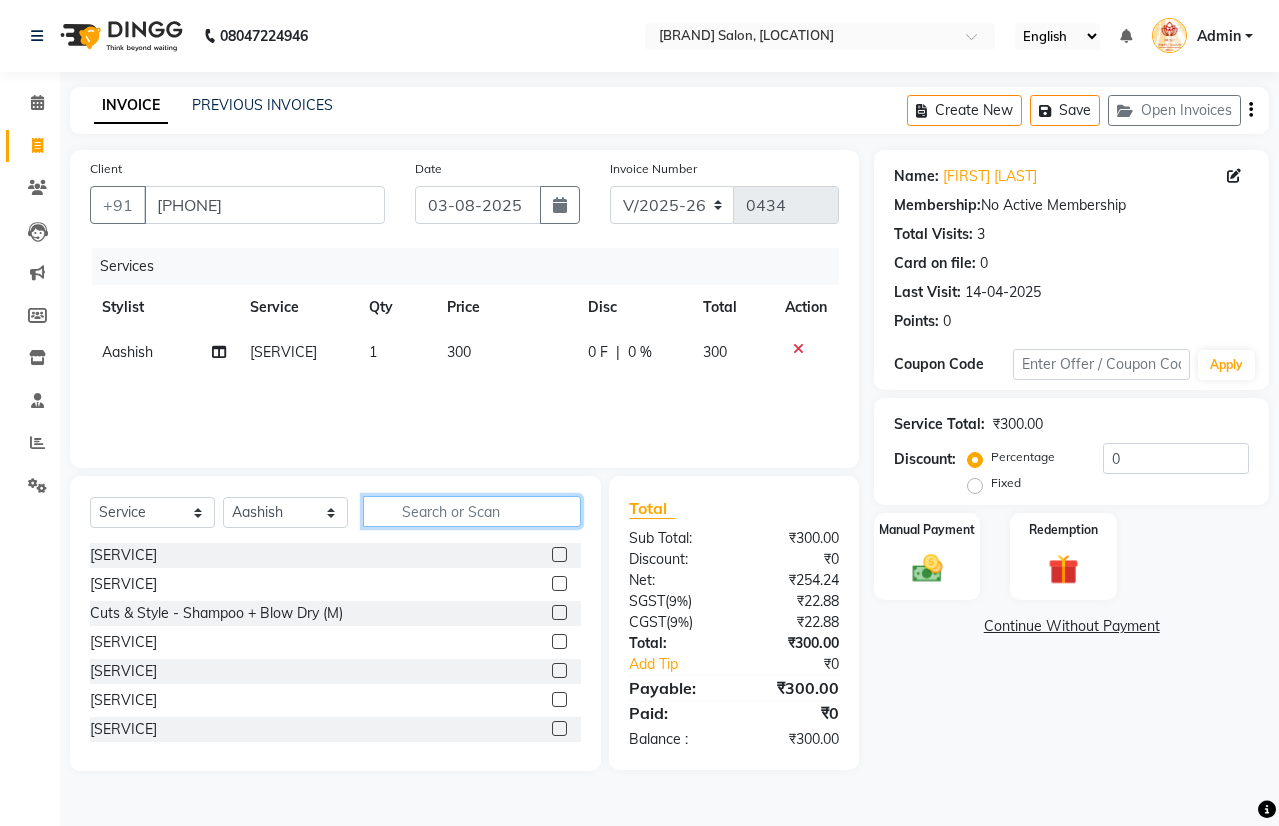 click 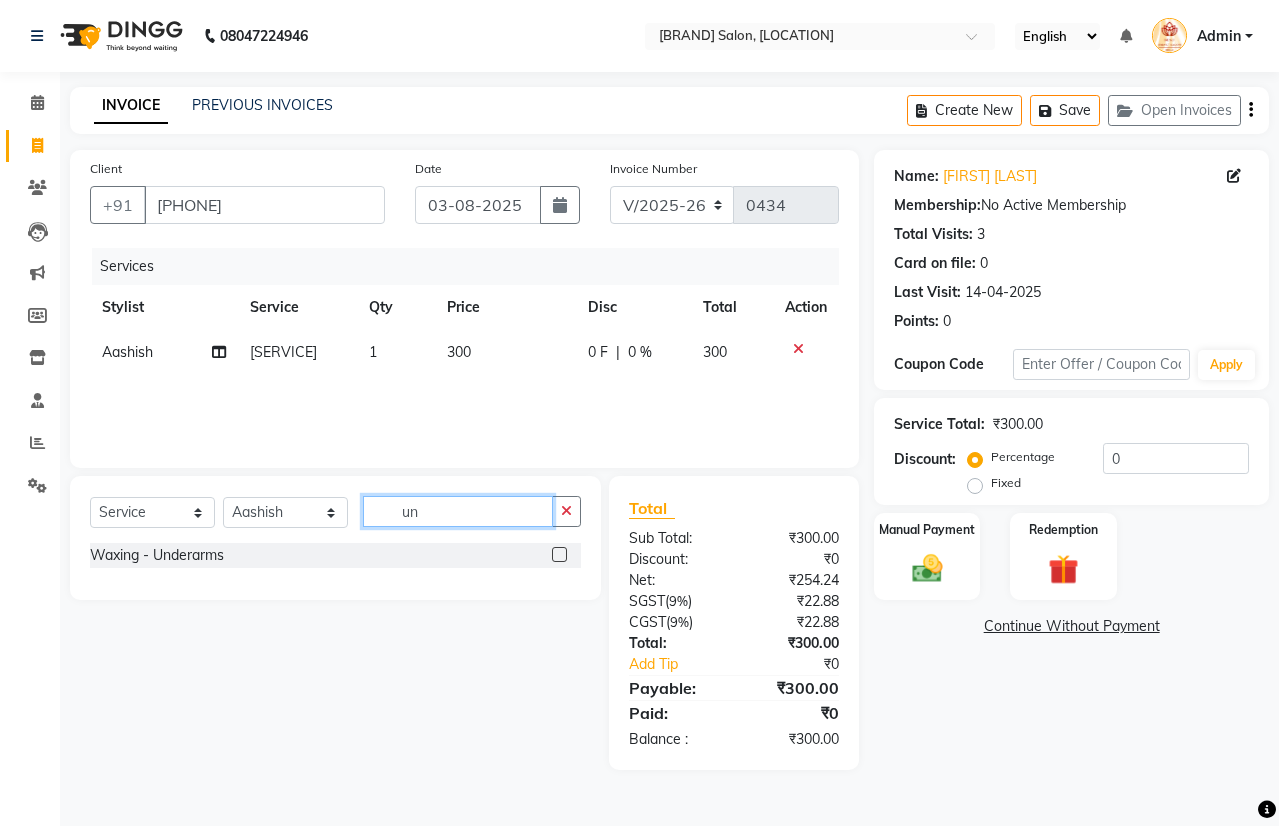 type on "un" 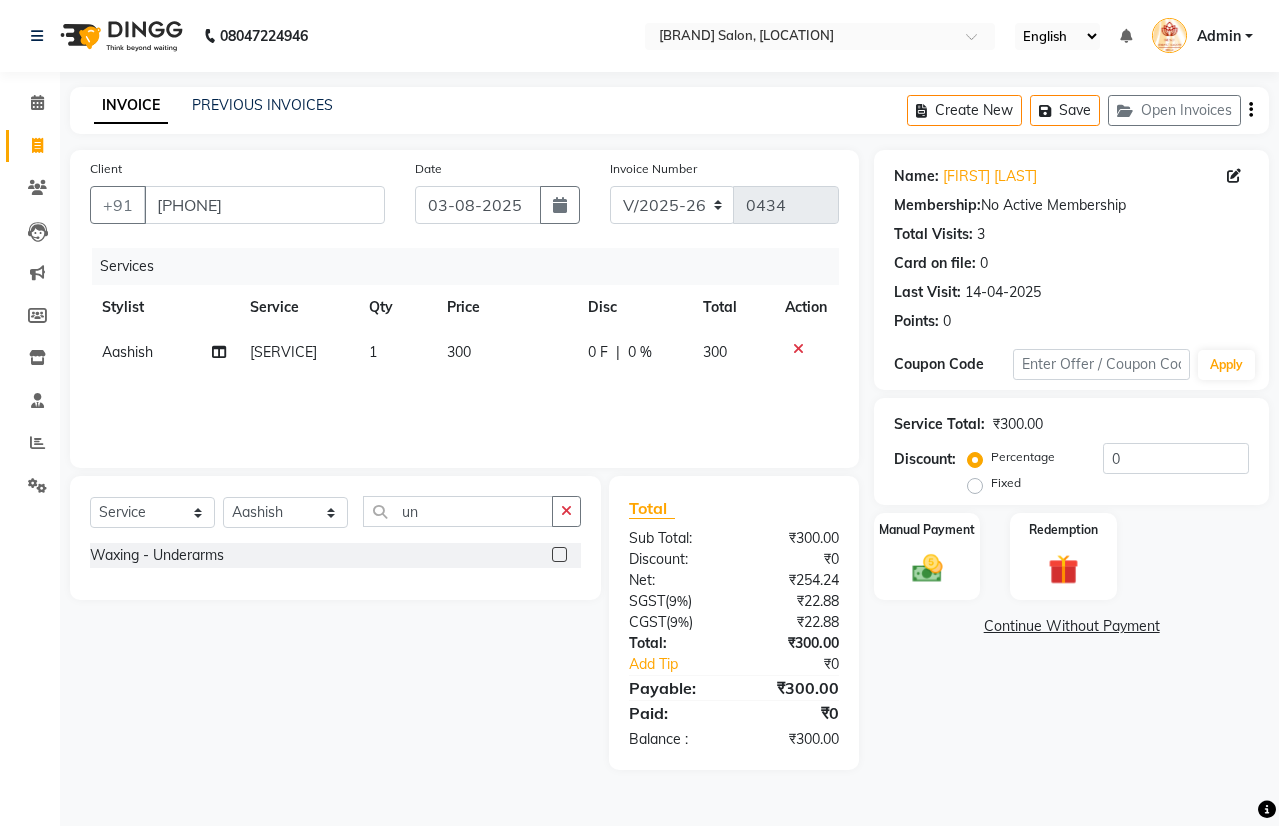 click 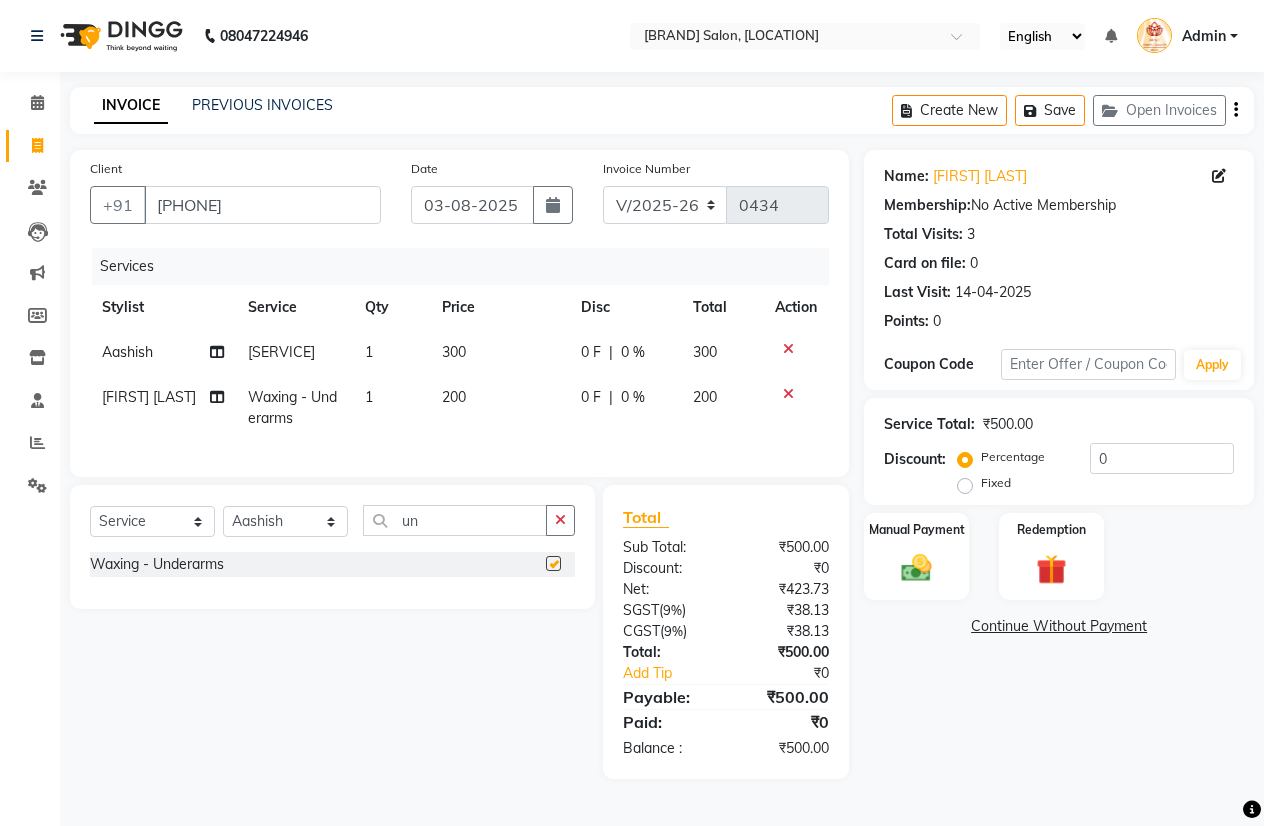 checkbox on "false" 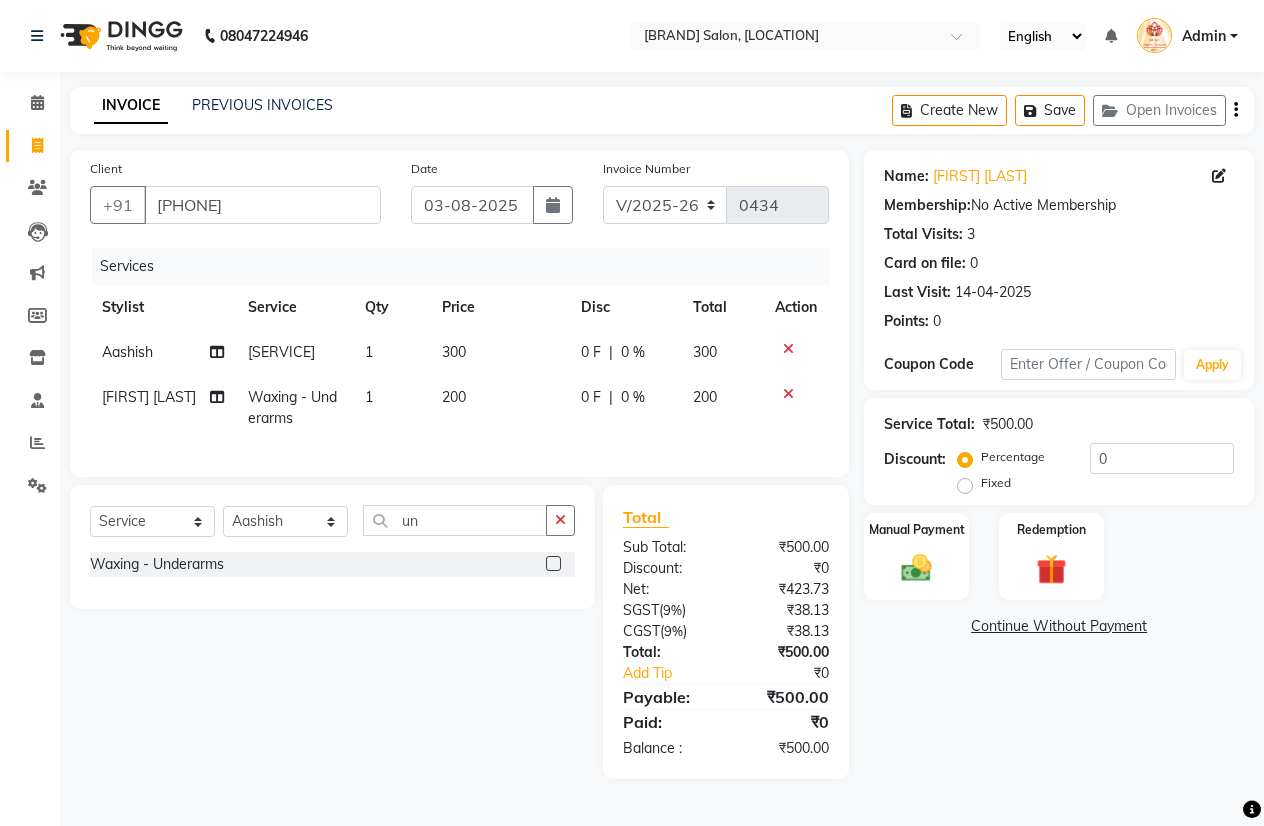 click 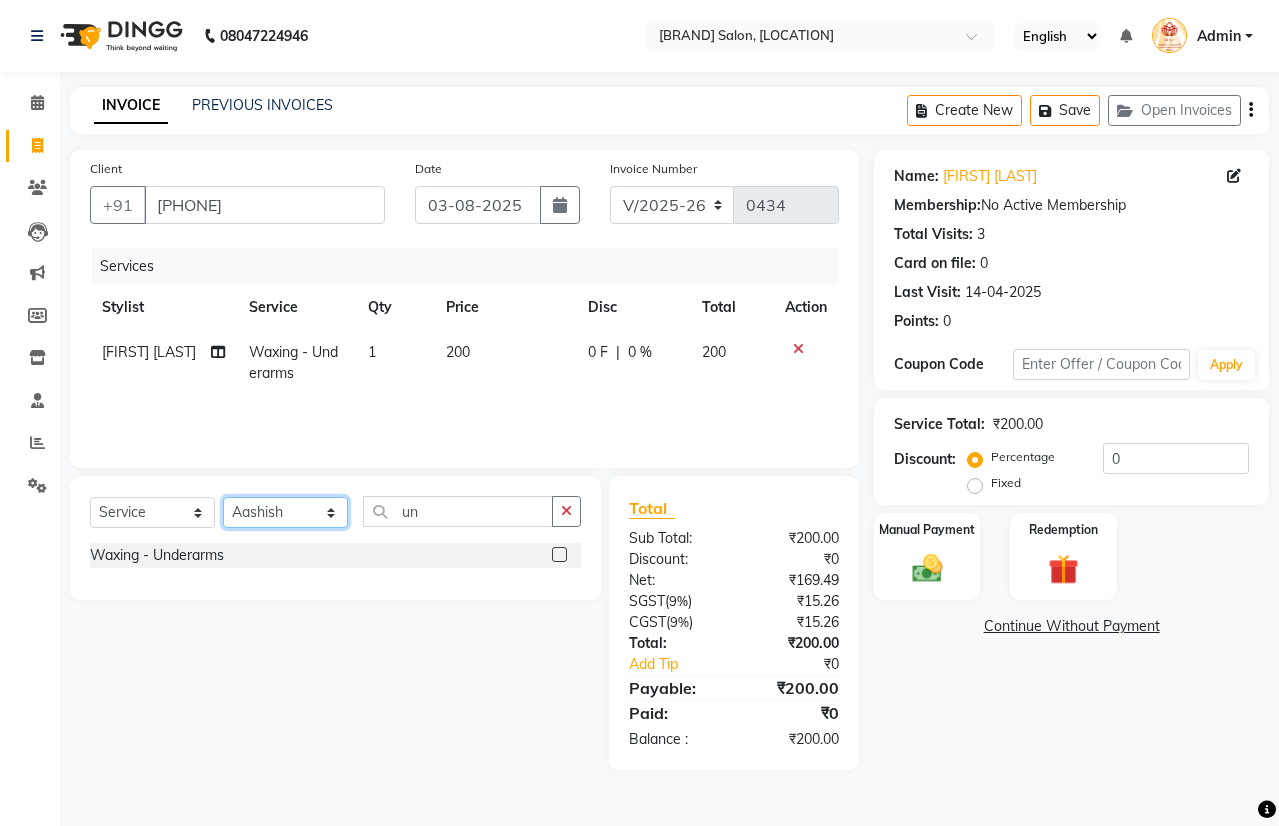 drag, startPoint x: 309, startPoint y: 502, endPoint x: 292, endPoint y: 510, distance: 18.788294 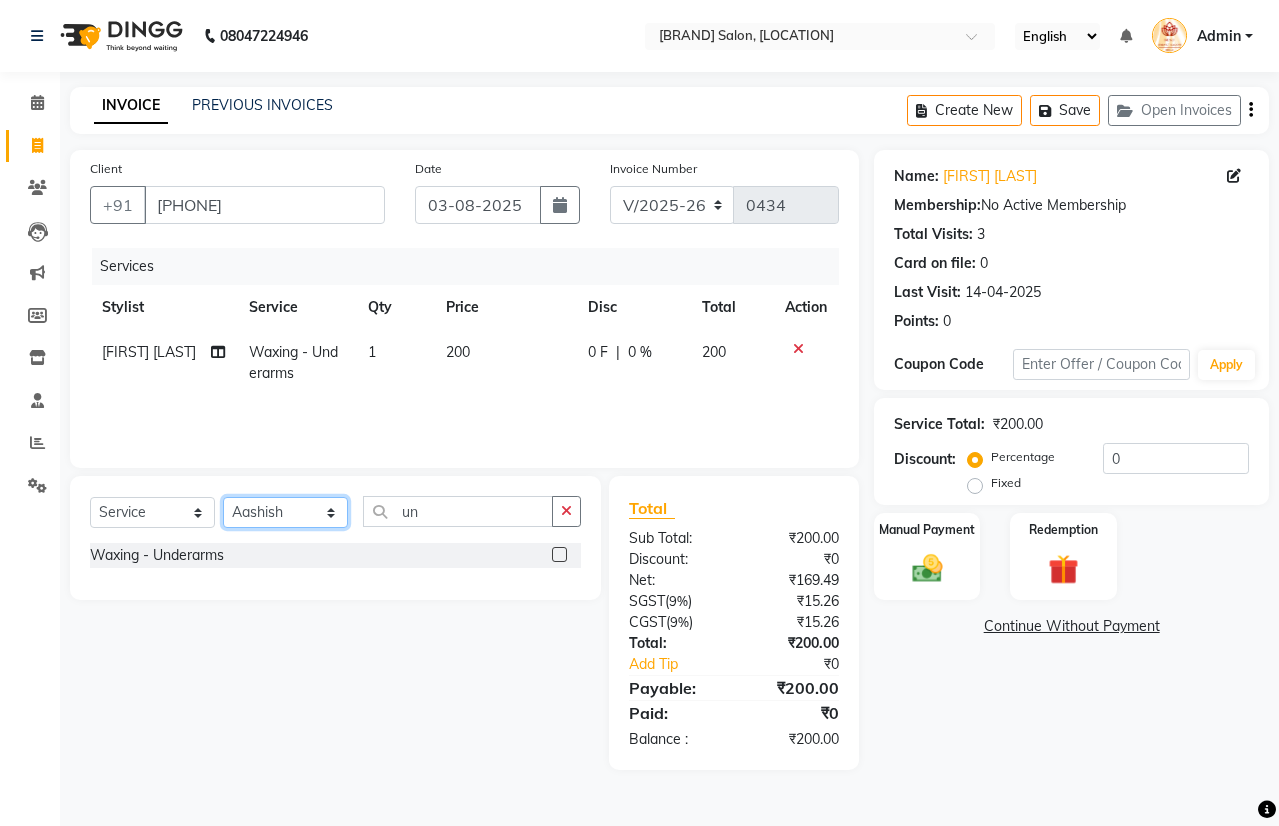 click on "Select Stylist [FIRST] [FIRST] [FIRST] [FIRST] [FIRST] [FIRST] [FIRST] [FIRST] [FIRST]" 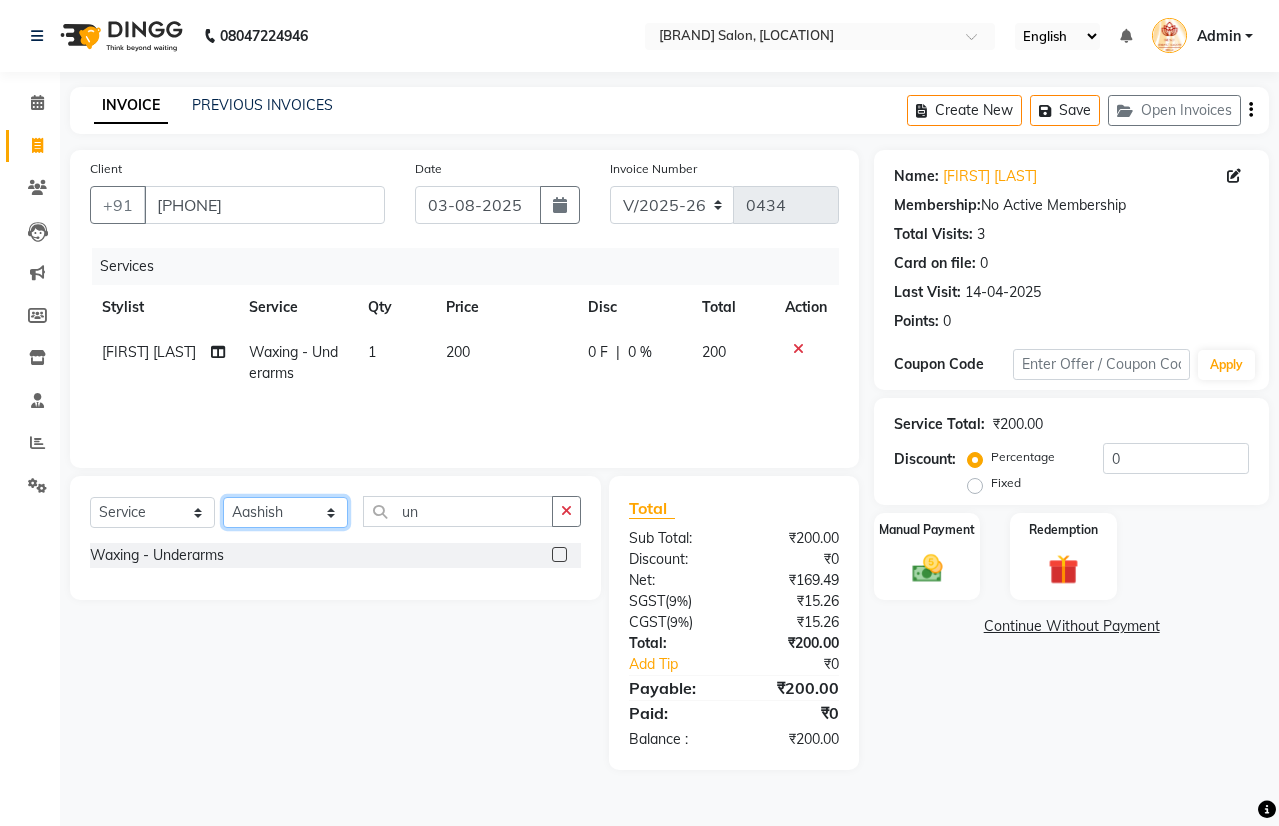 select on "47023" 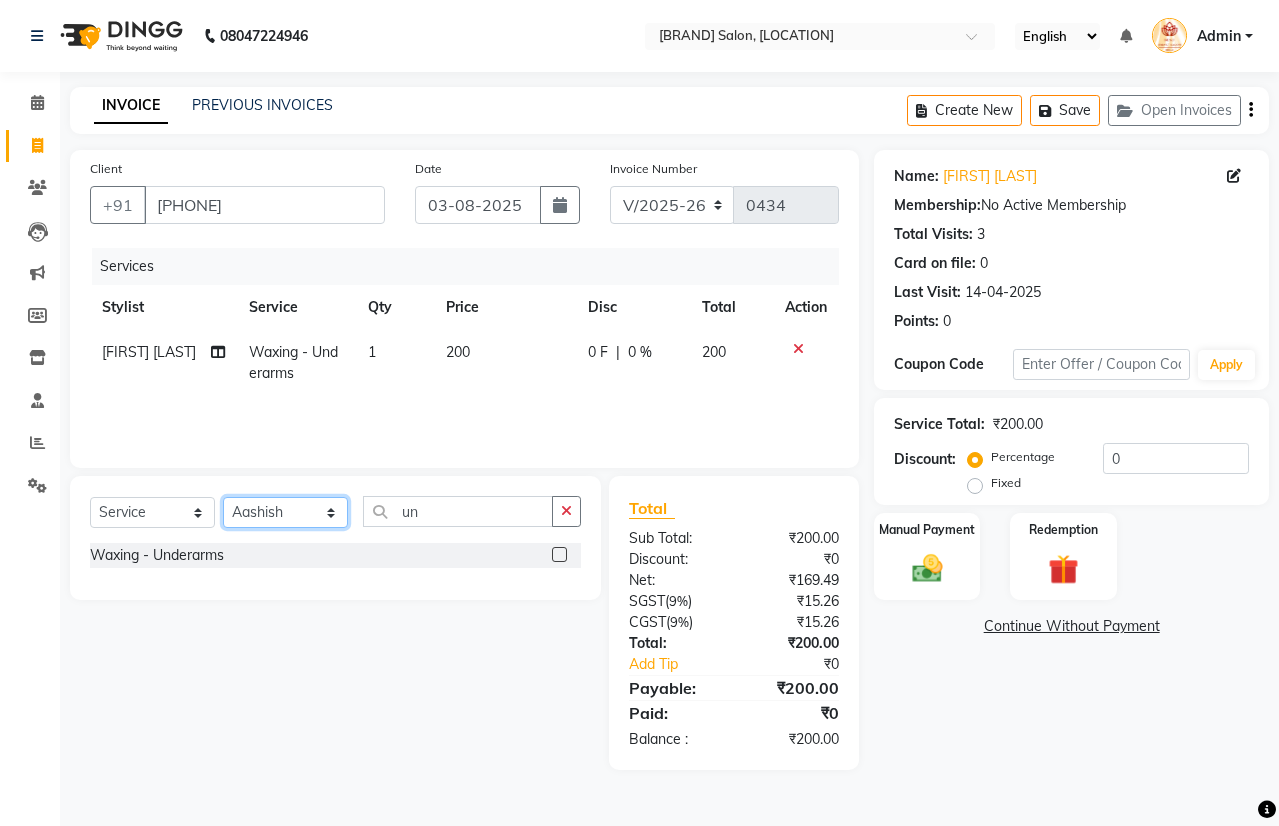 click on "Select Stylist [FIRST] [FIRST] [FIRST] [FIRST] [FIRST] [FIRST] [FIRST] [FIRST] [FIRST]" 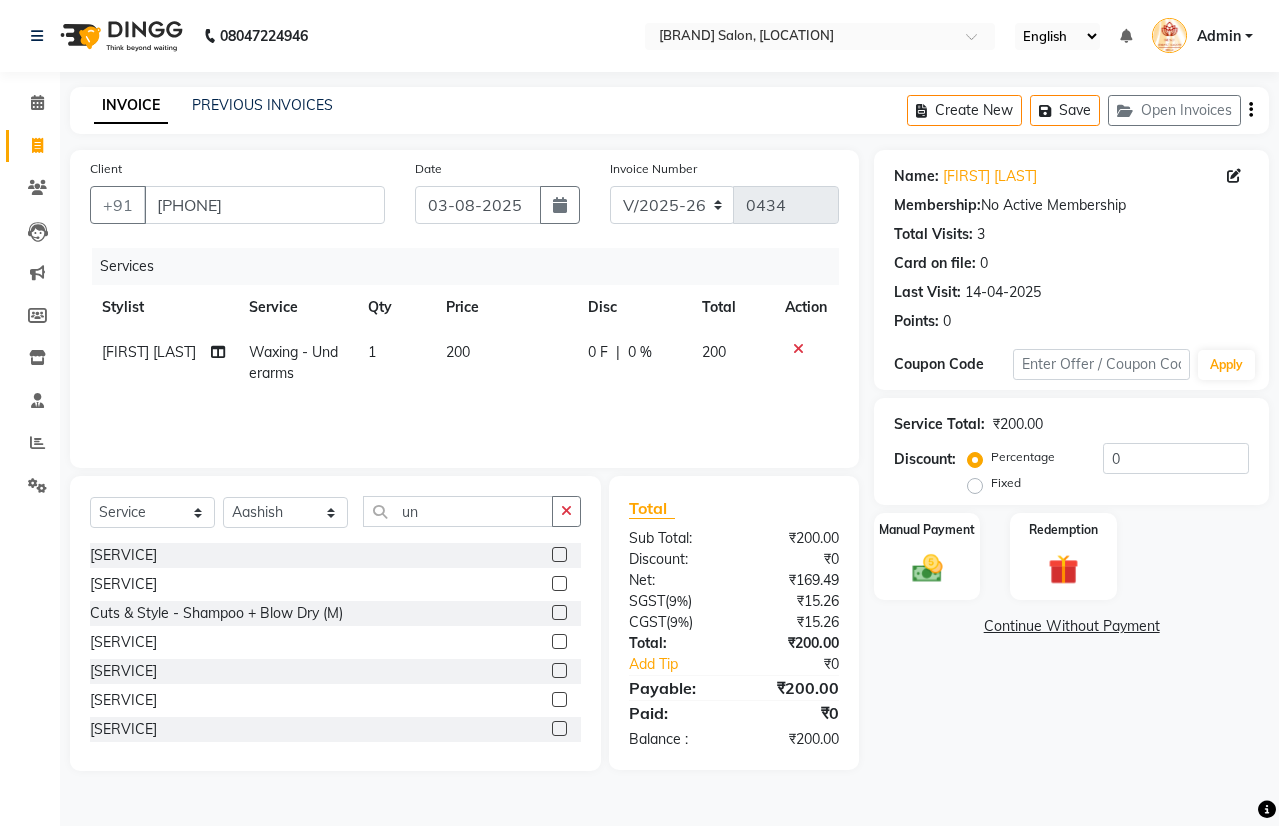 click 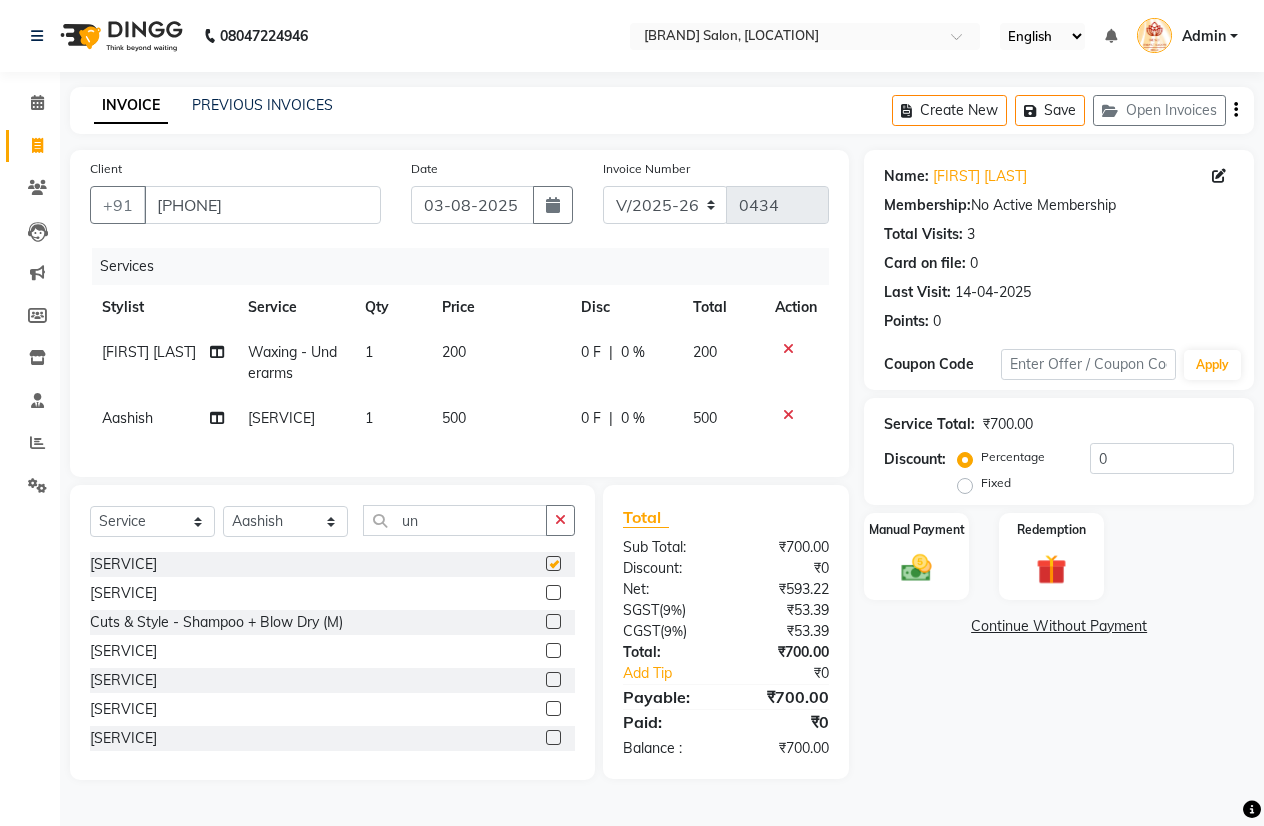 checkbox on "false" 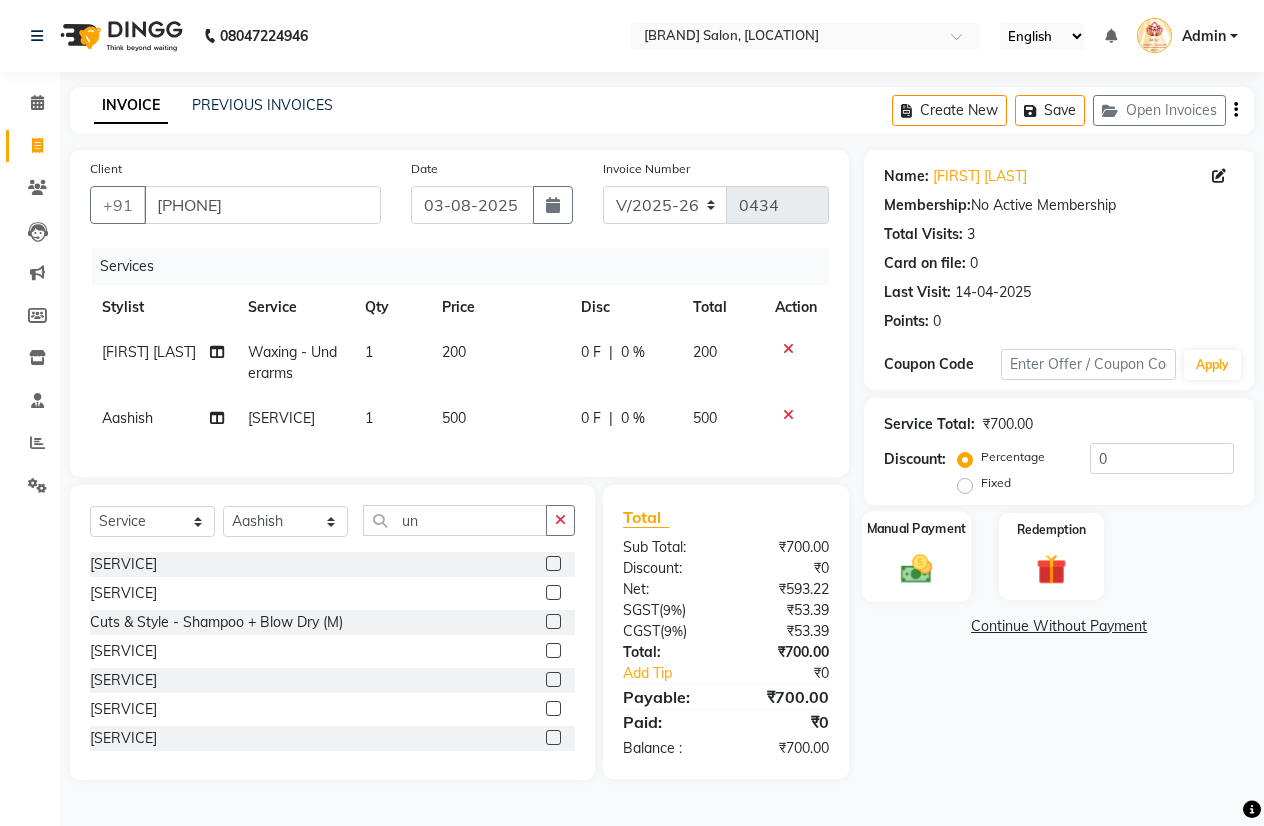 click 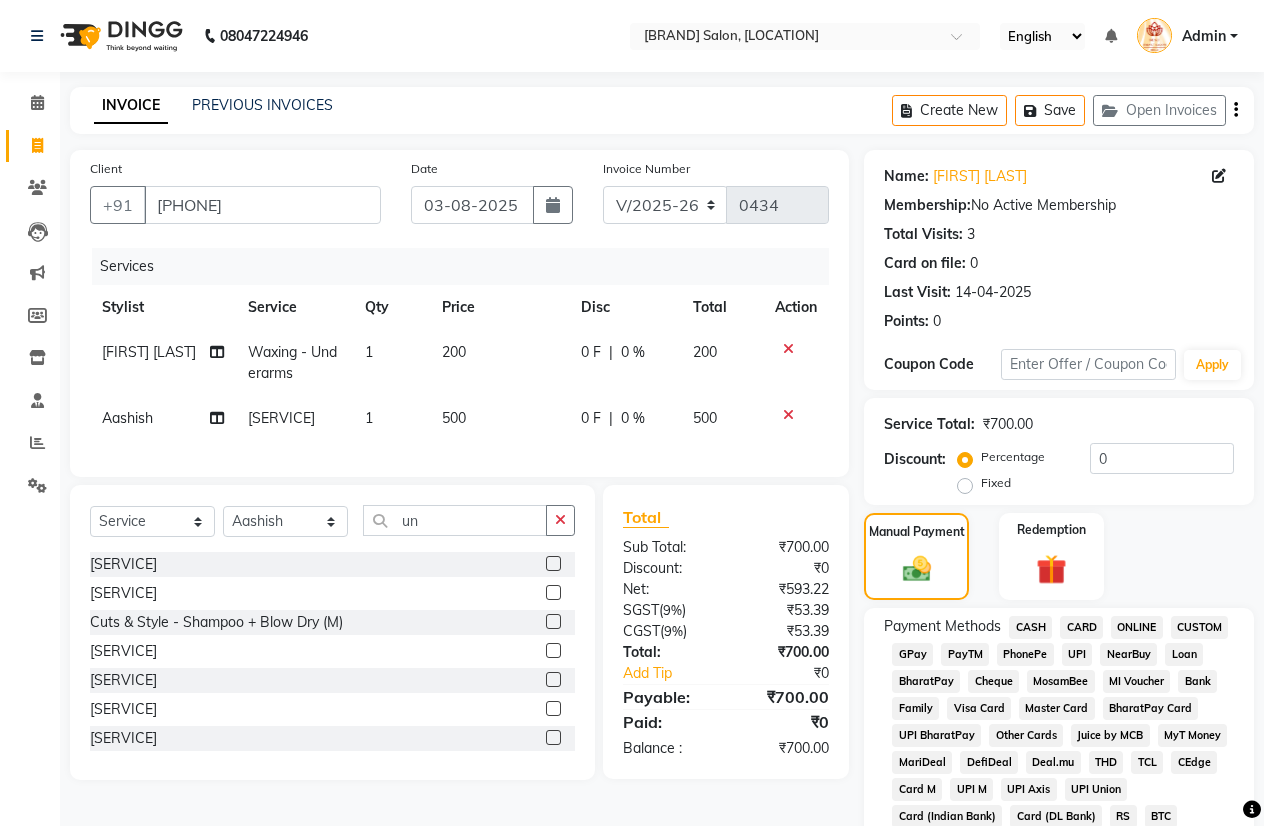 click on "CASH" 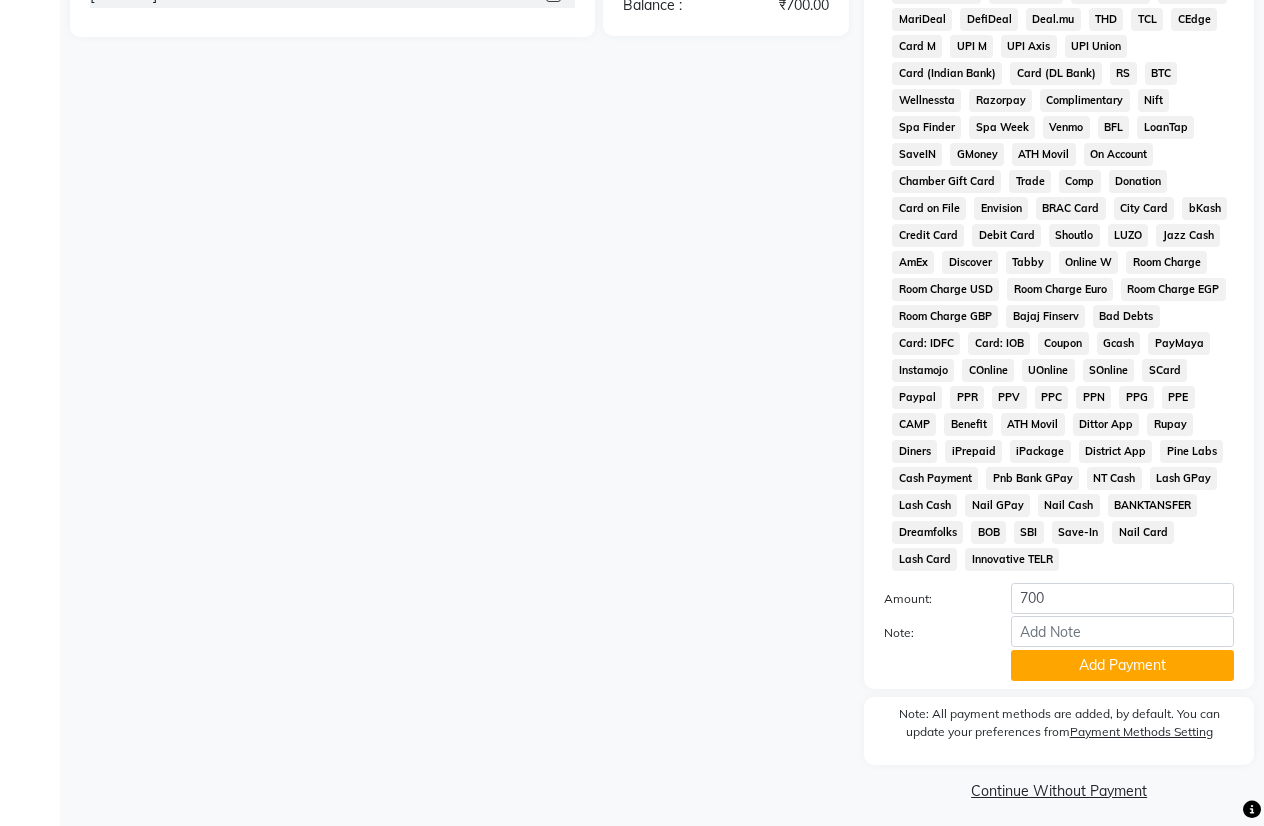 scroll, scrollTop: 753, scrollLeft: 0, axis: vertical 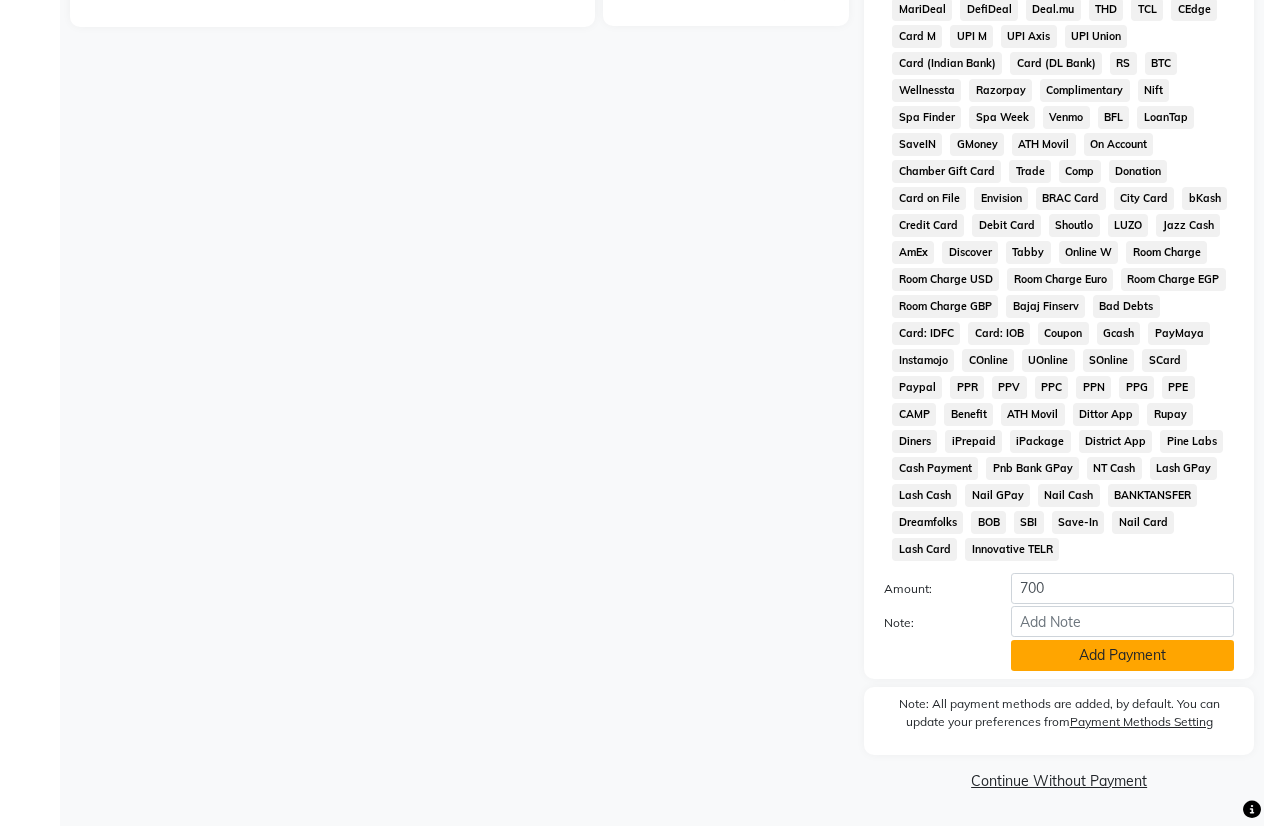 click on "Add Payment" 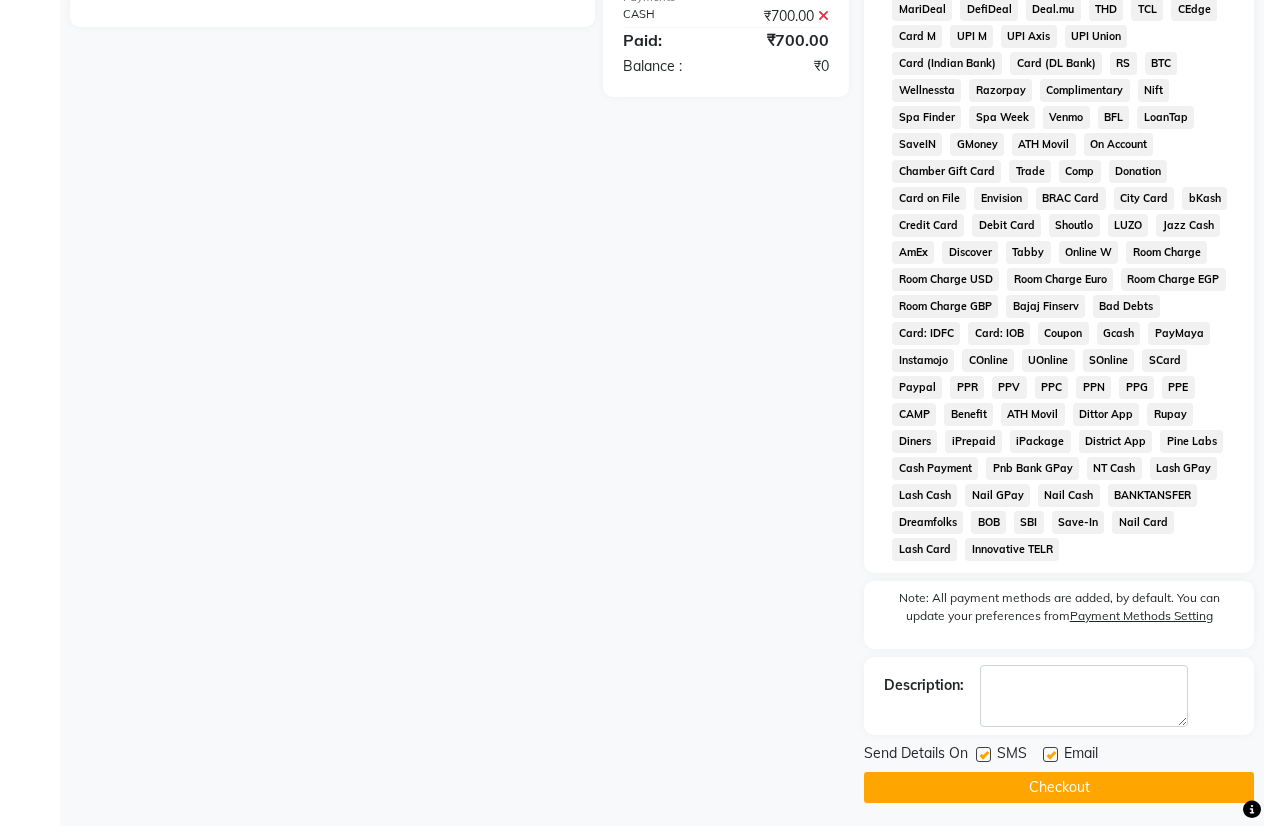 click on "Checkout" 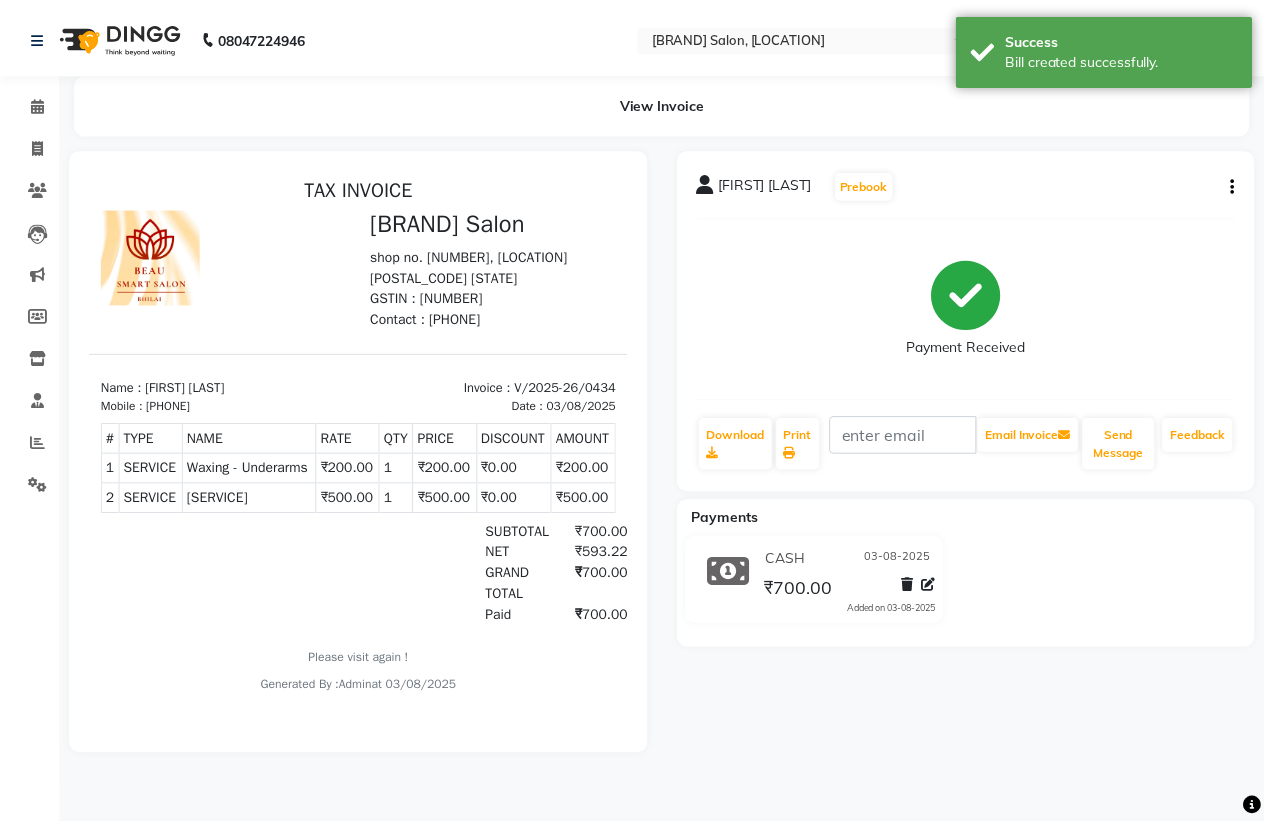 scroll, scrollTop: 0, scrollLeft: 0, axis: both 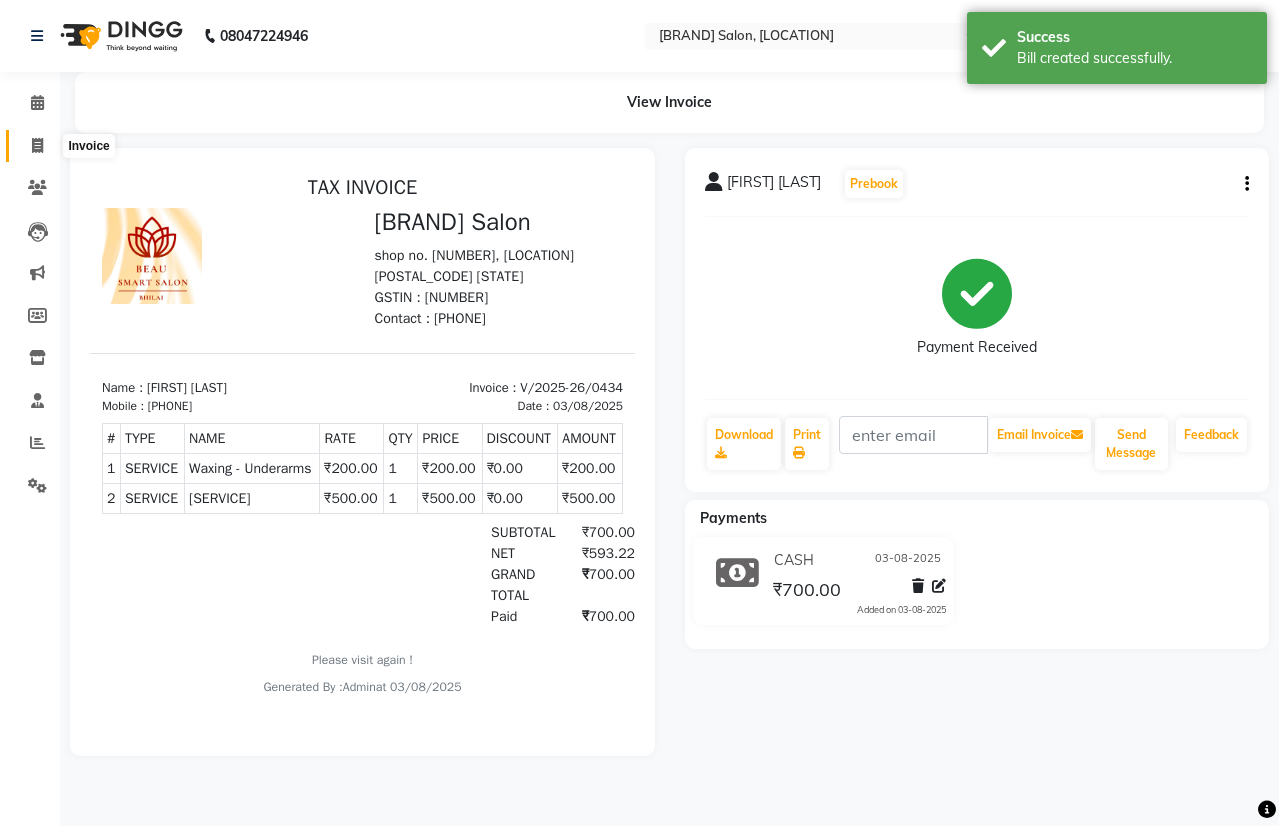 click 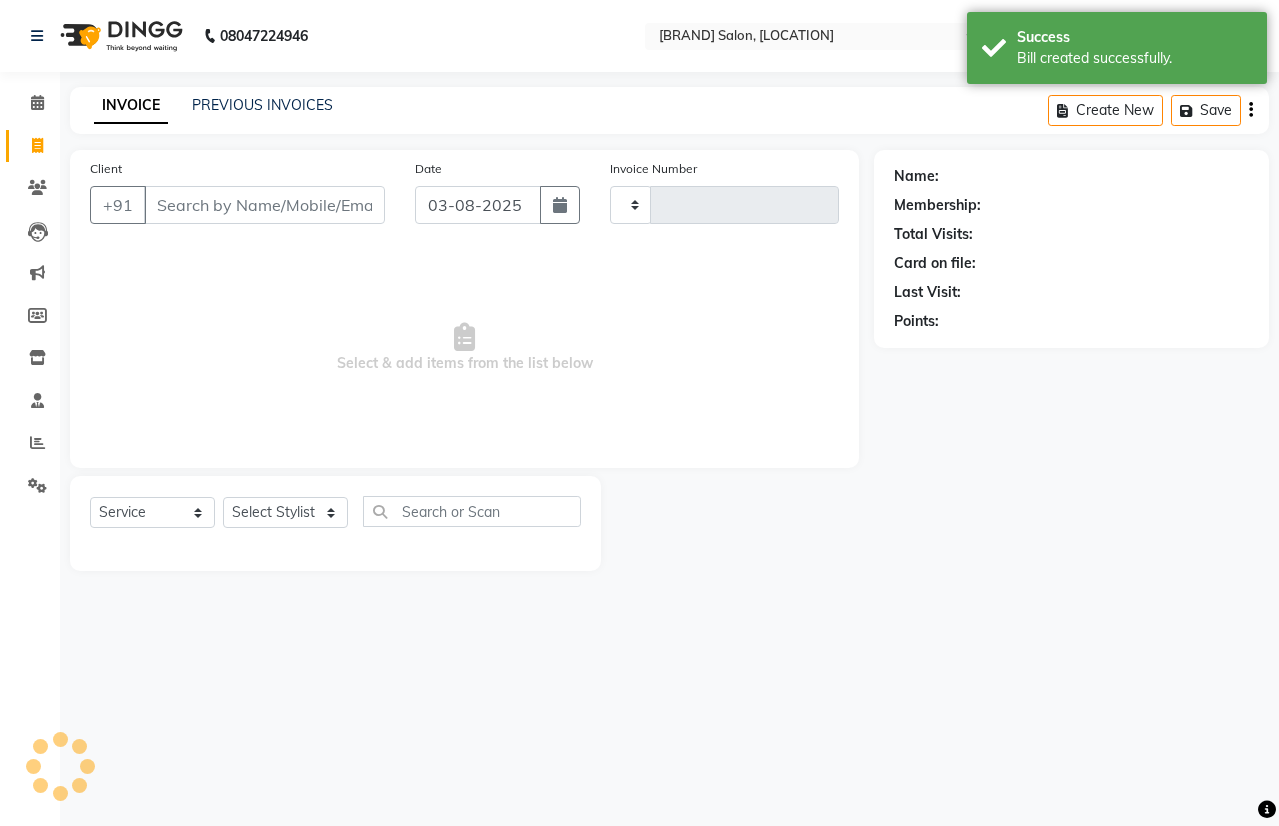 type on "0435" 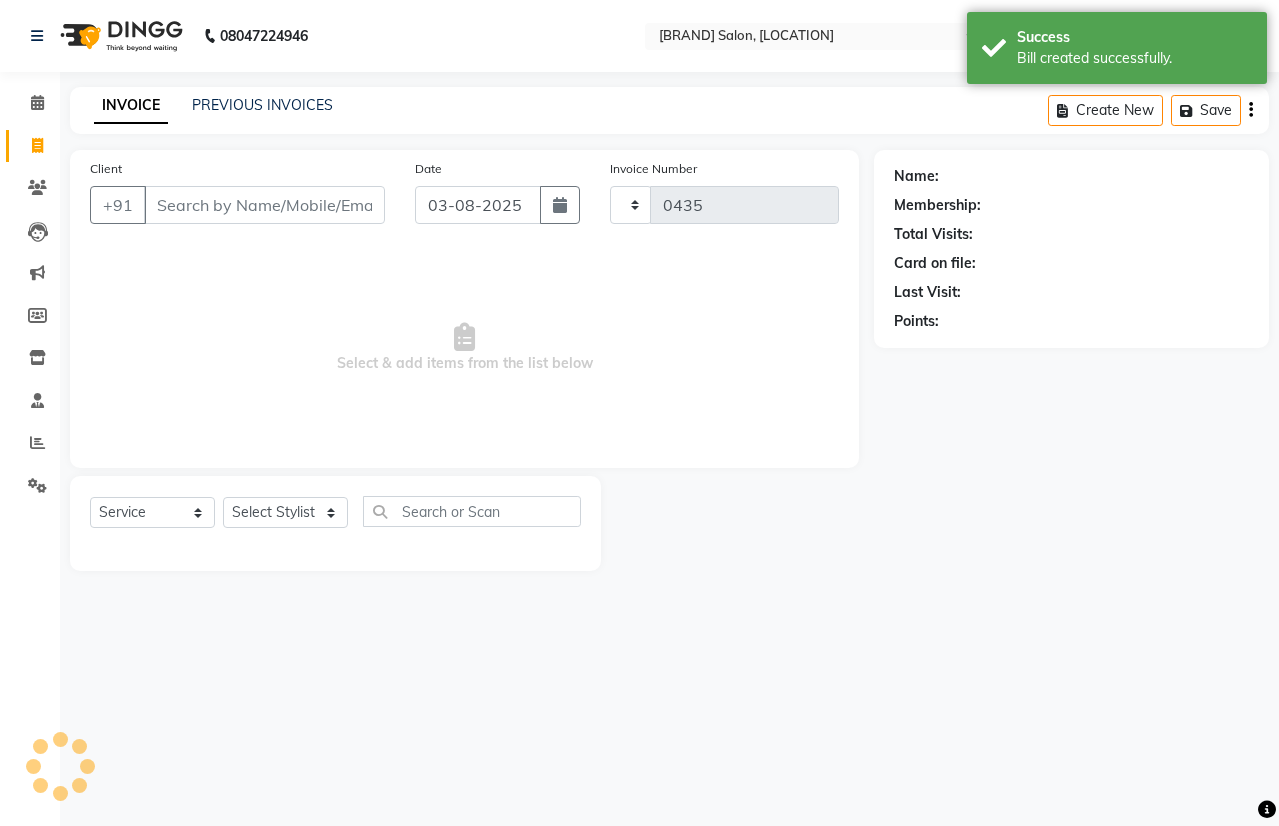 select on "5262" 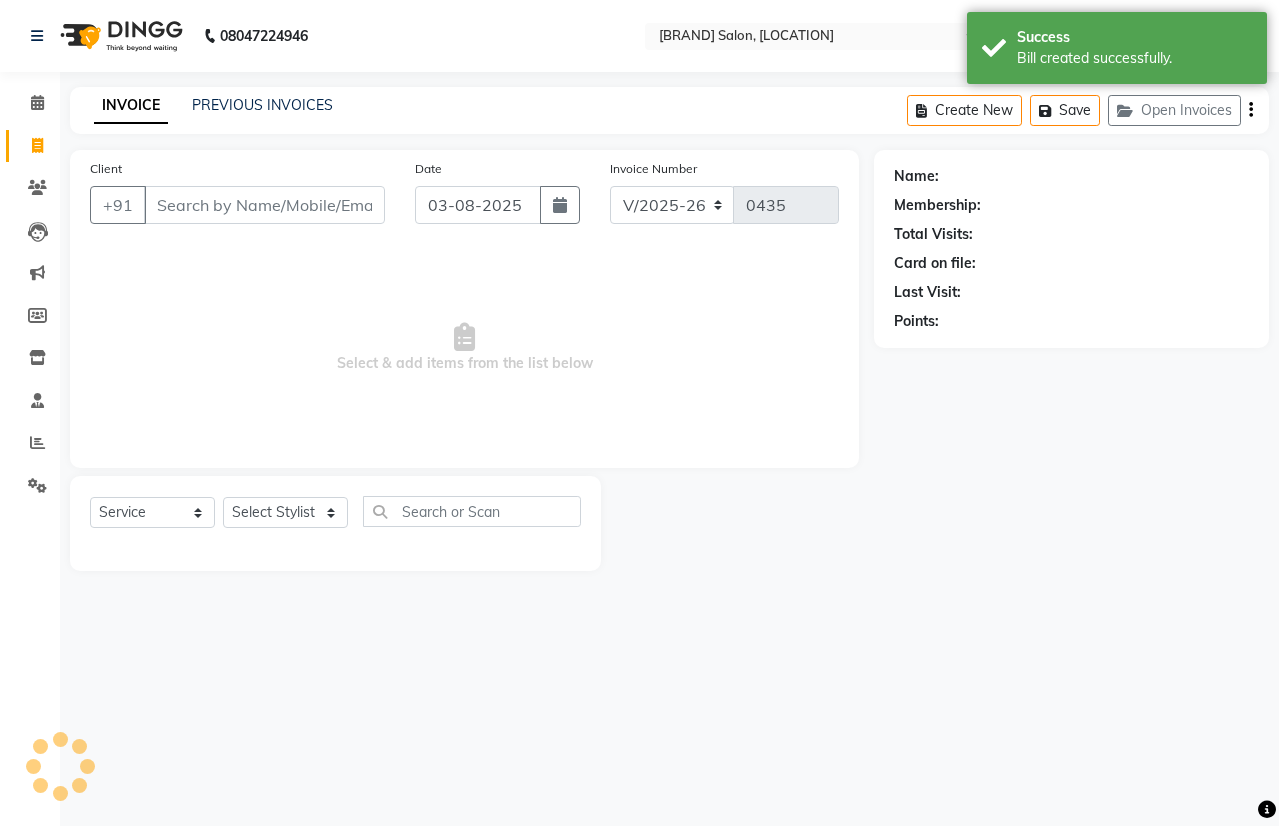 click on "Client" at bounding box center (264, 205) 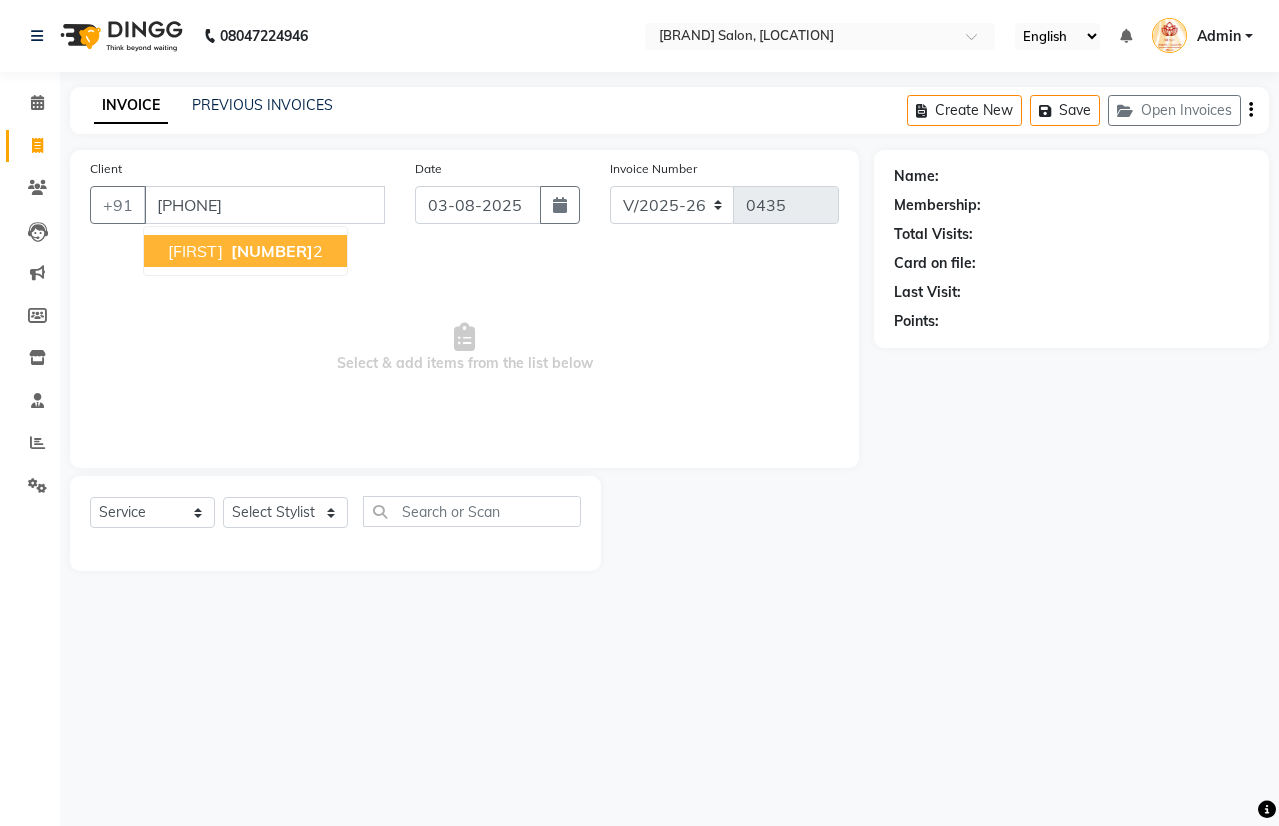 type on "[PHONE]" 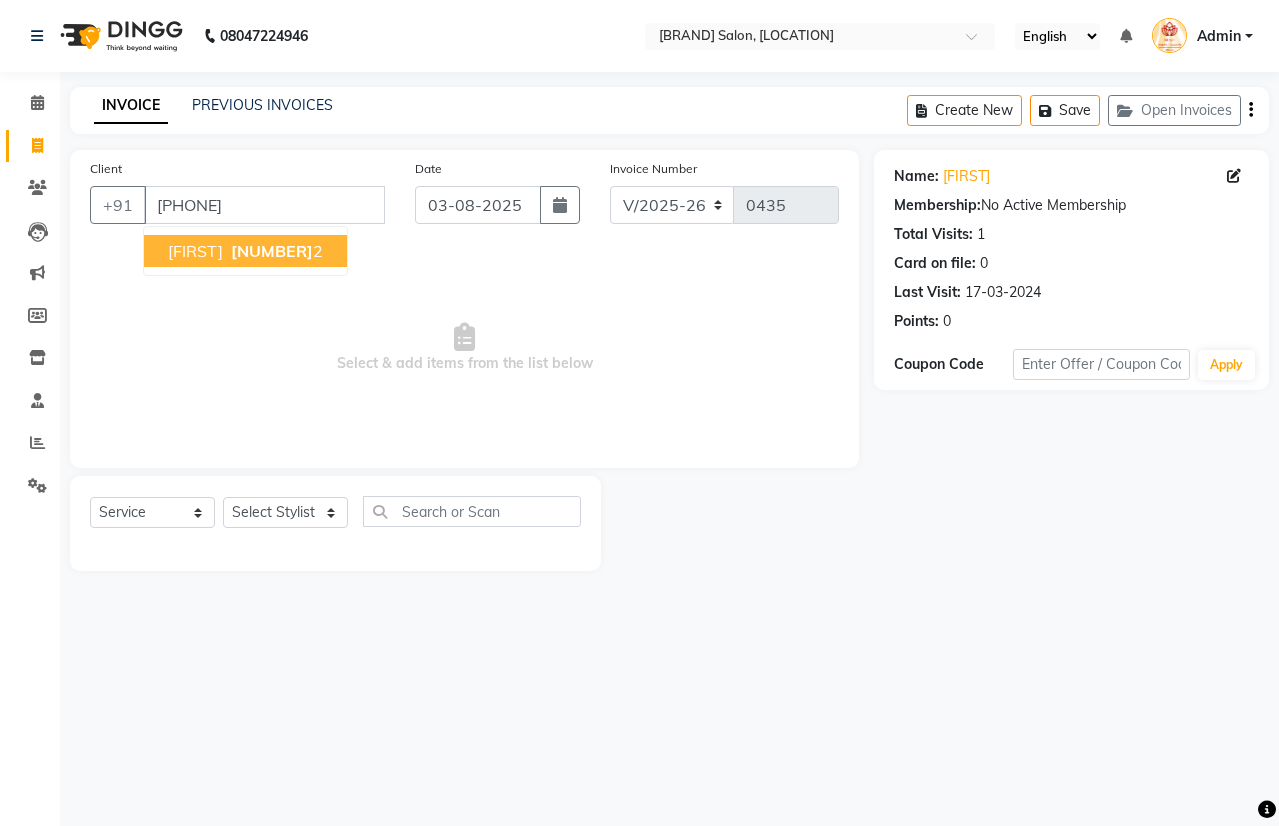 click on "[NUMBER]" at bounding box center [272, 251] 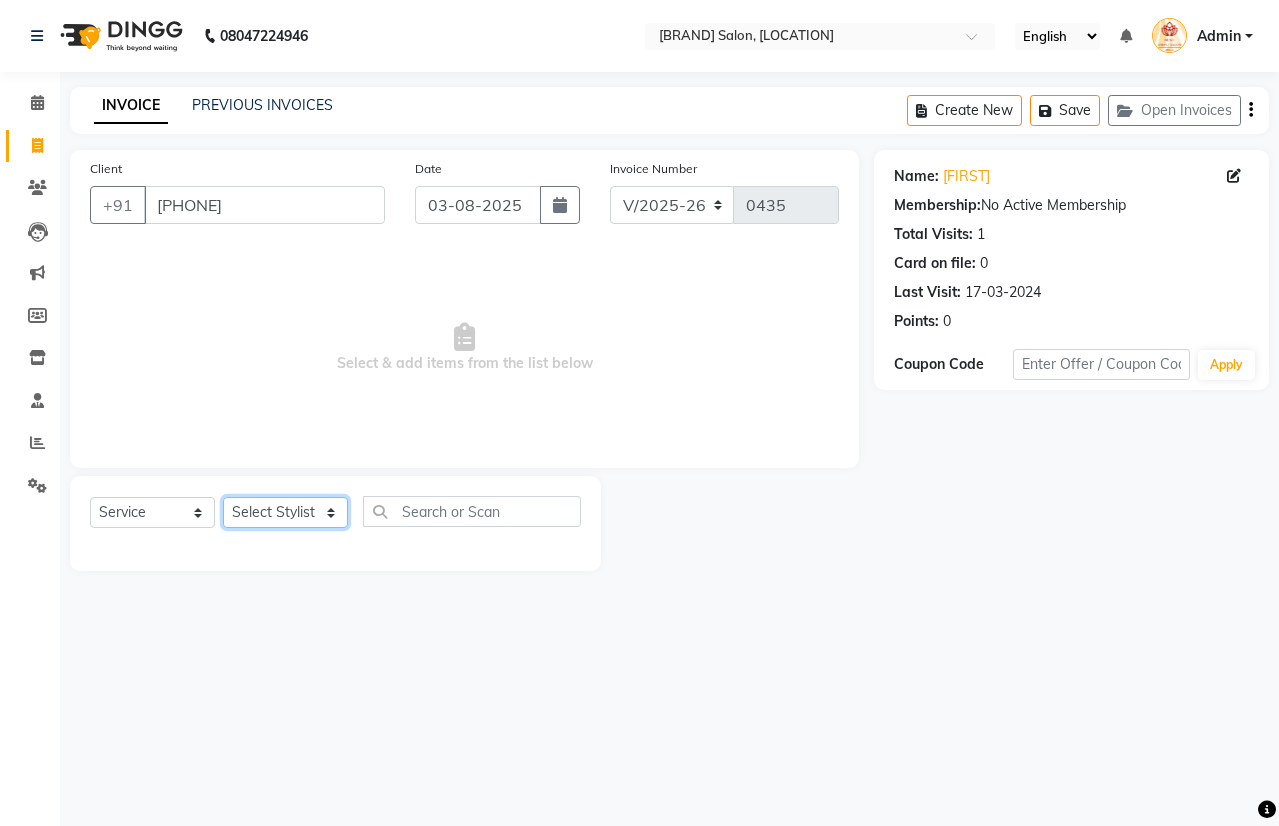 click on "Select Stylist [FIRST] [FIRST] [FIRST] [FIRST] [FIRST] [FIRST] [FIRST] [FIRST] [FIRST]" 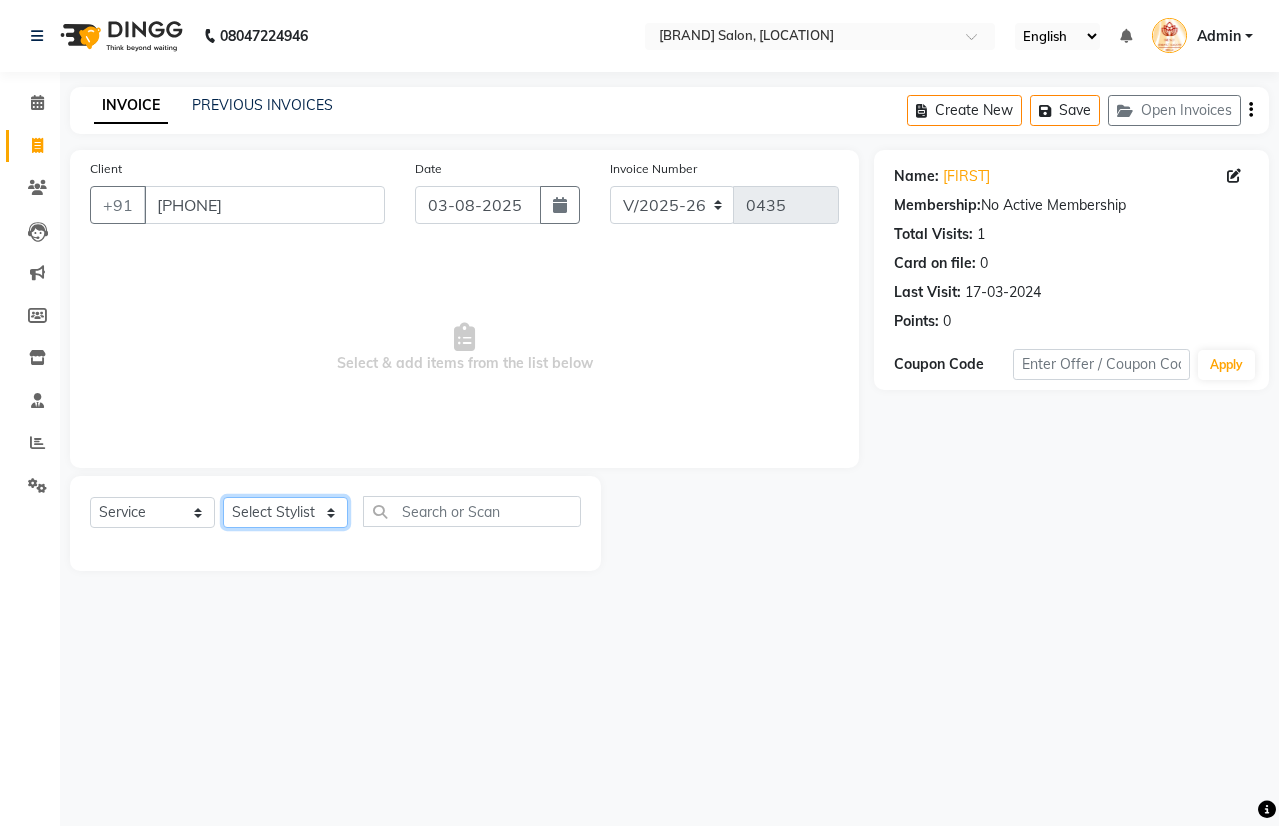 select on "[NUMBER]" 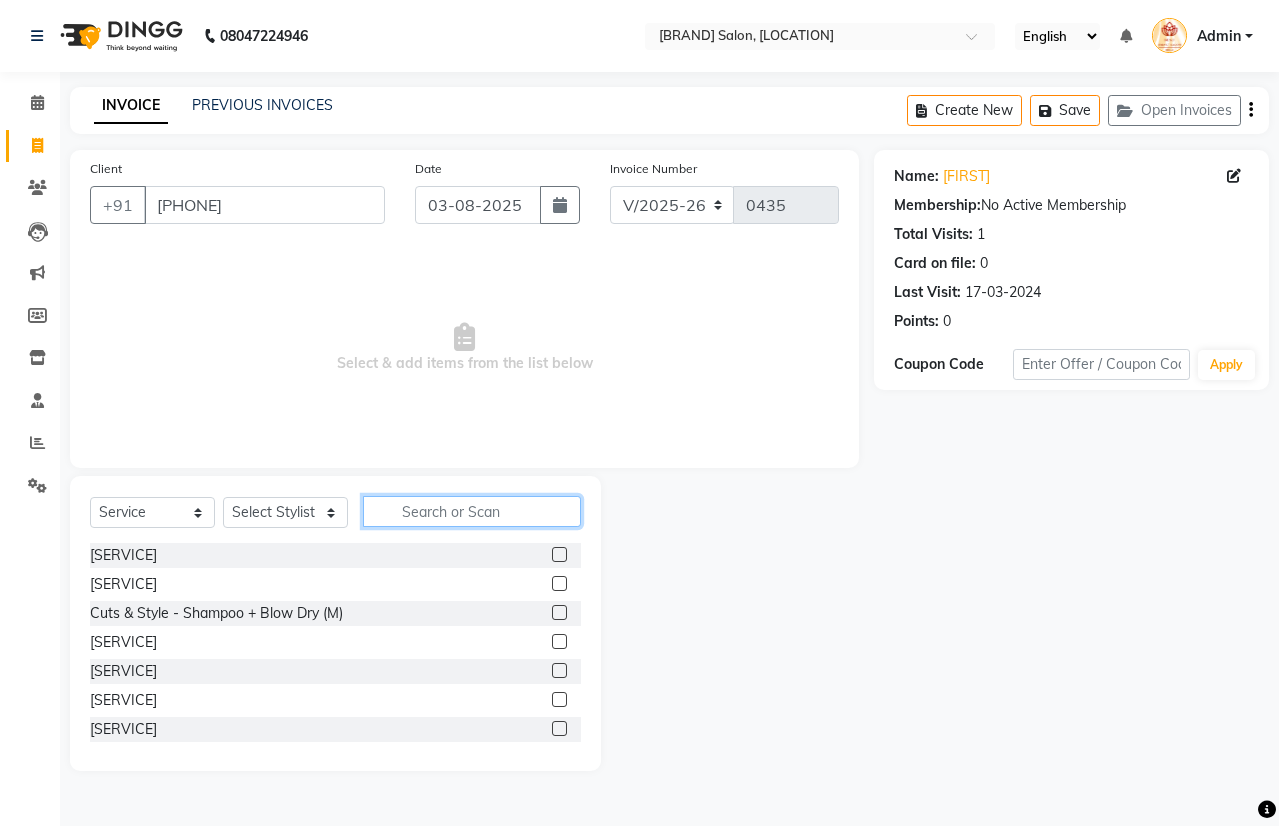 click 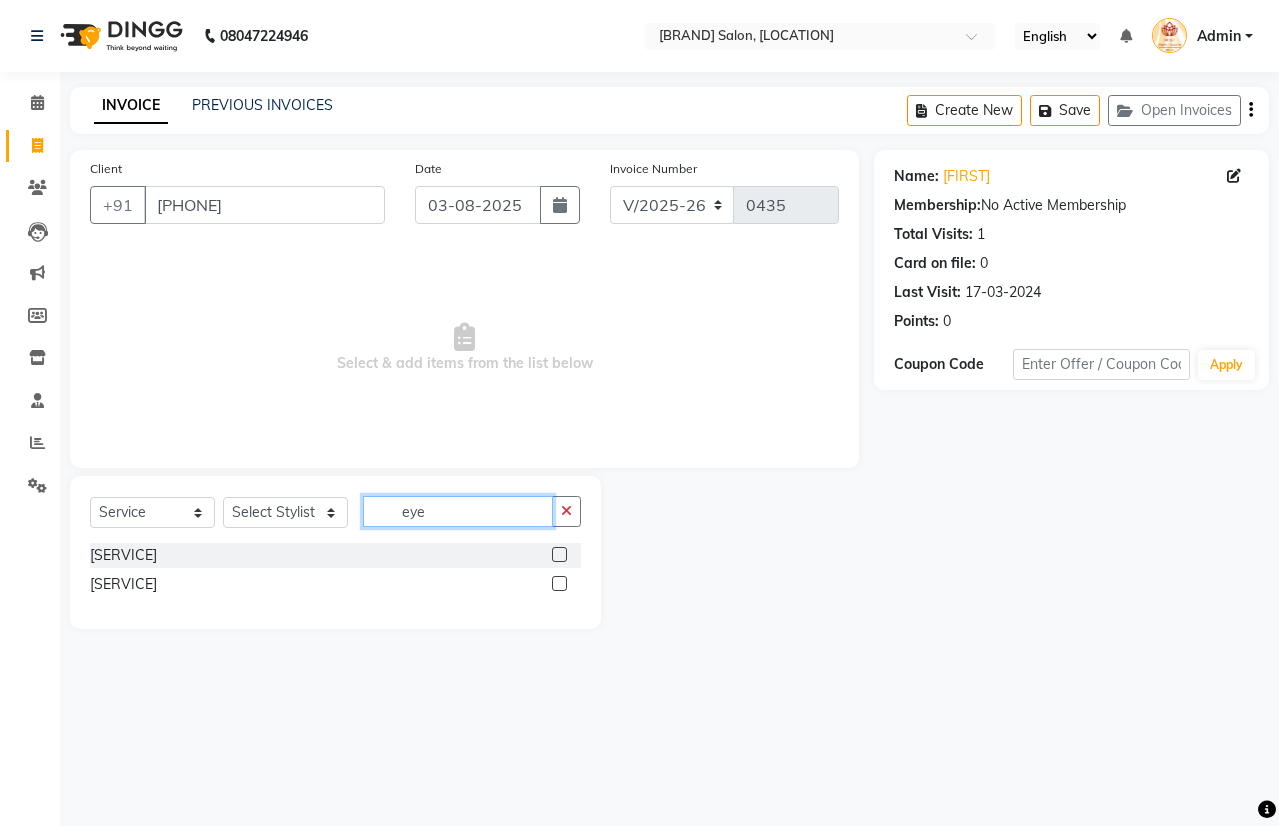 type on "eye" 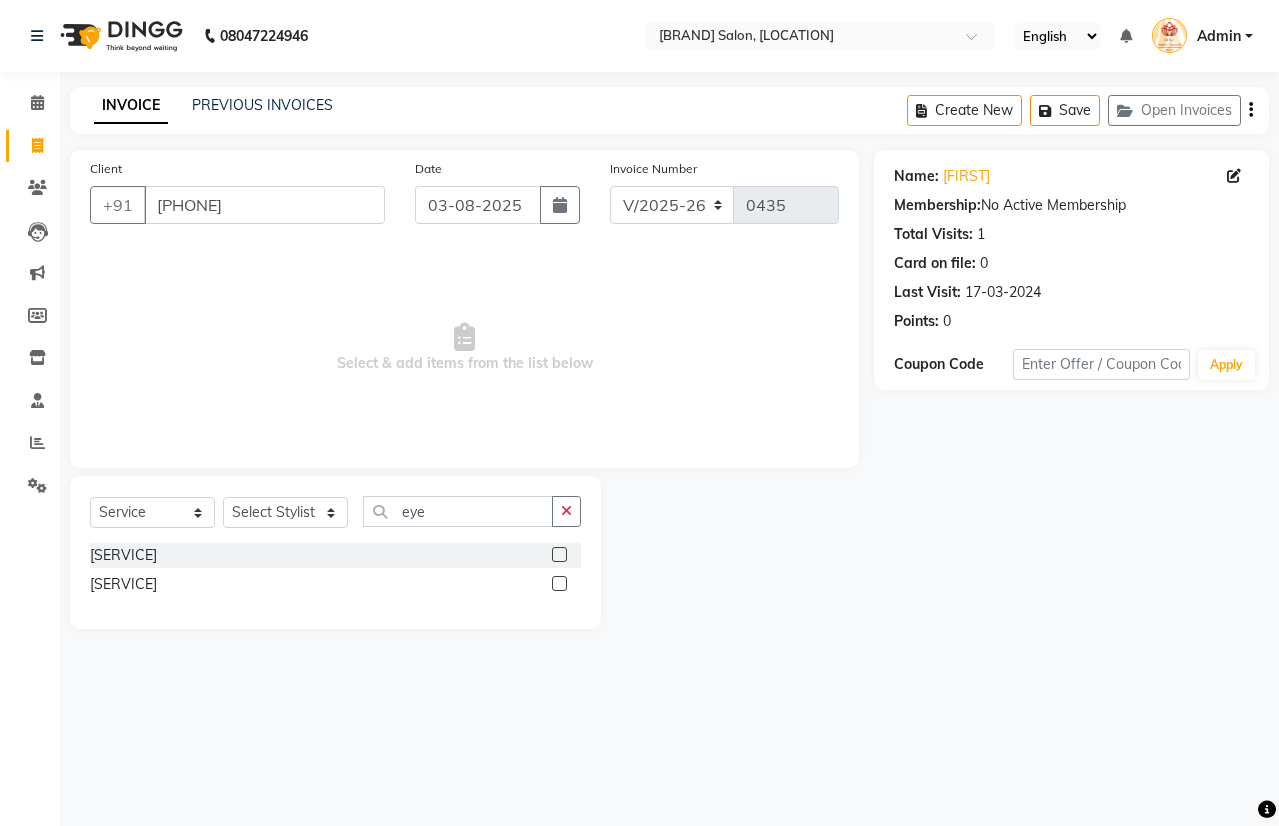 click 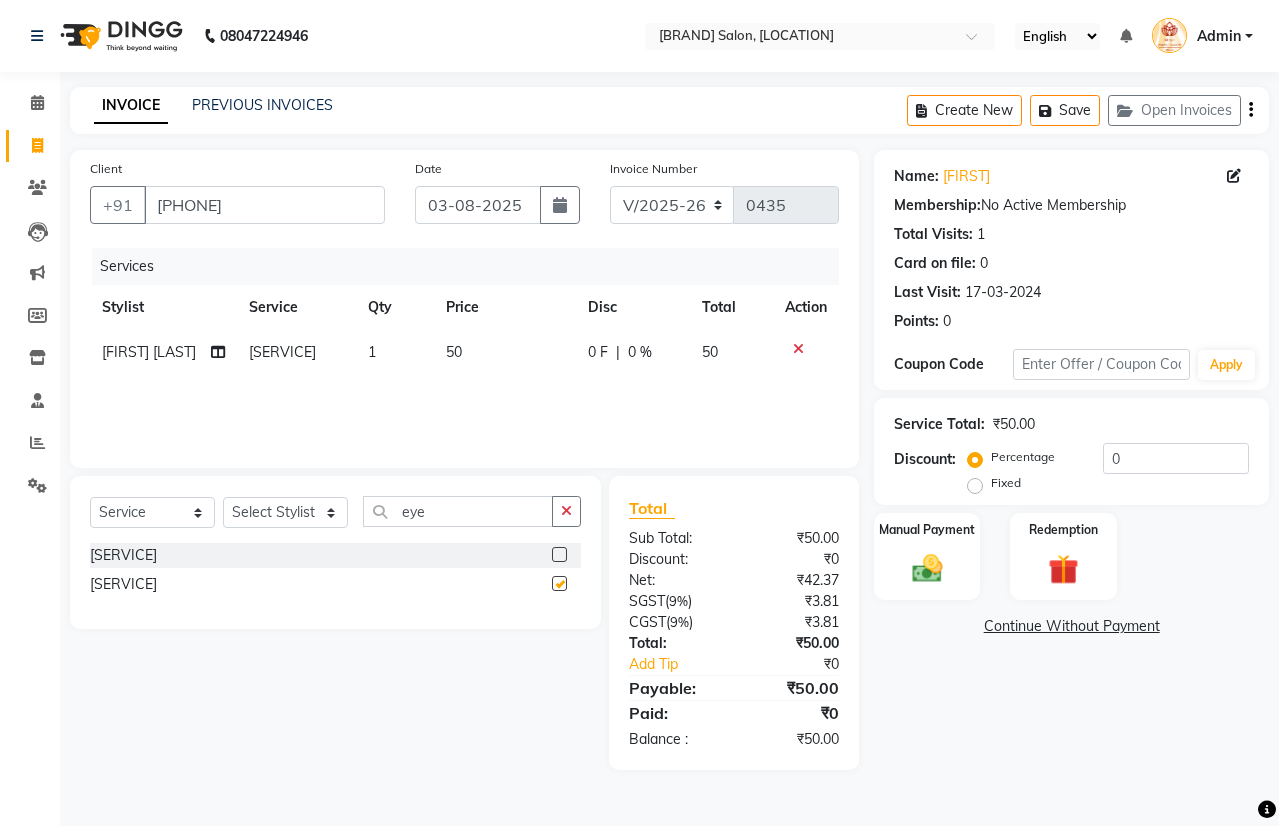 checkbox on "false" 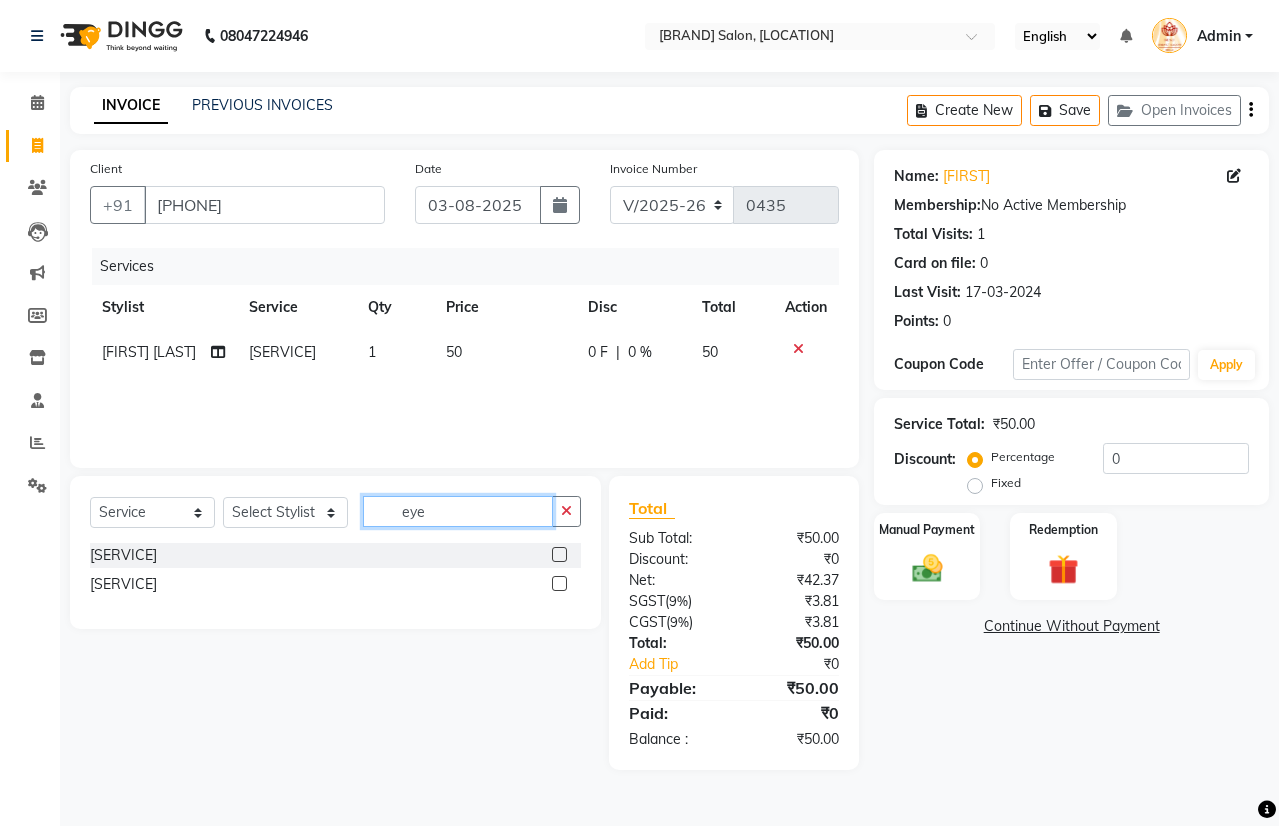 click on "eye" 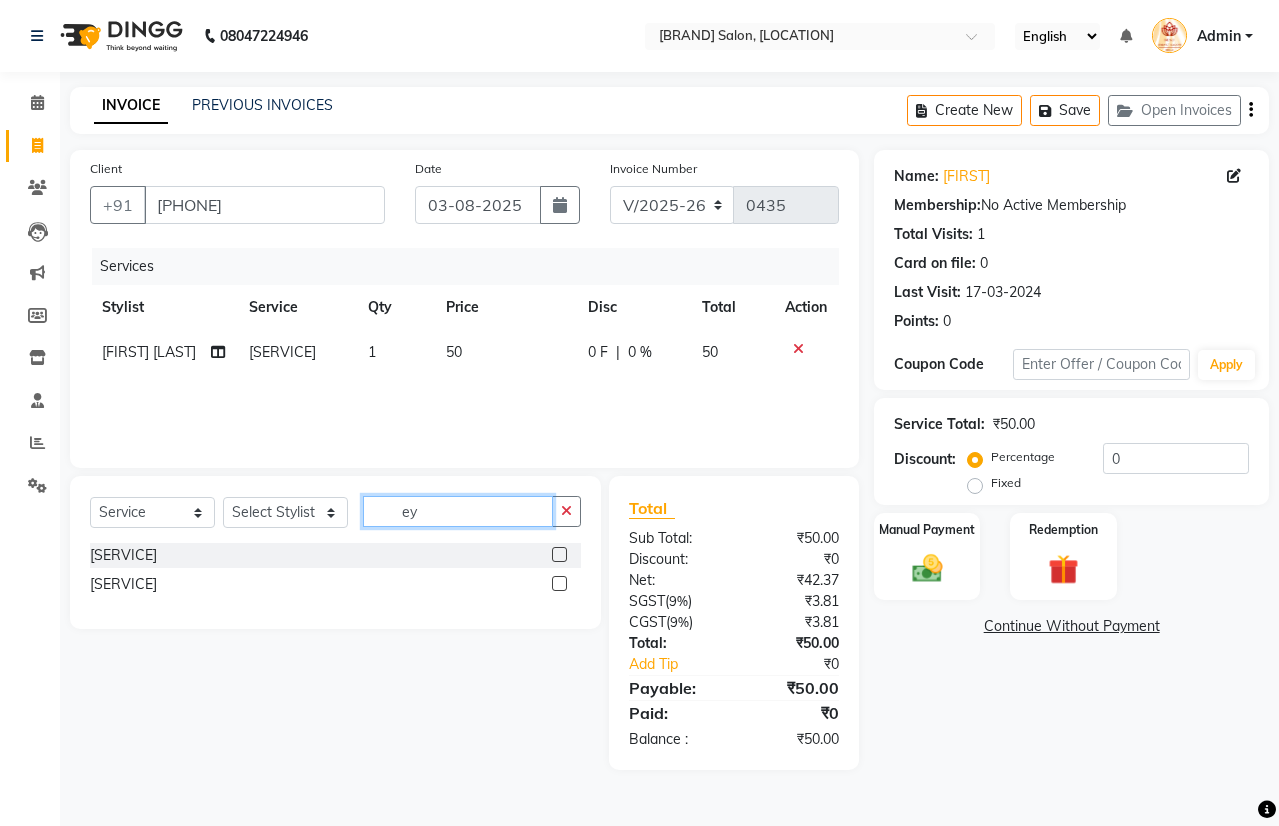 type on "e" 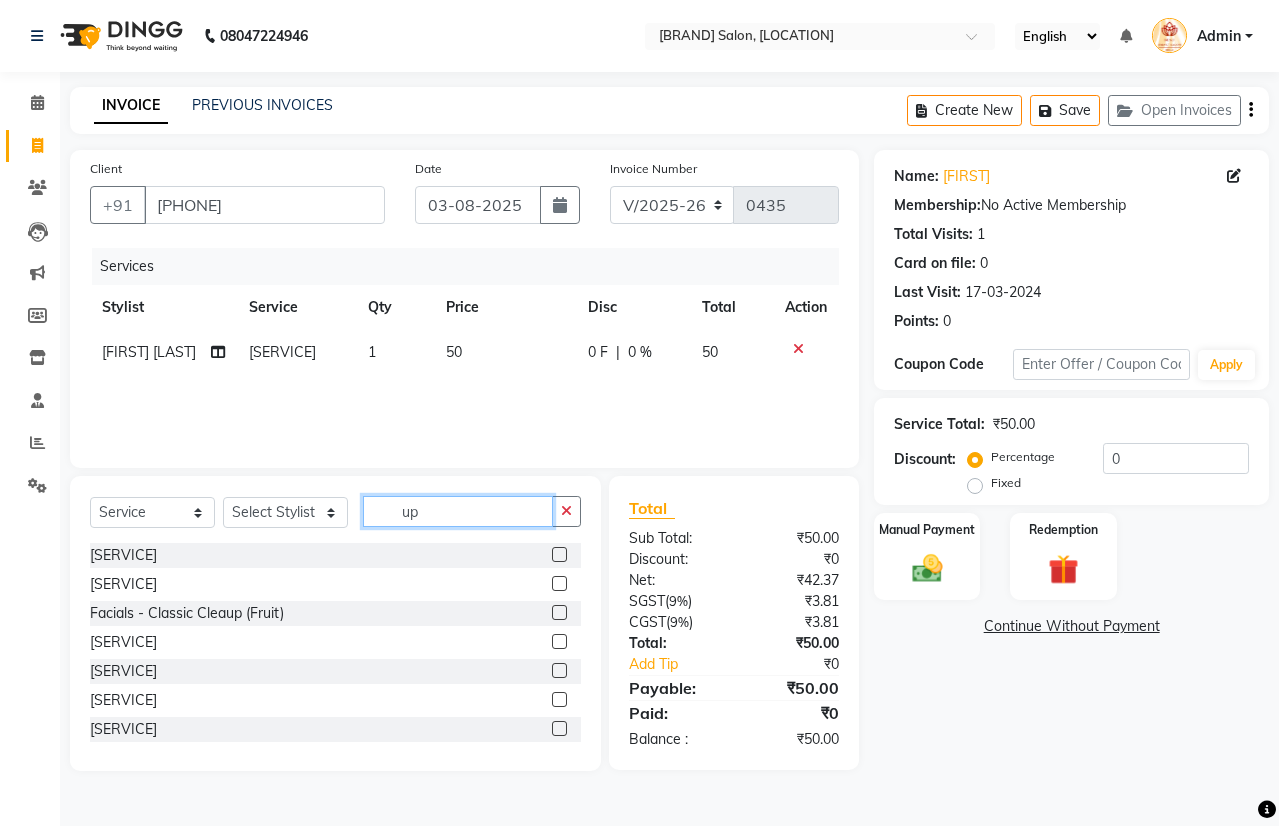 type on "up" 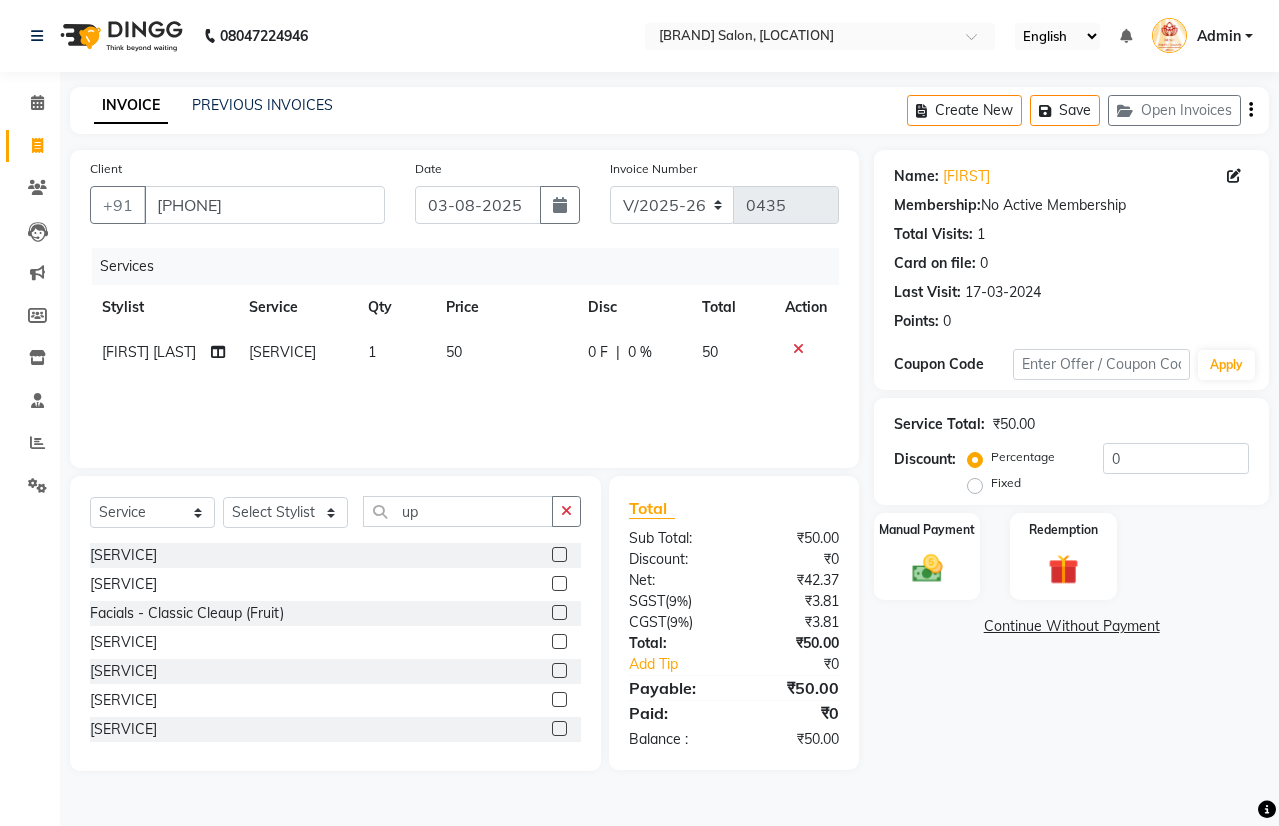 click 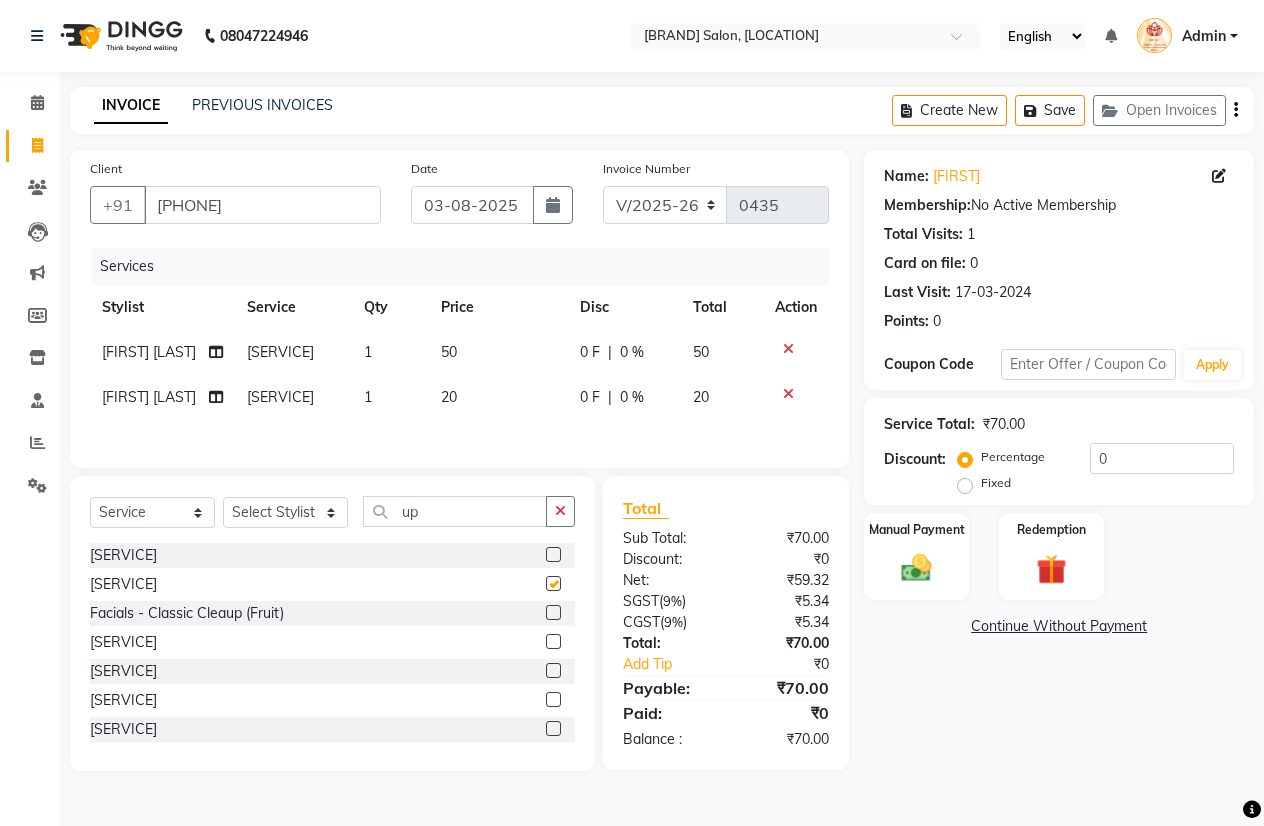checkbox on "false" 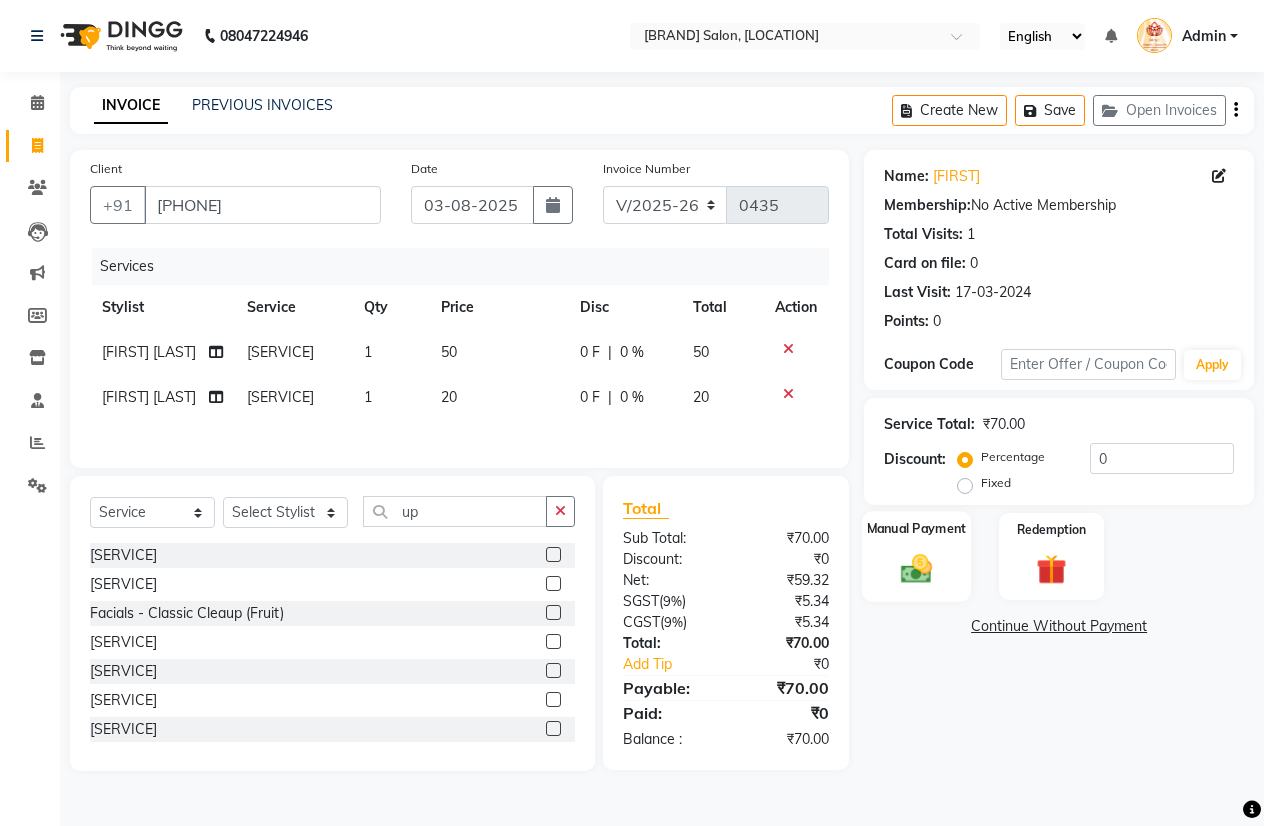 click on "Manual Payment" 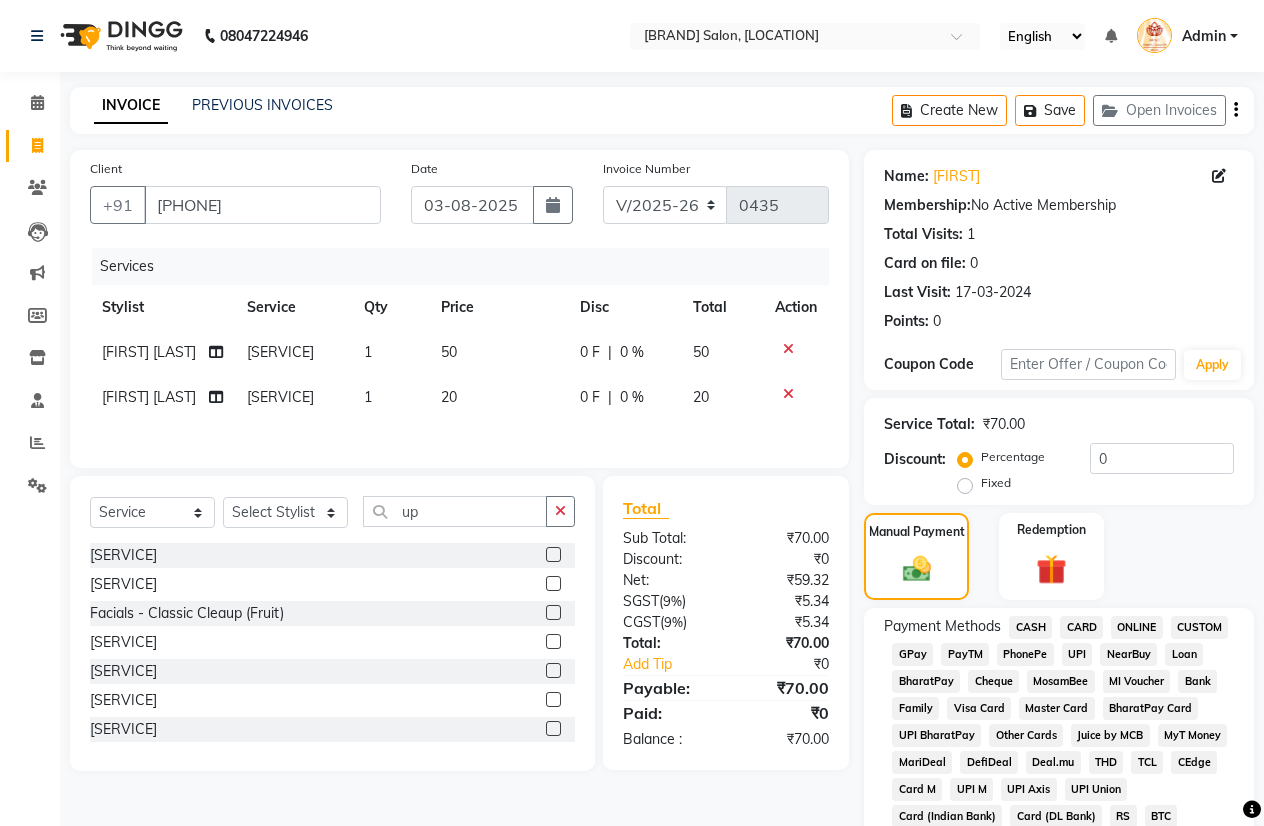 click on "PayTM" 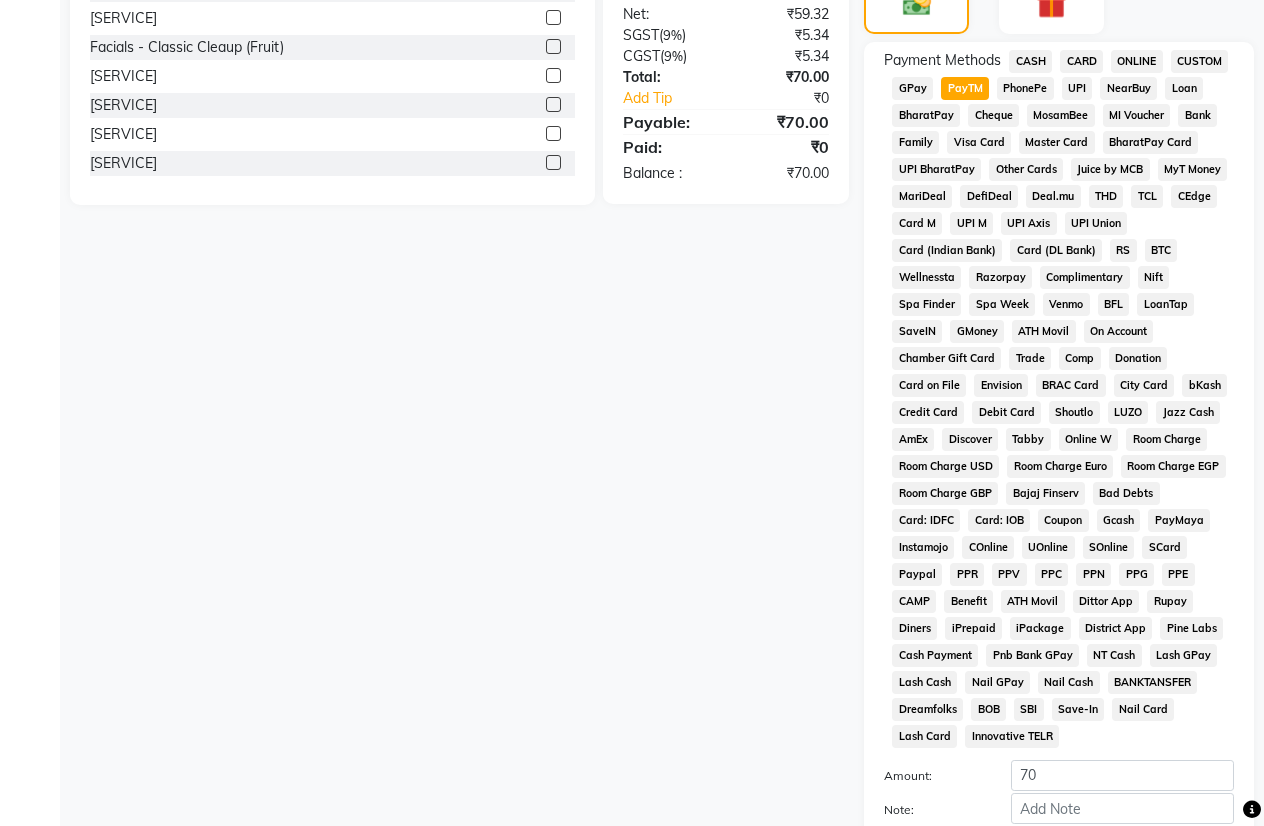 scroll, scrollTop: 753, scrollLeft: 0, axis: vertical 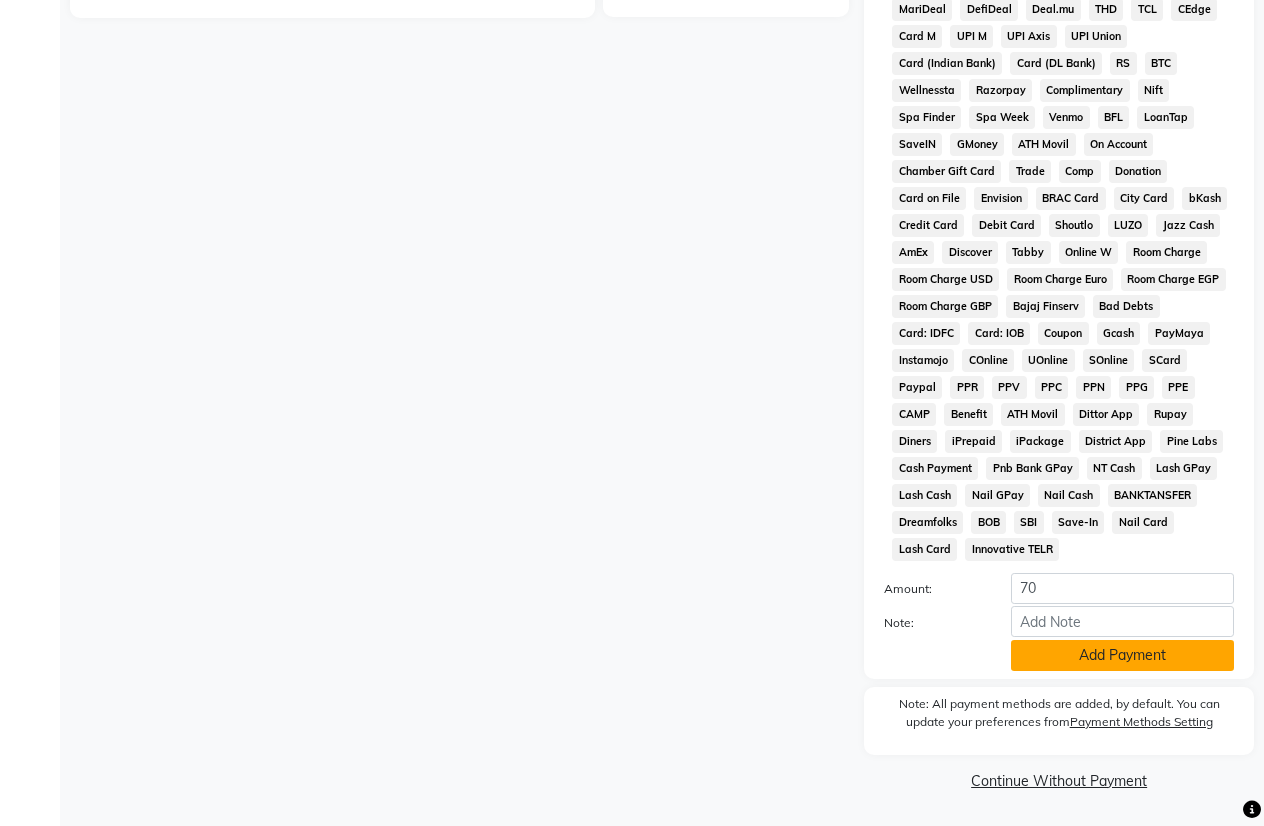 click on "Add Payment" 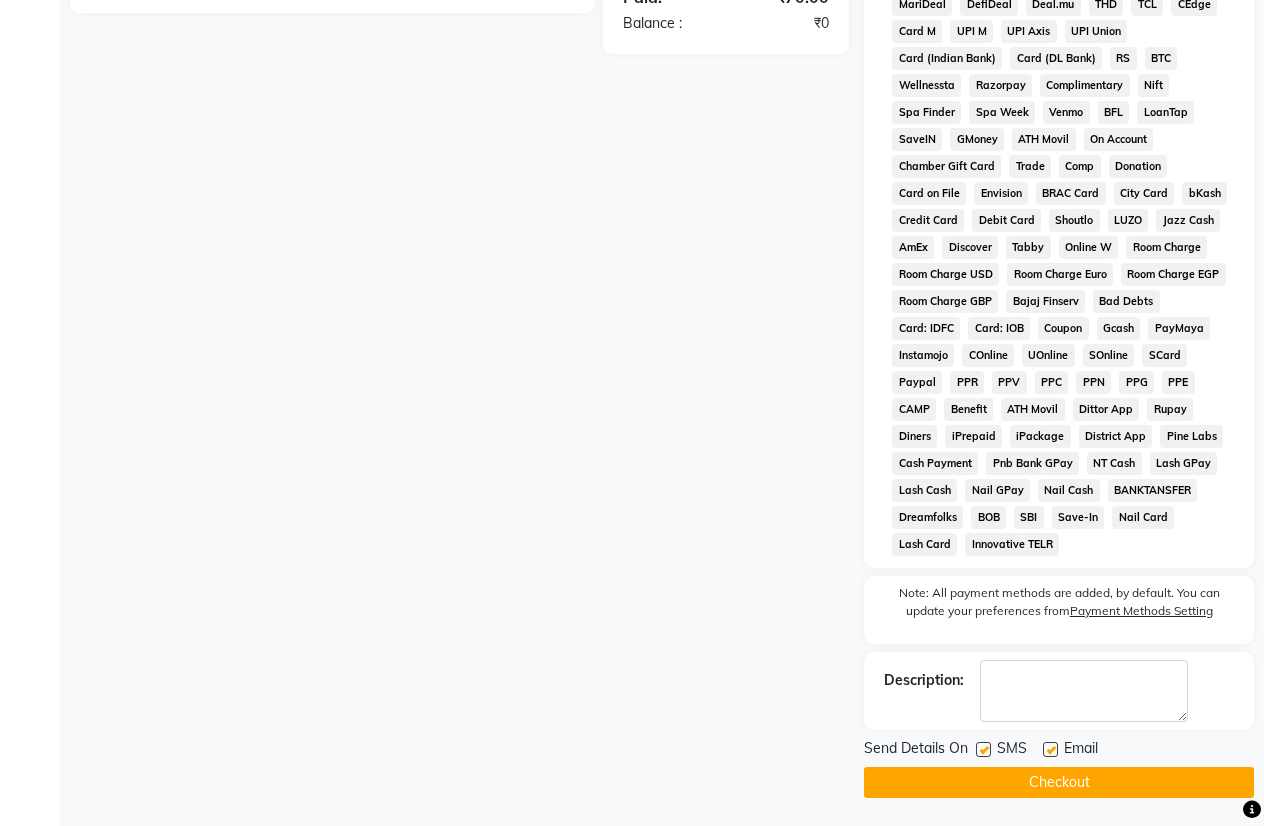 scroll, scrollTop: 760, scrollLeft: 0, axis: vertical 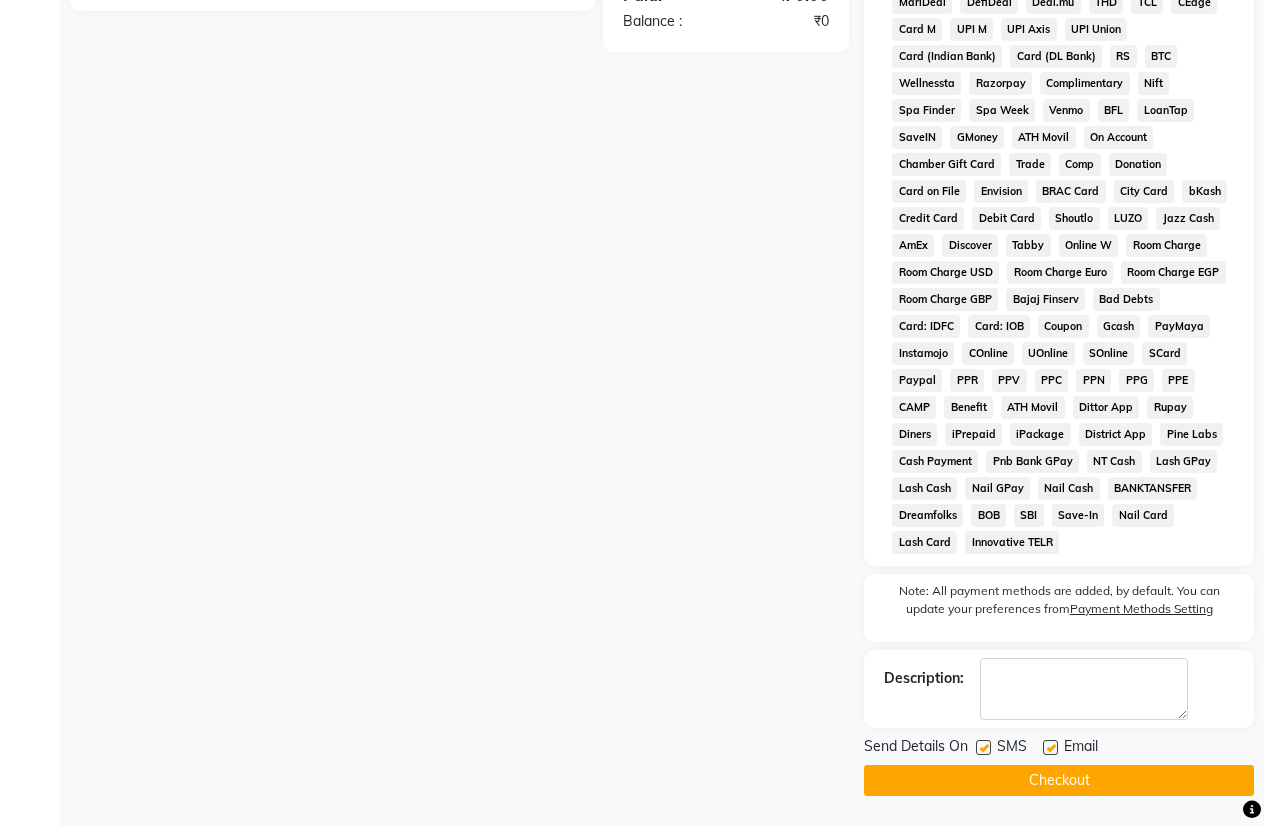 click on "Checkout" 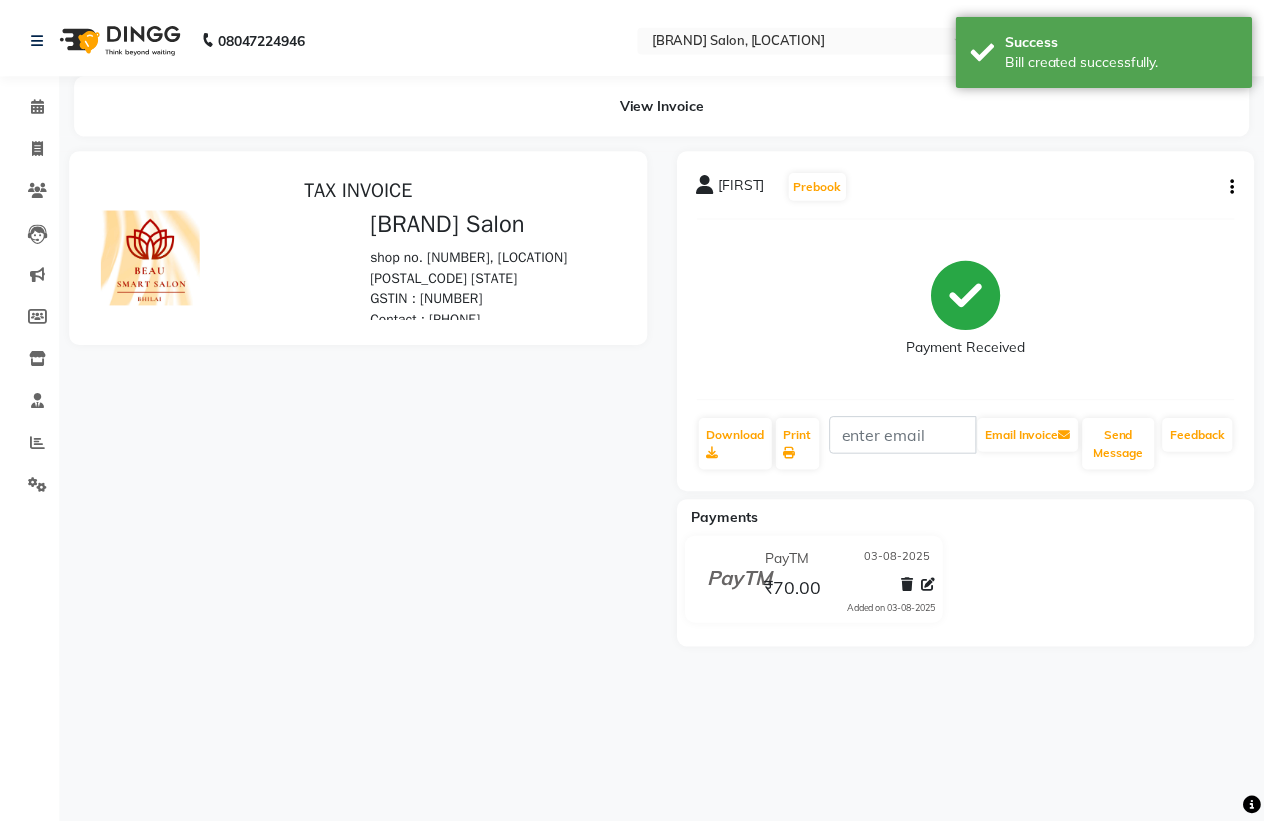 scroll, scrollTop: 0, scrollLeft: 0, axis: both 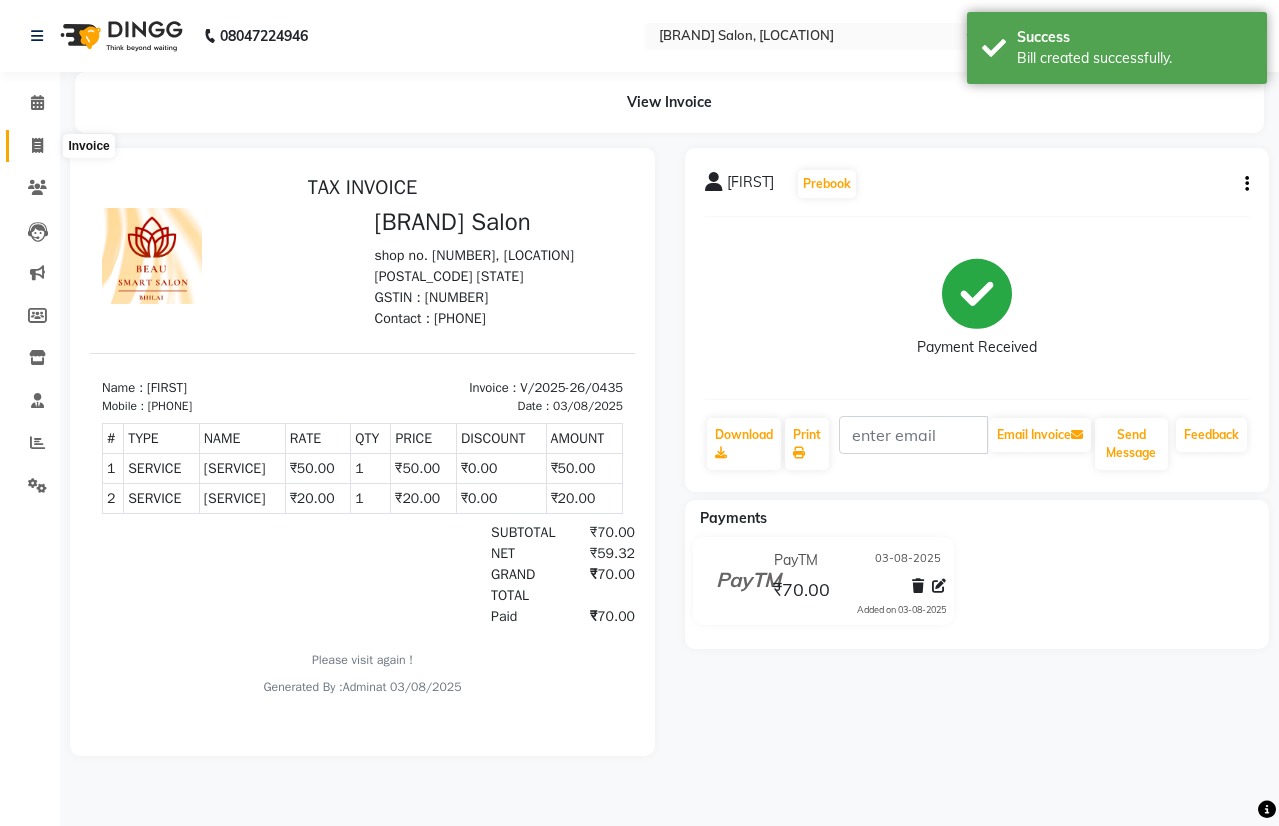 click 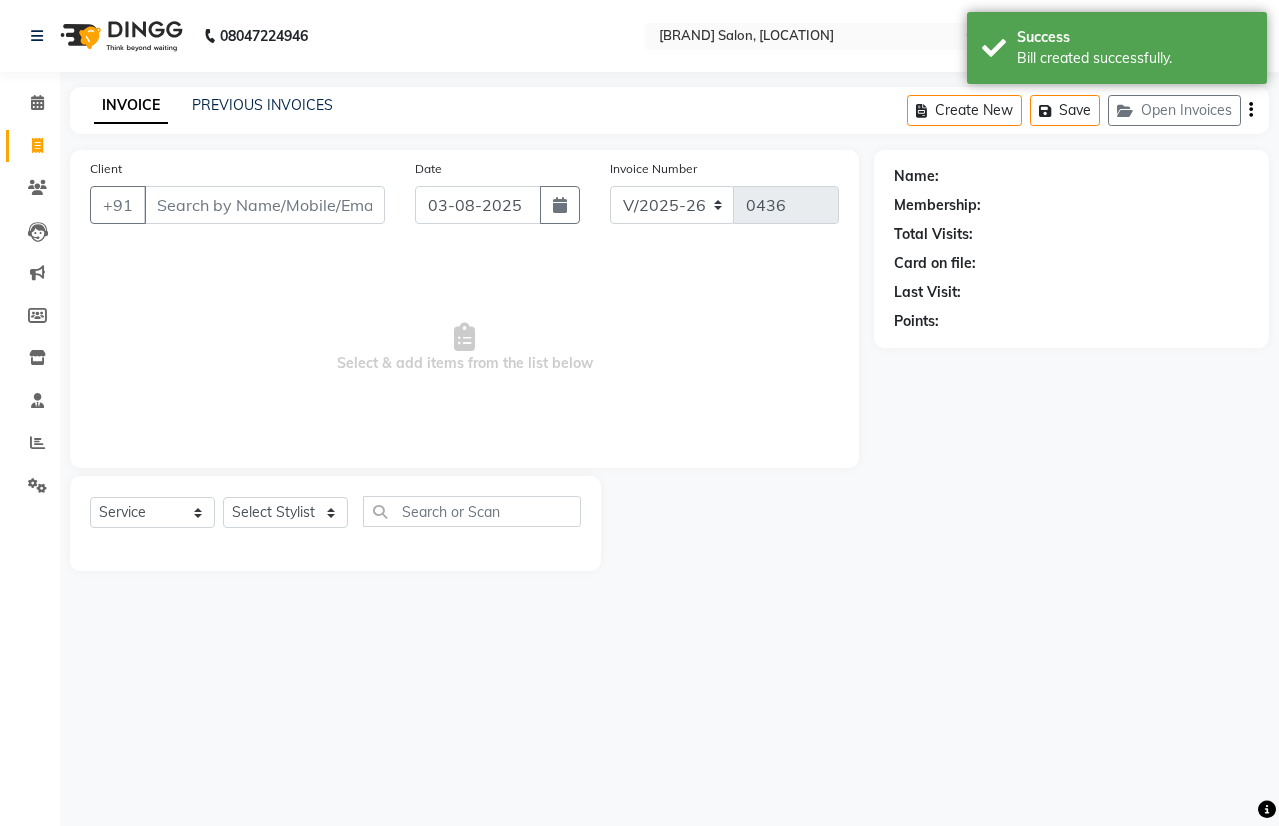 click on "Client" at bounding box center (264, 205) 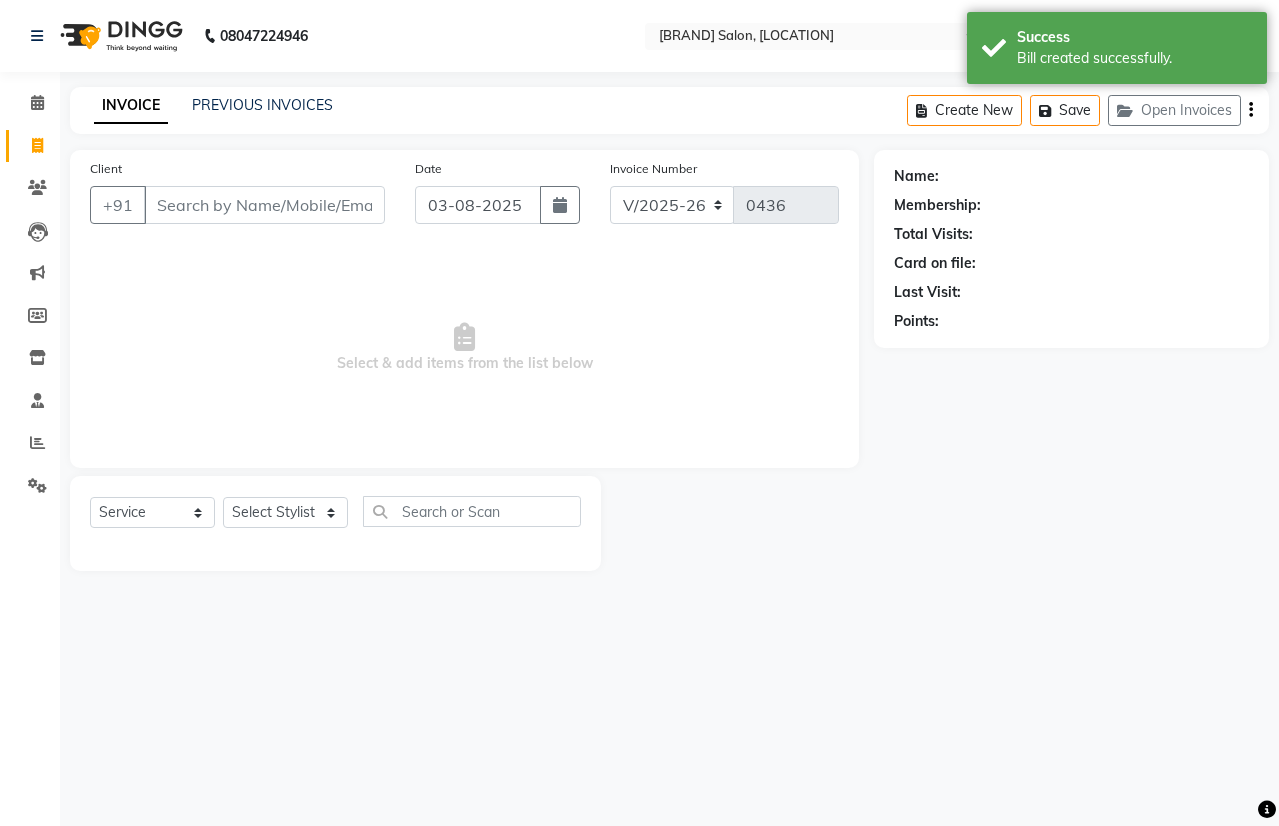 type on "c" 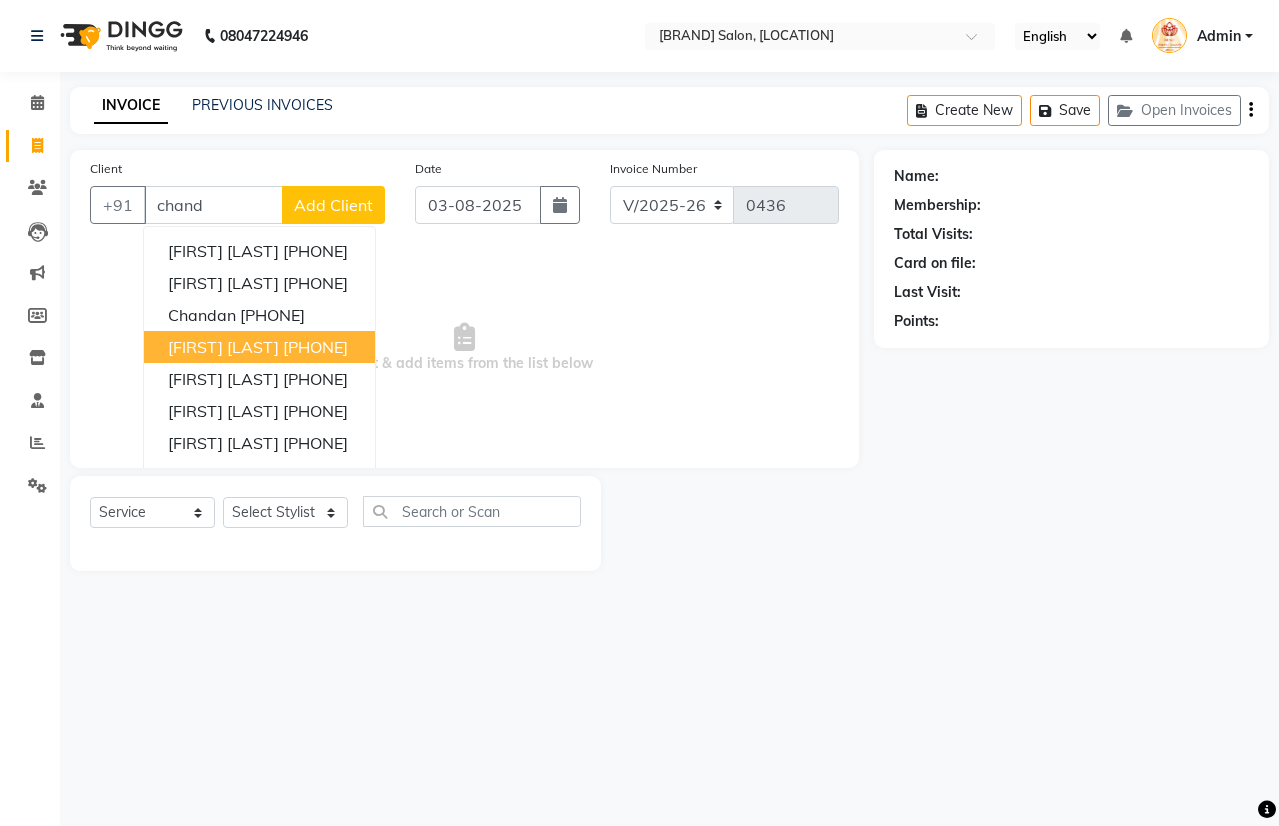 click on "[PHONE]" at bounding box center (315, 347) 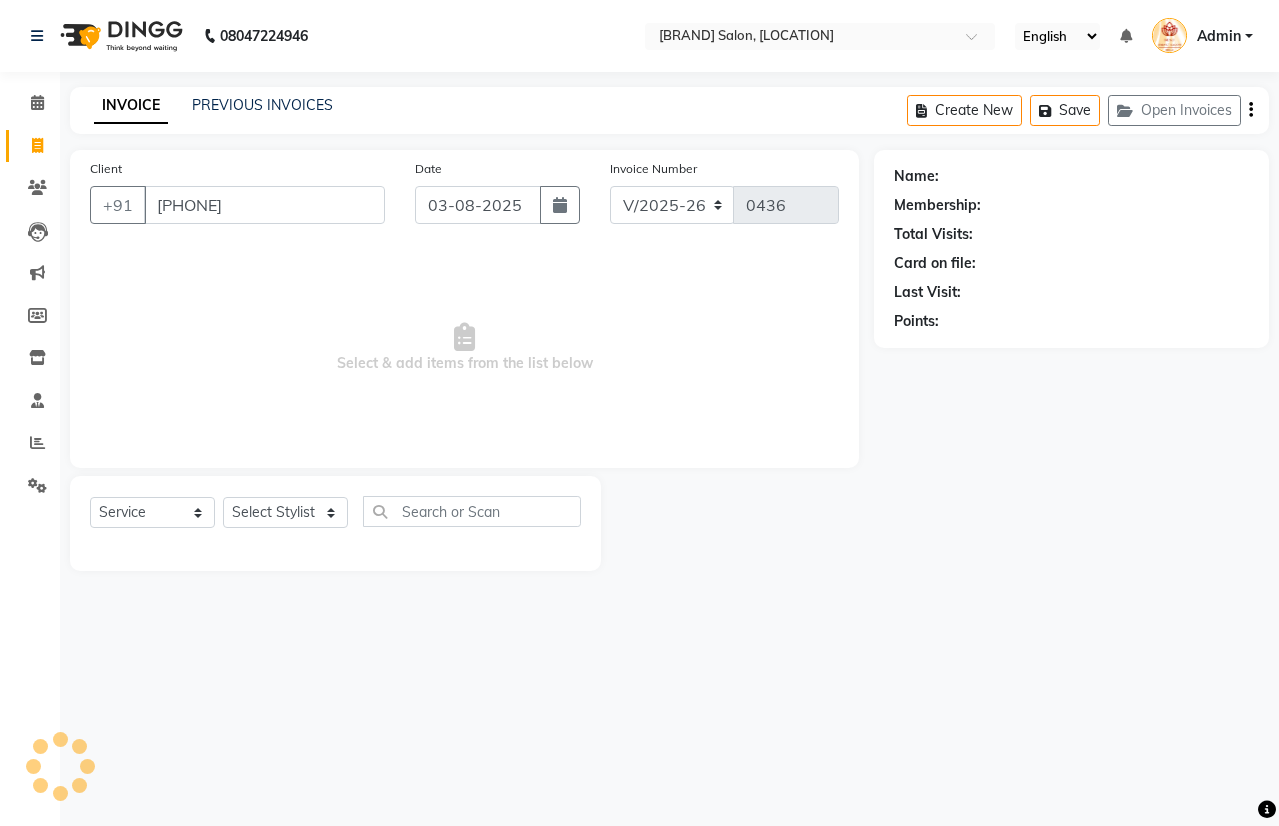 click on "Select & add items from the list below" at bounding box center [464, 348] 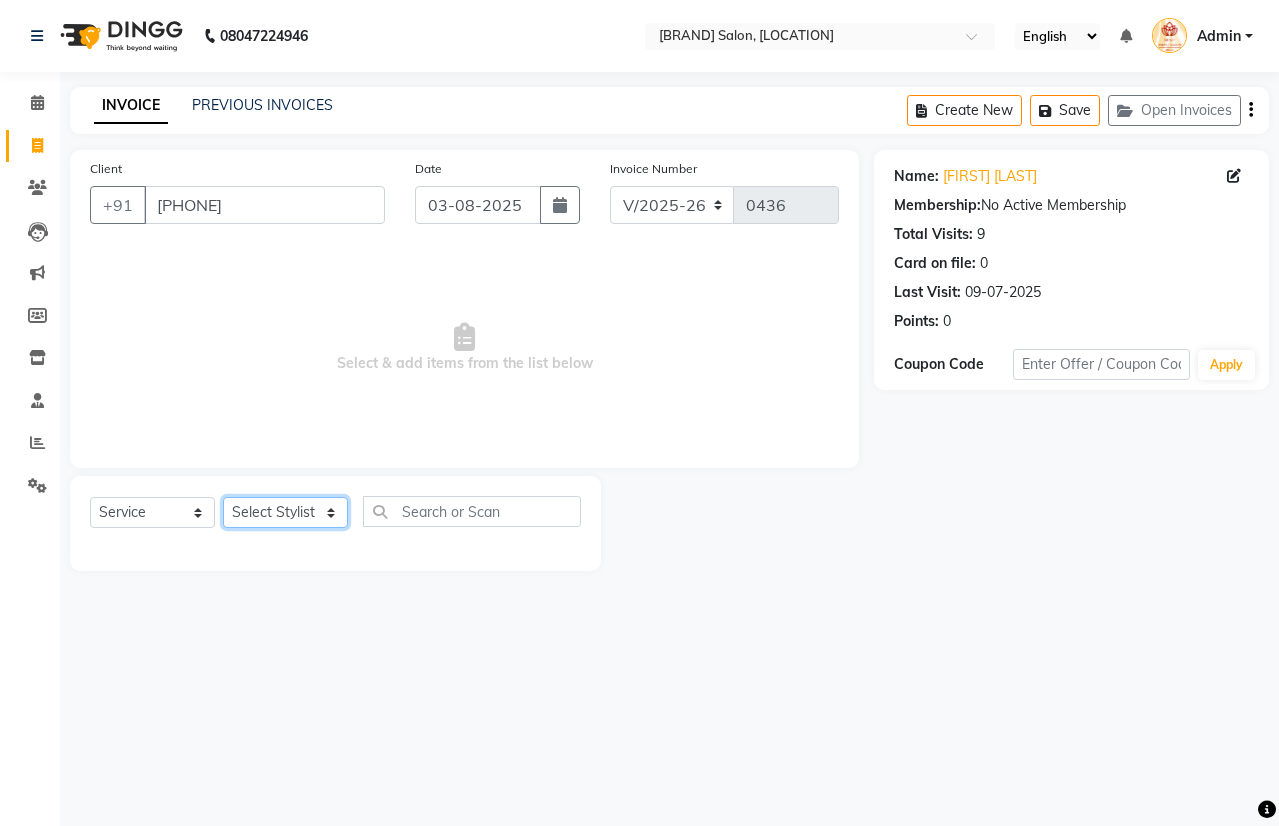 click on "Select Stylist [FIRST] [FIRST] [FIRST] [FIRST] [FIRST] [FIRST] [FIRST] [FIRST] [FIRST]" 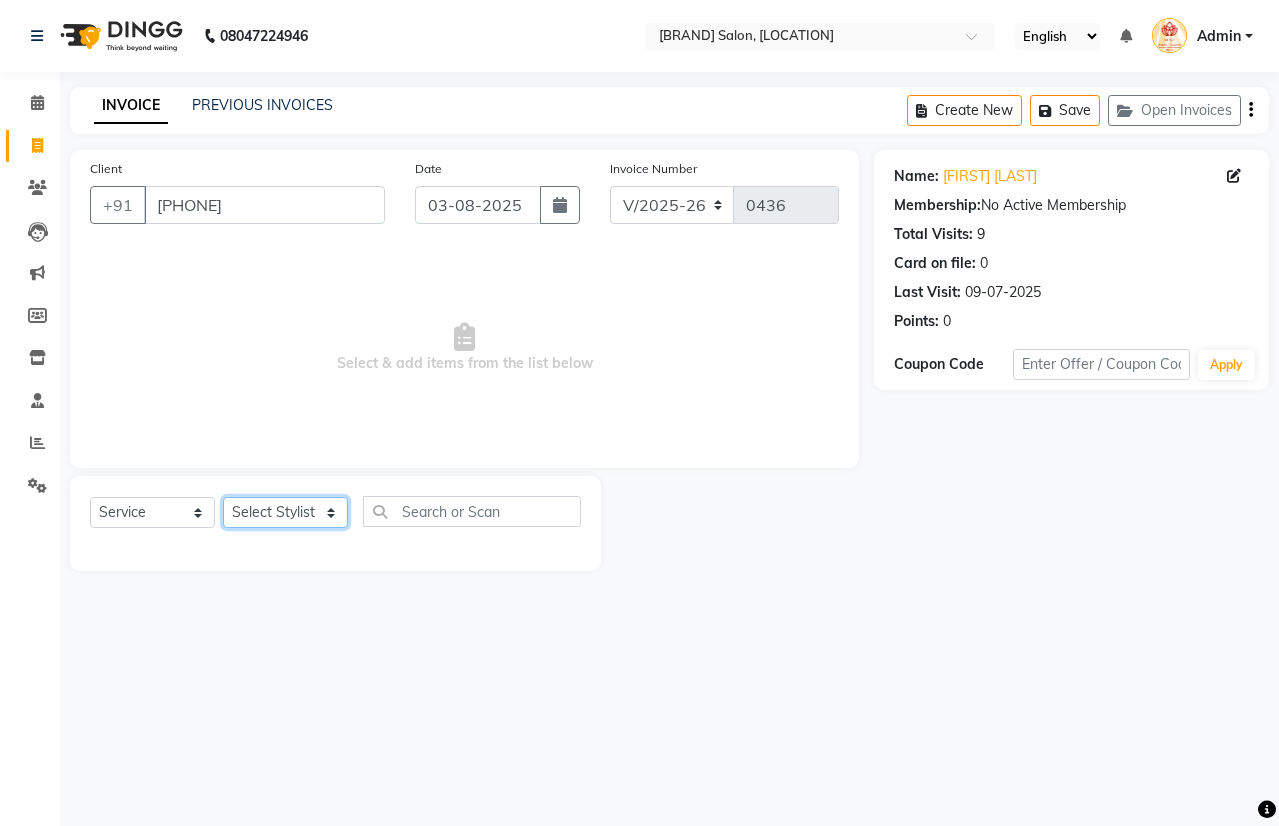 select on "[NUMBER]" 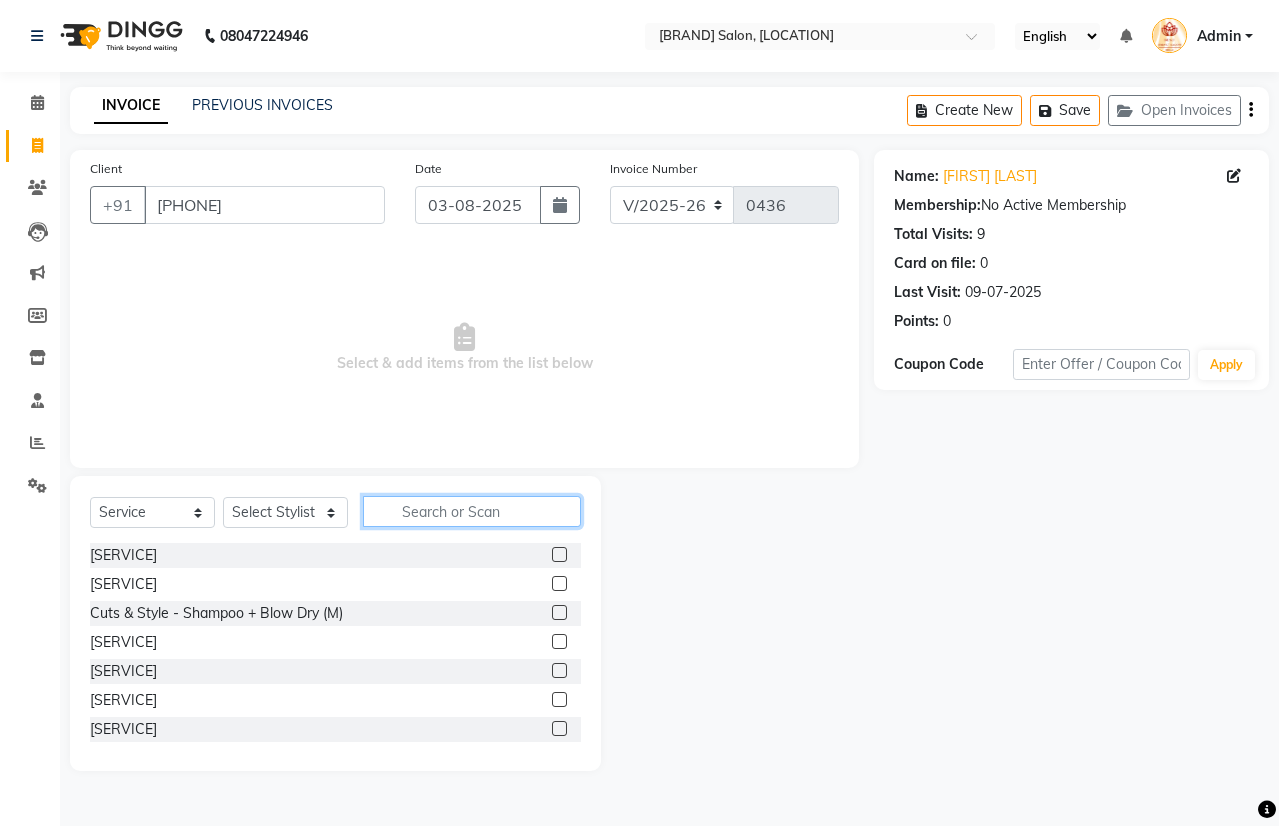click 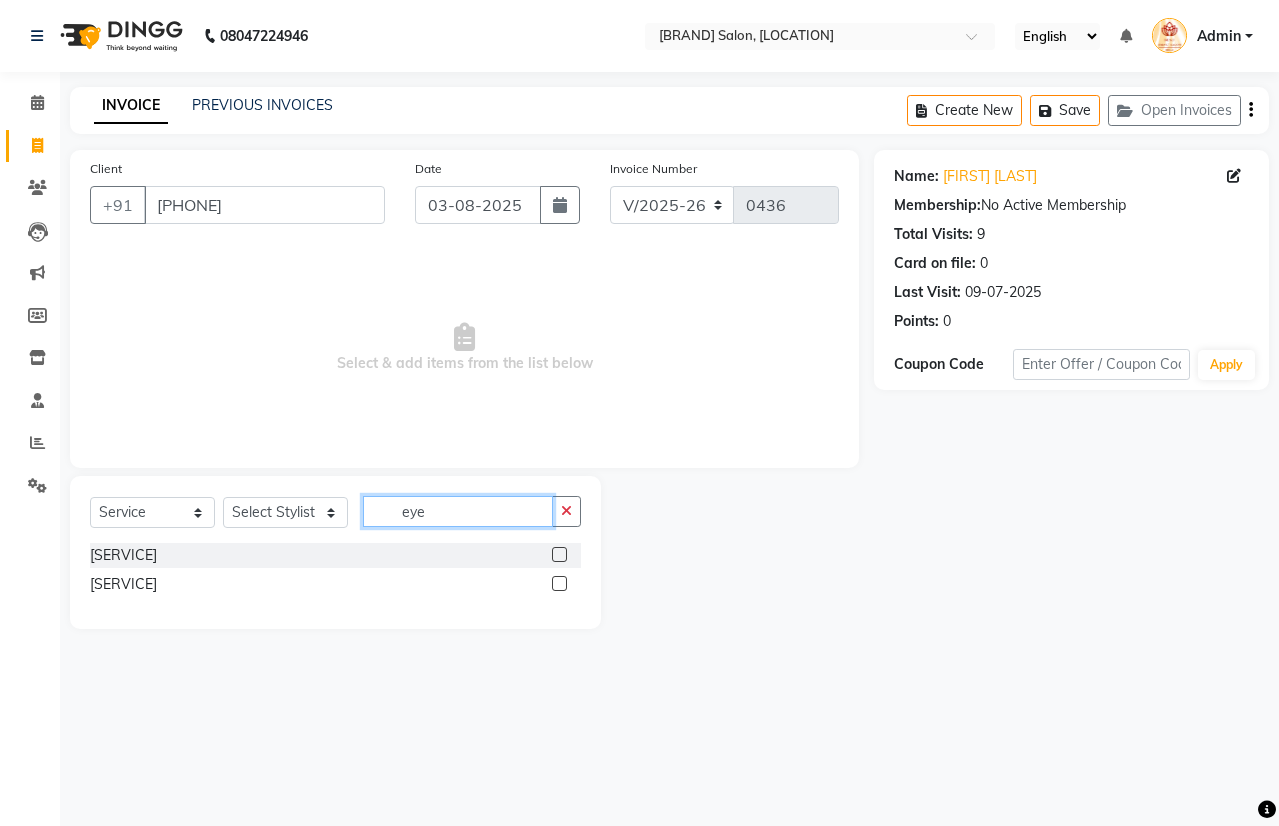 type on "eye" 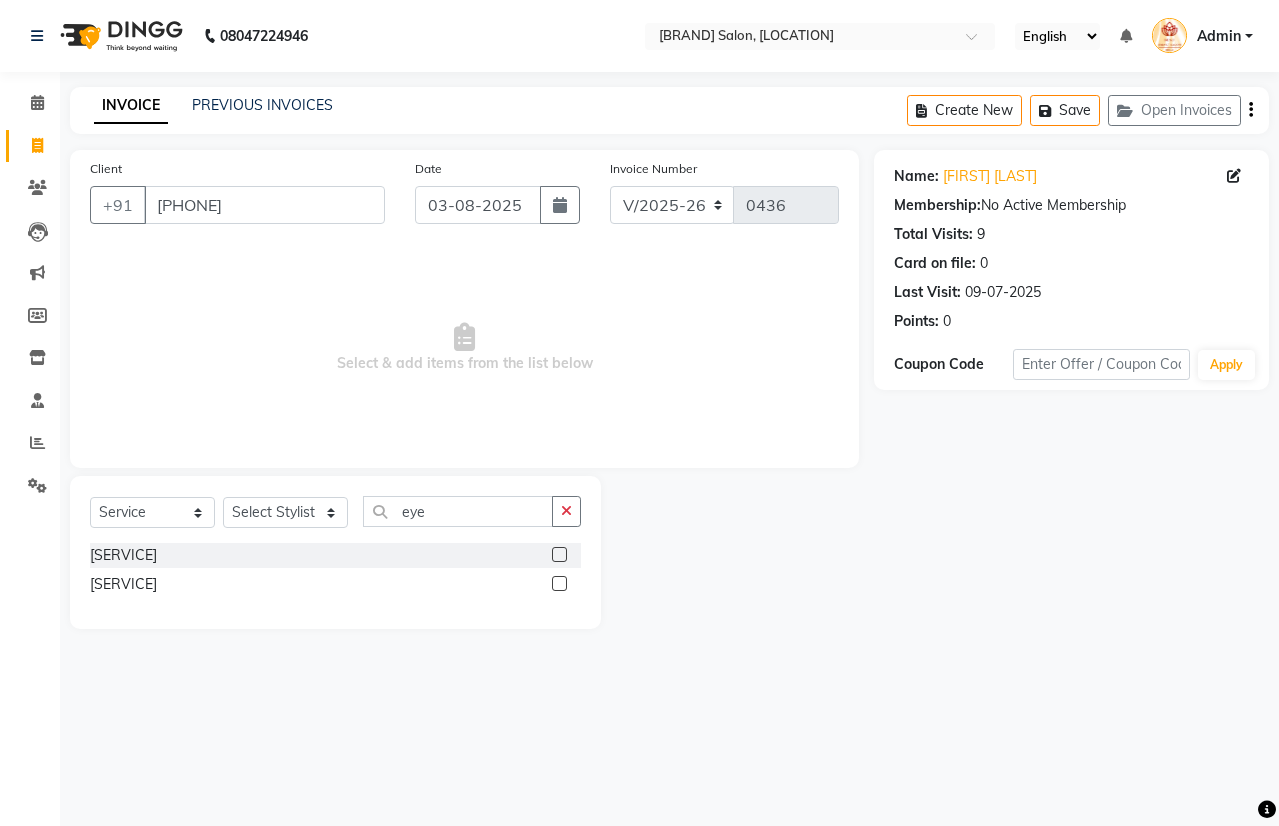 click 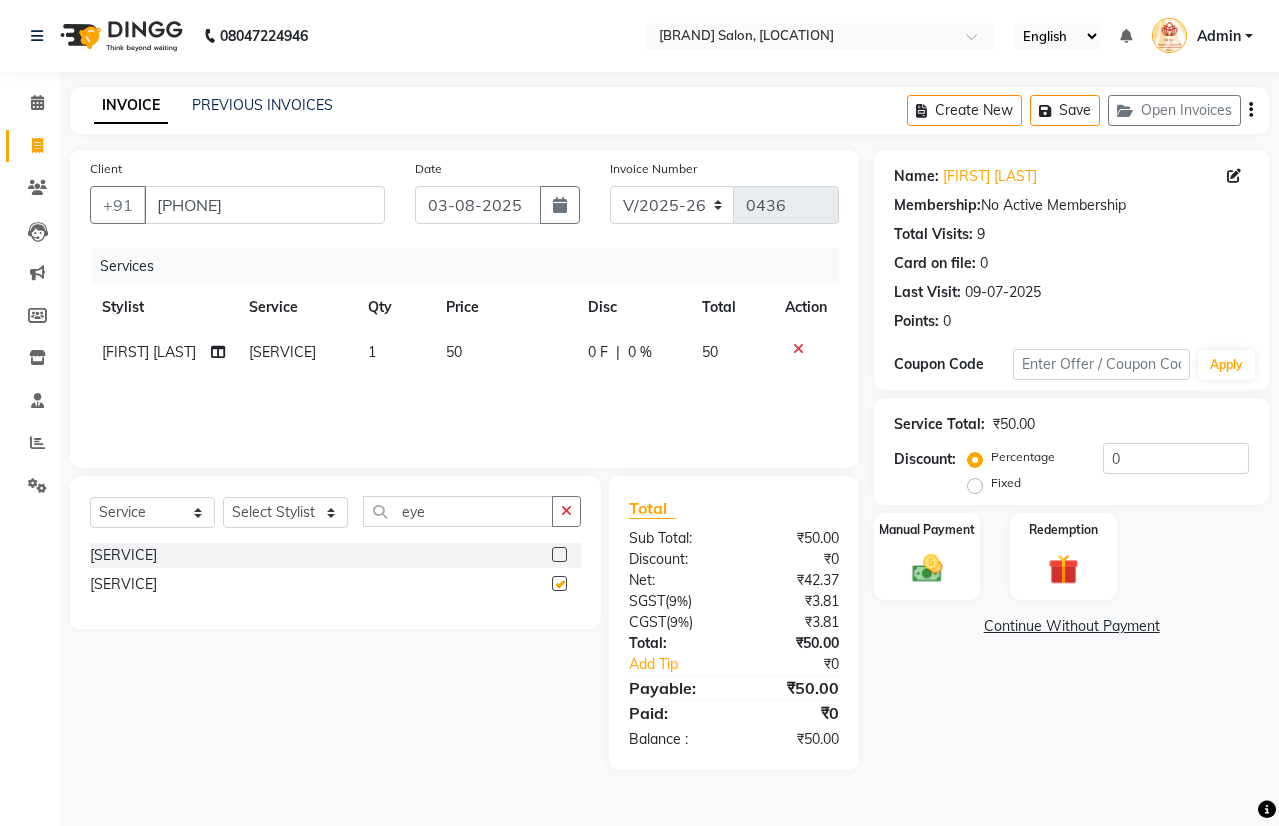 checkbox on "false" 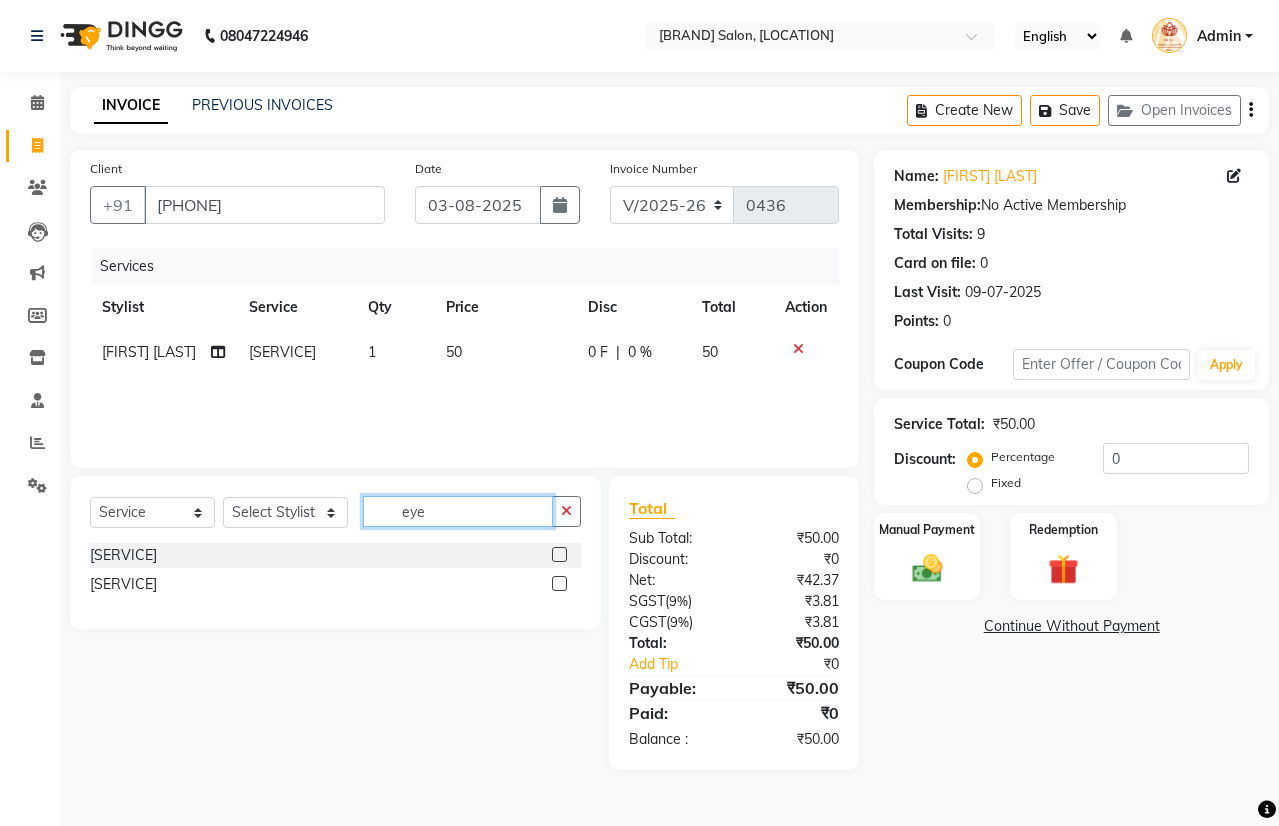 click on "eye" 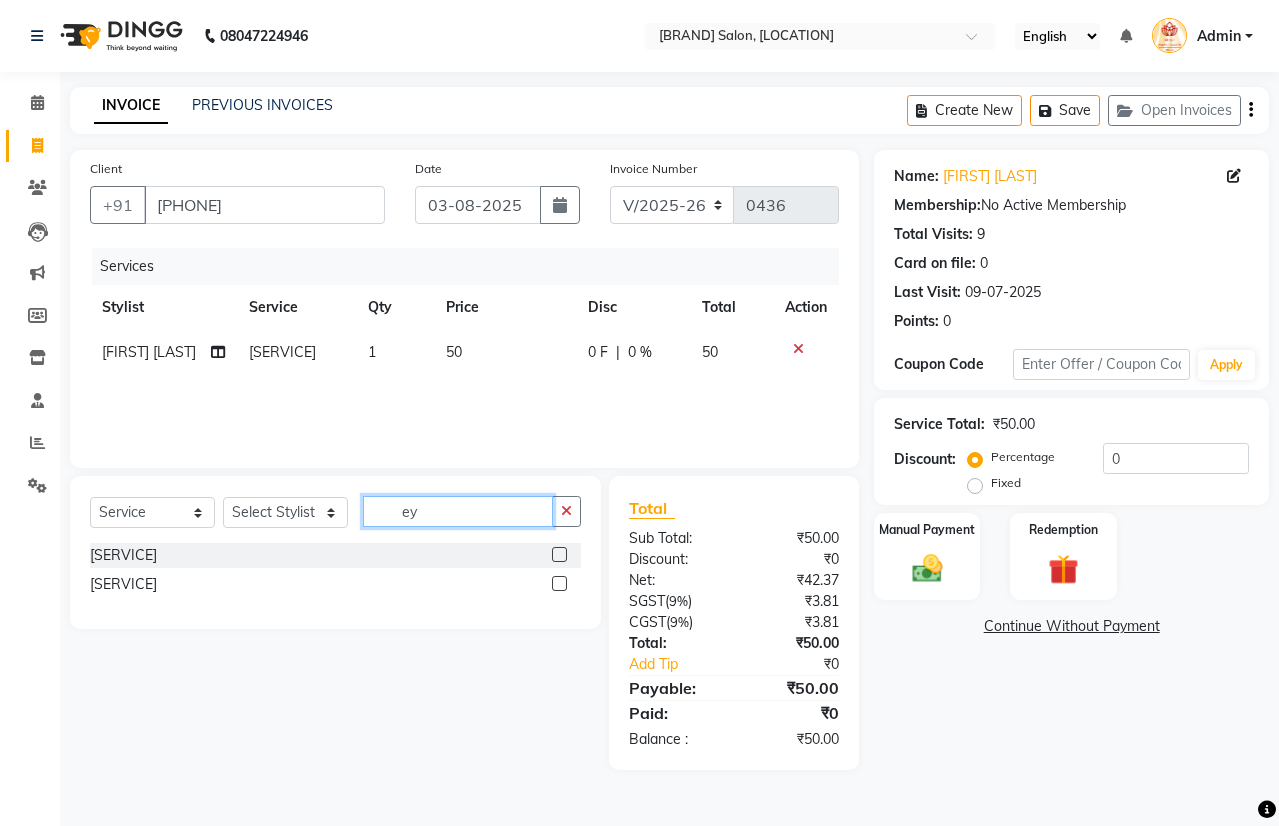 type on "e" 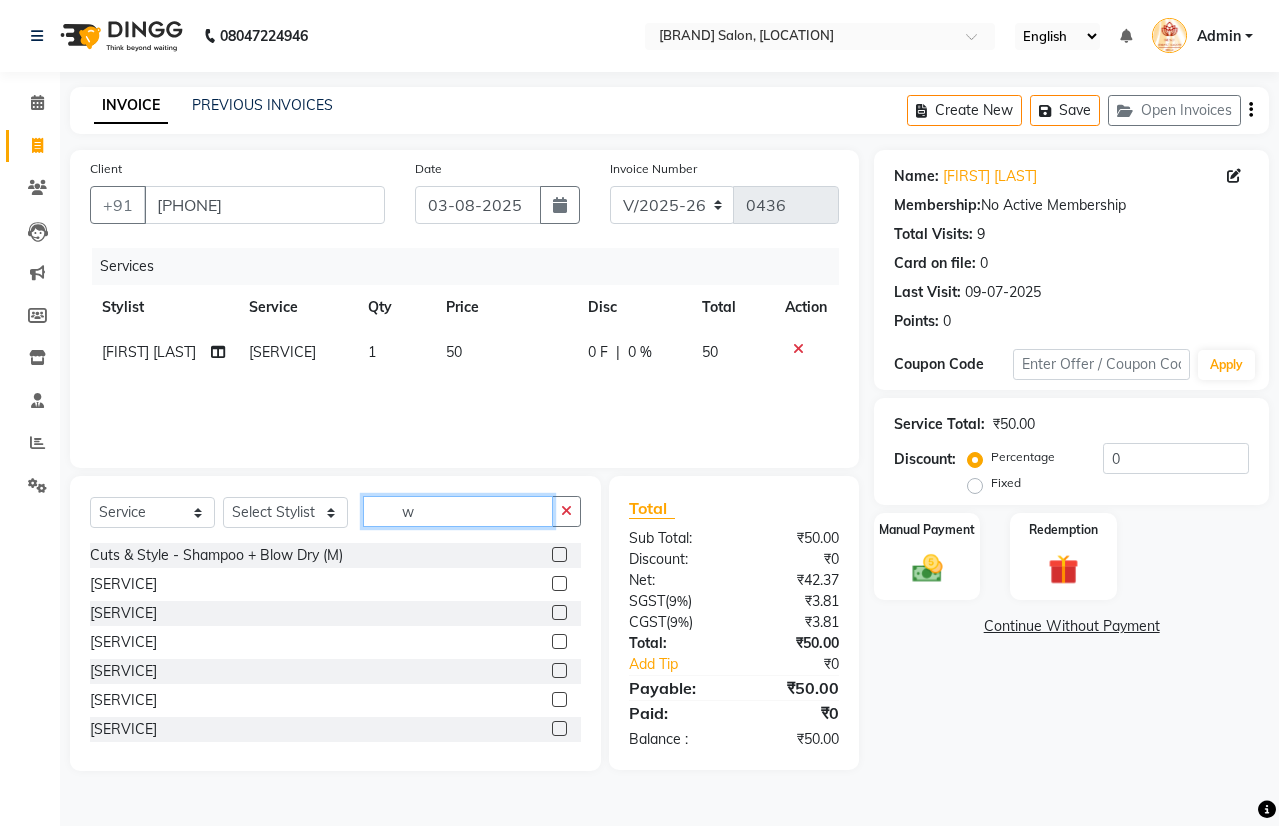 type on "w" 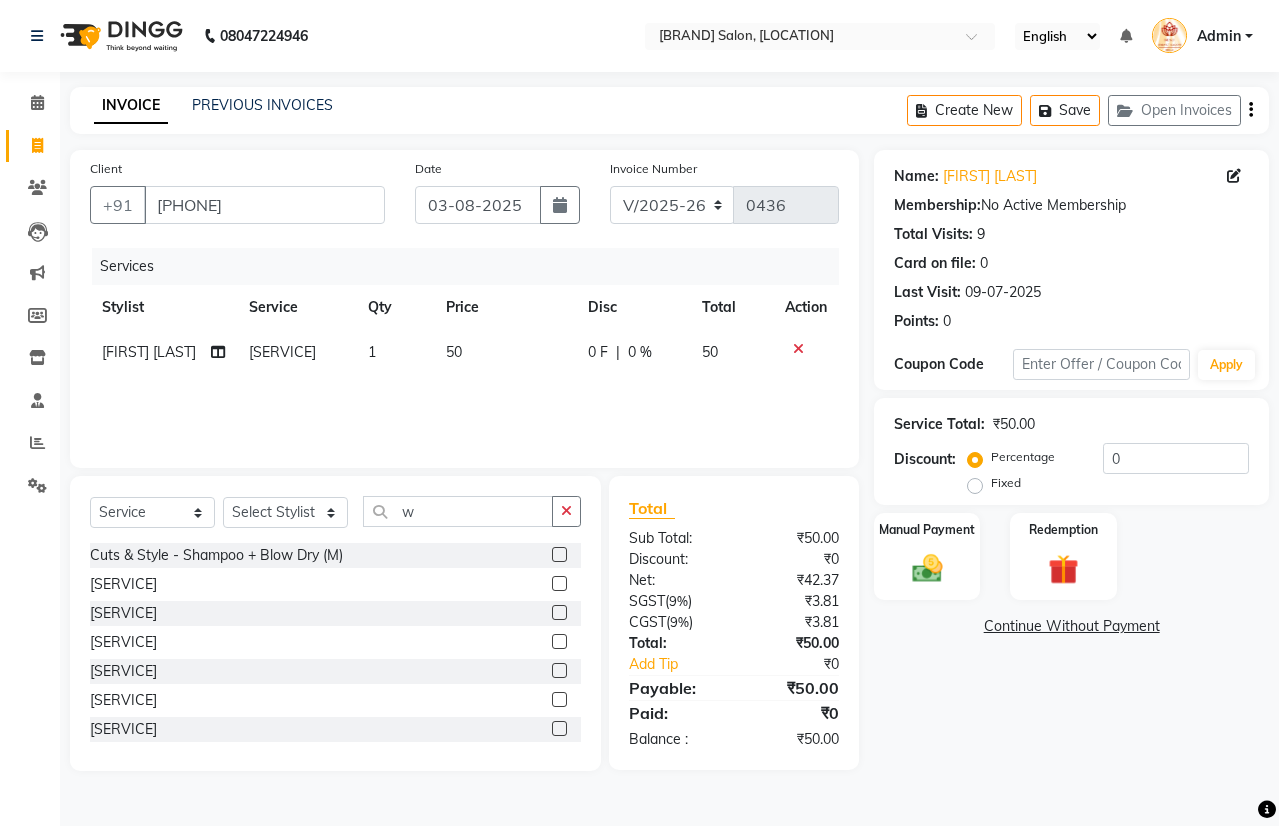 click 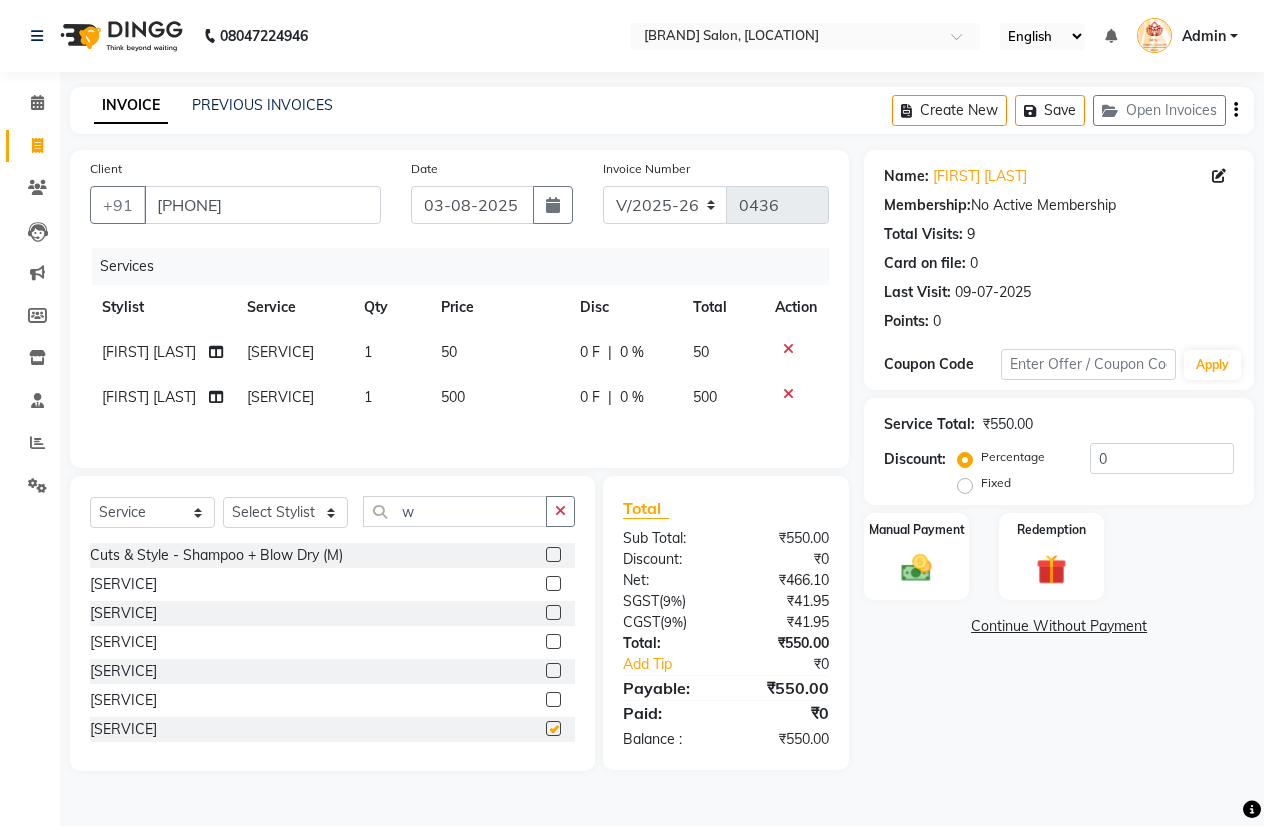 checkbox on "false" 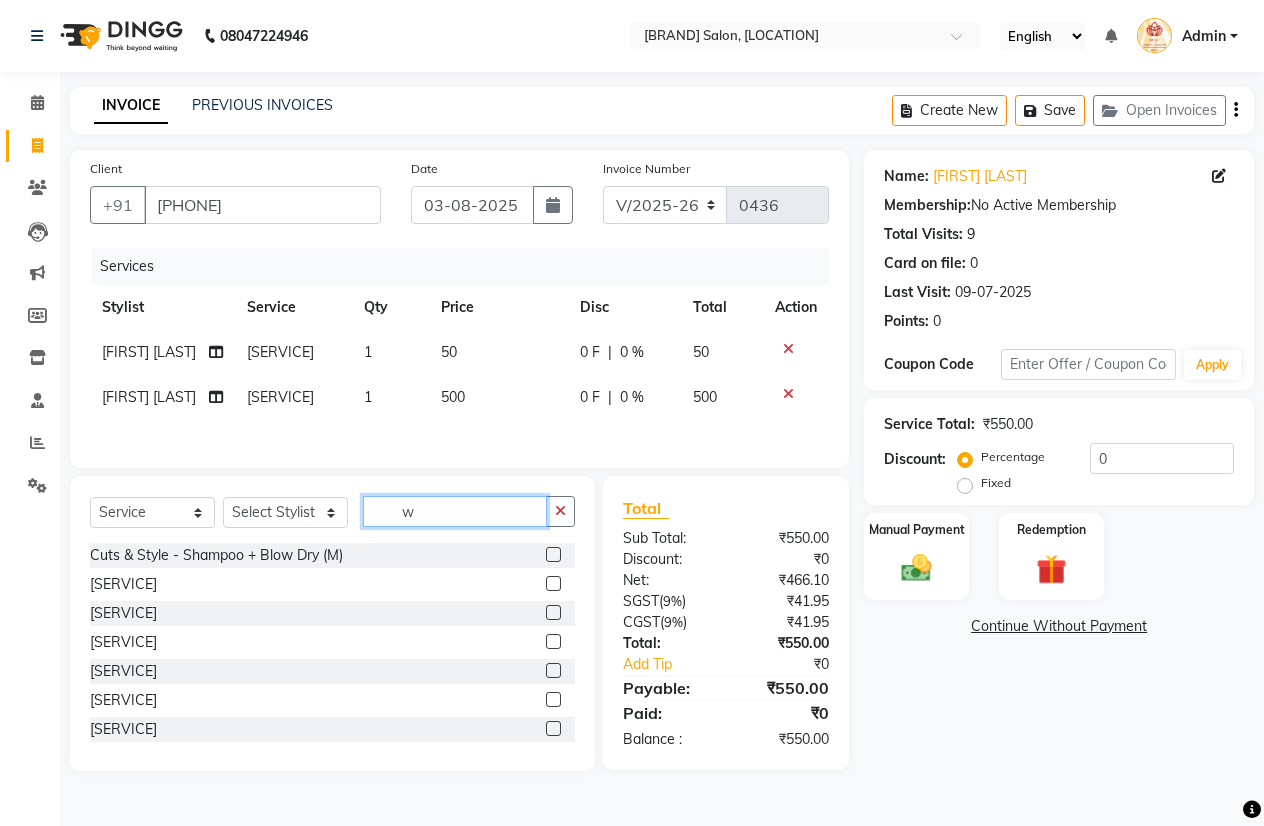 click on "w" 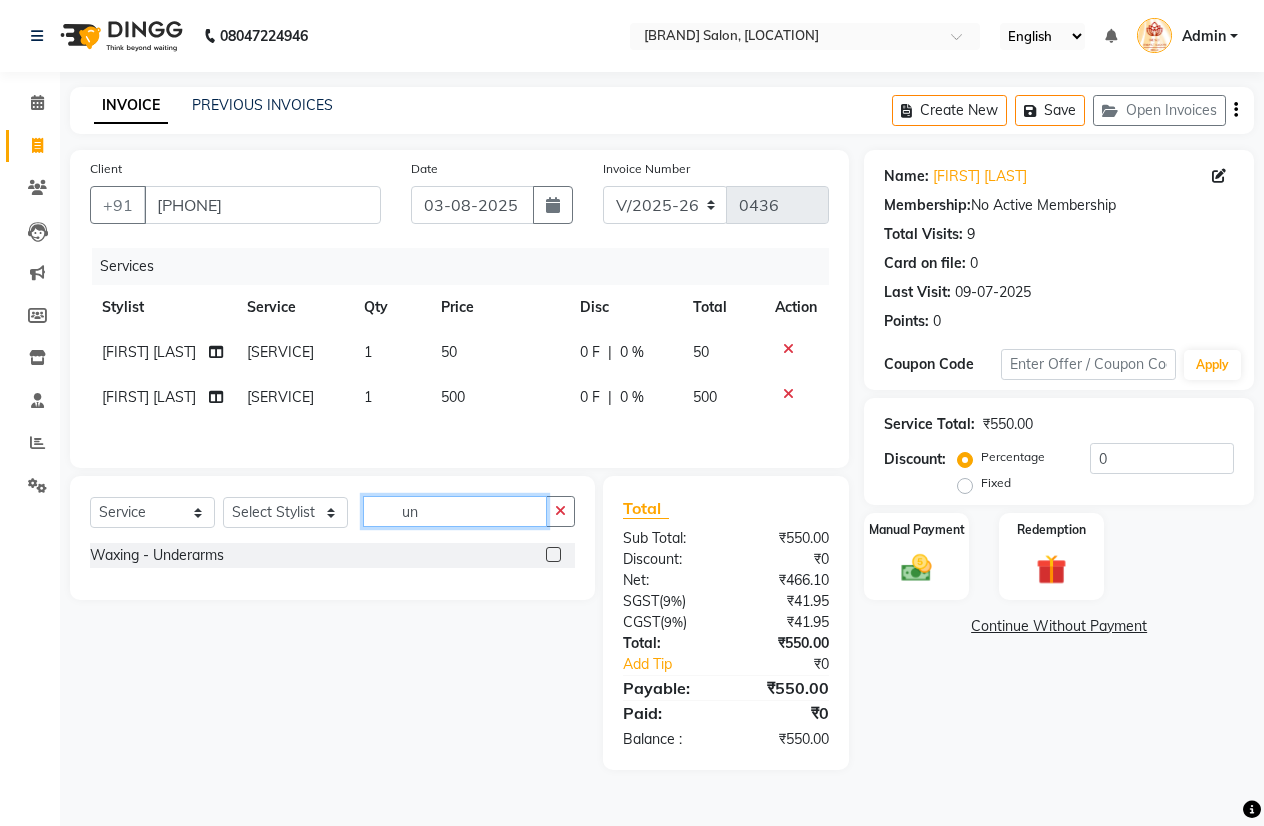 type on "un" 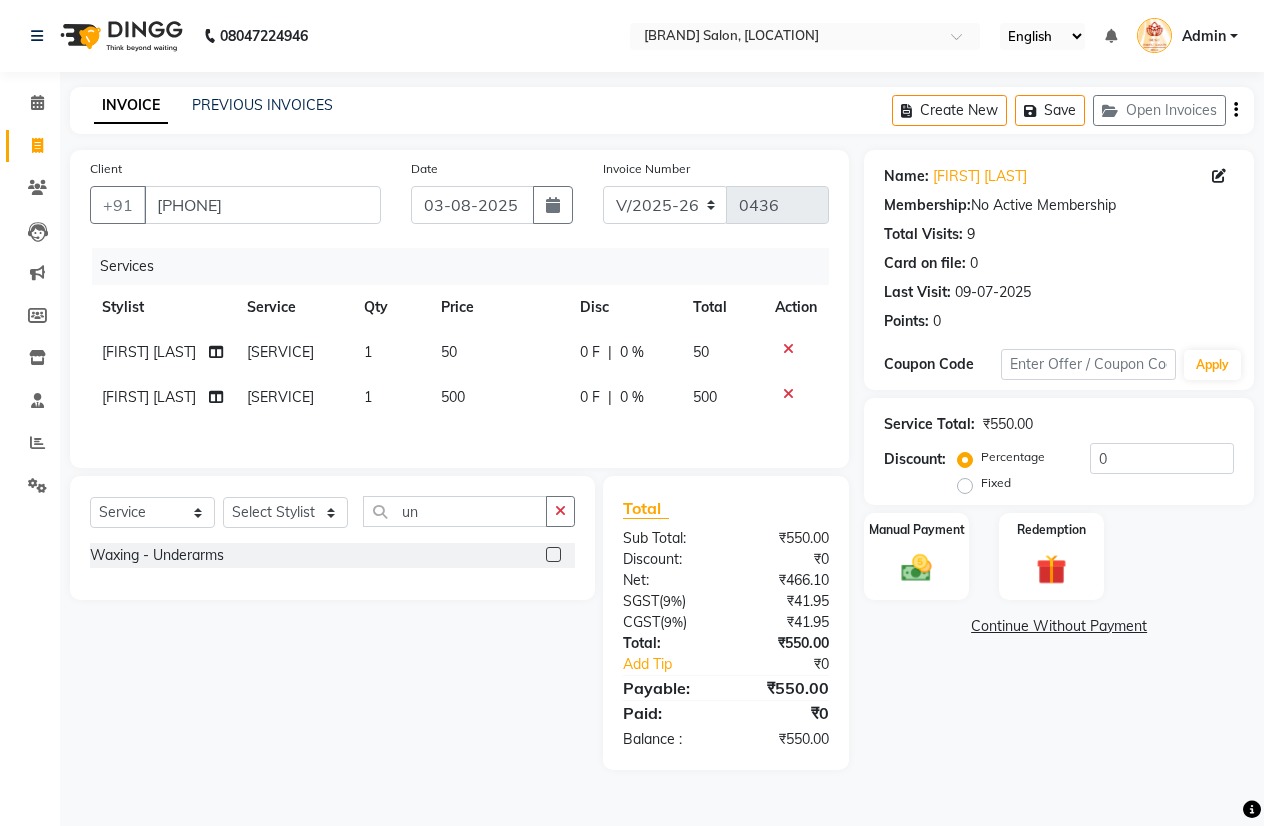 click 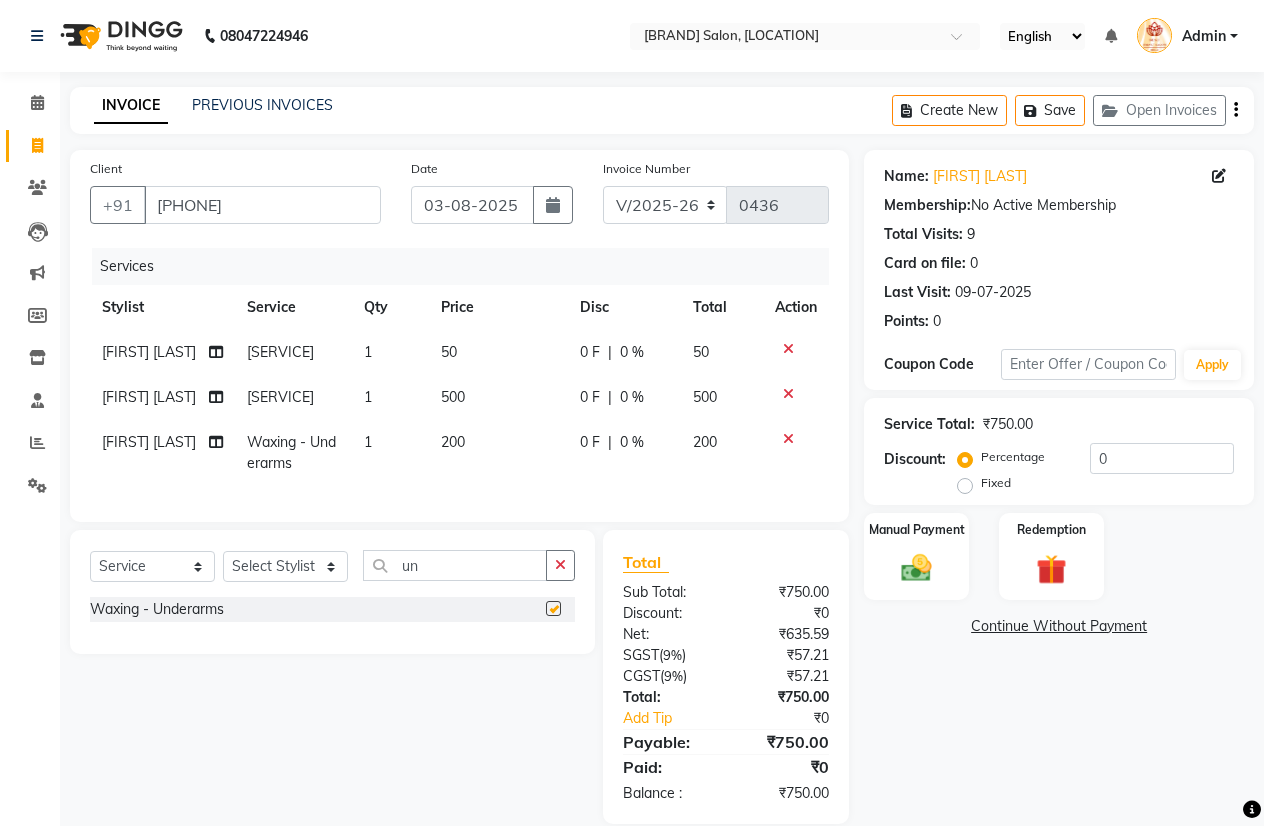 checkbox on "false" 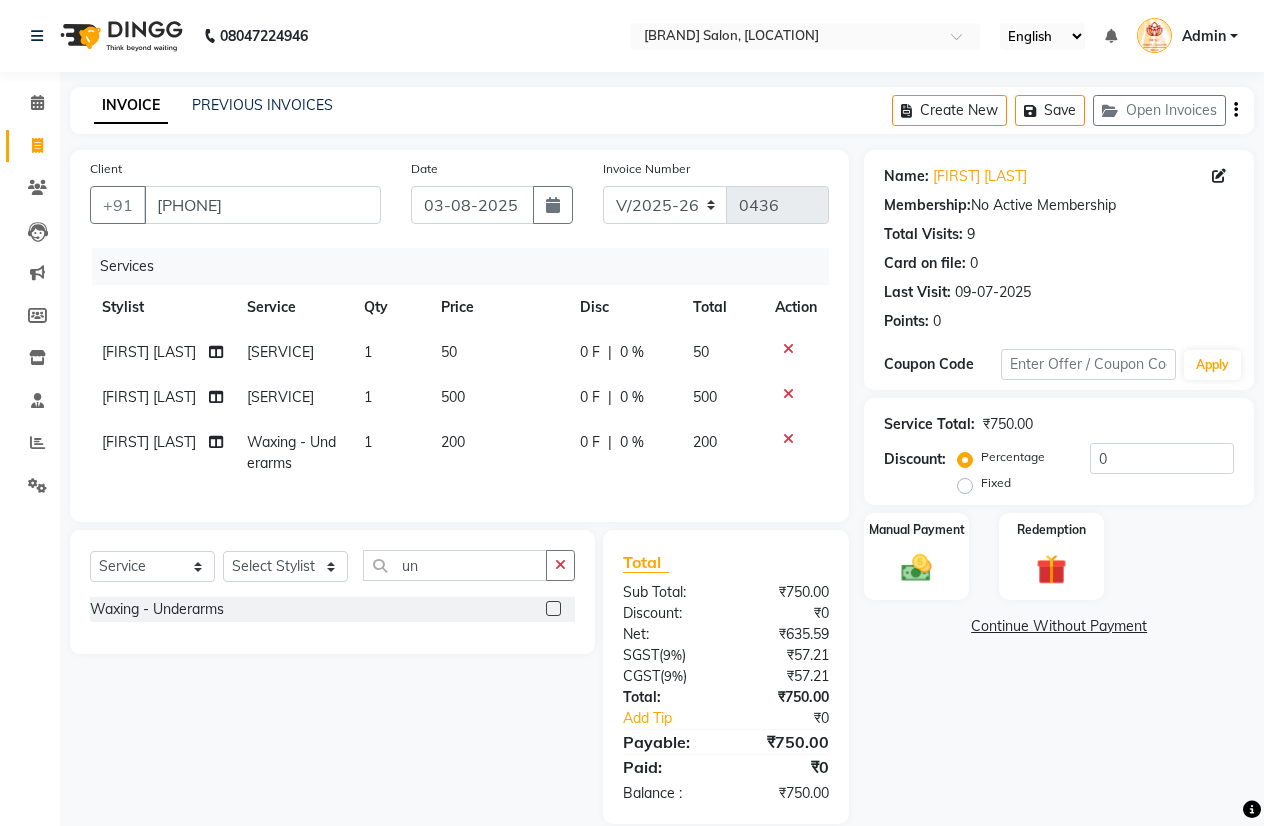 click on "200" 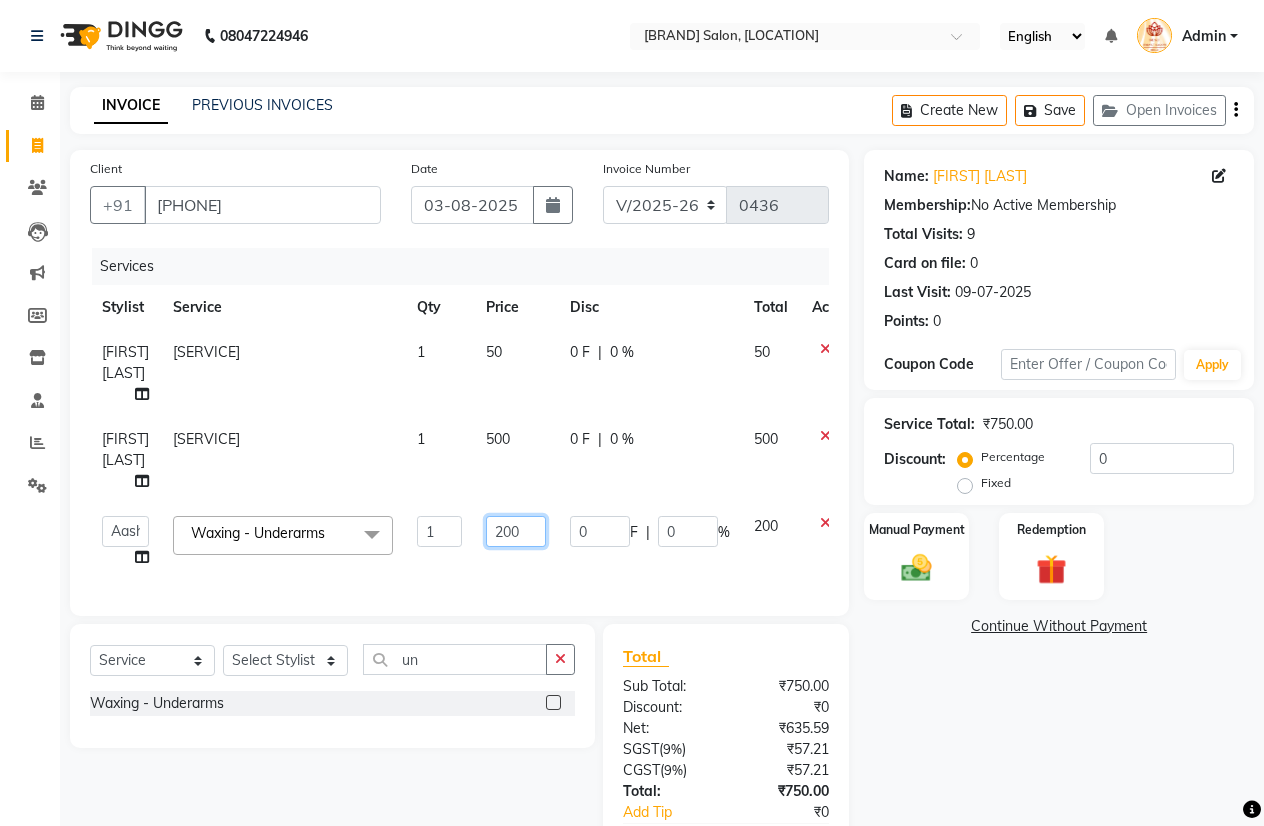 click on "200" 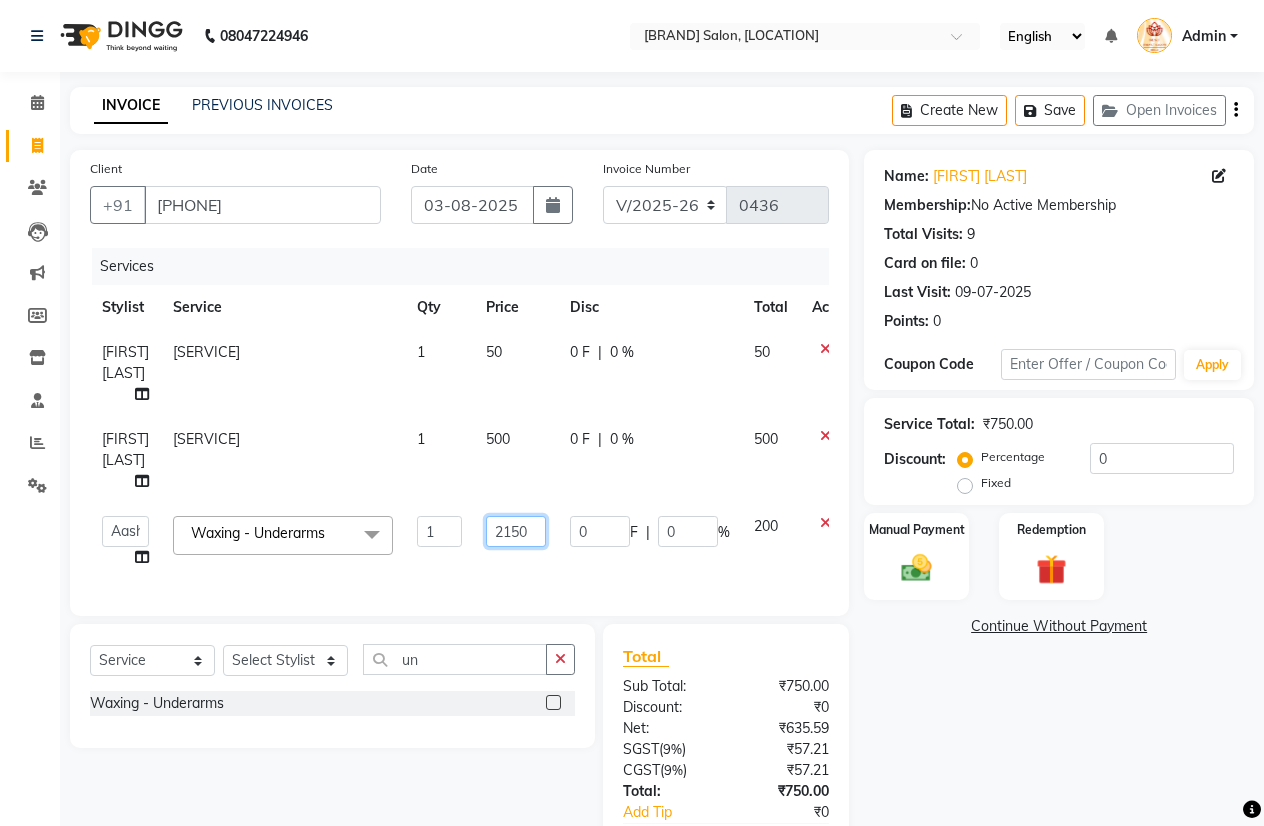 click on "2150" 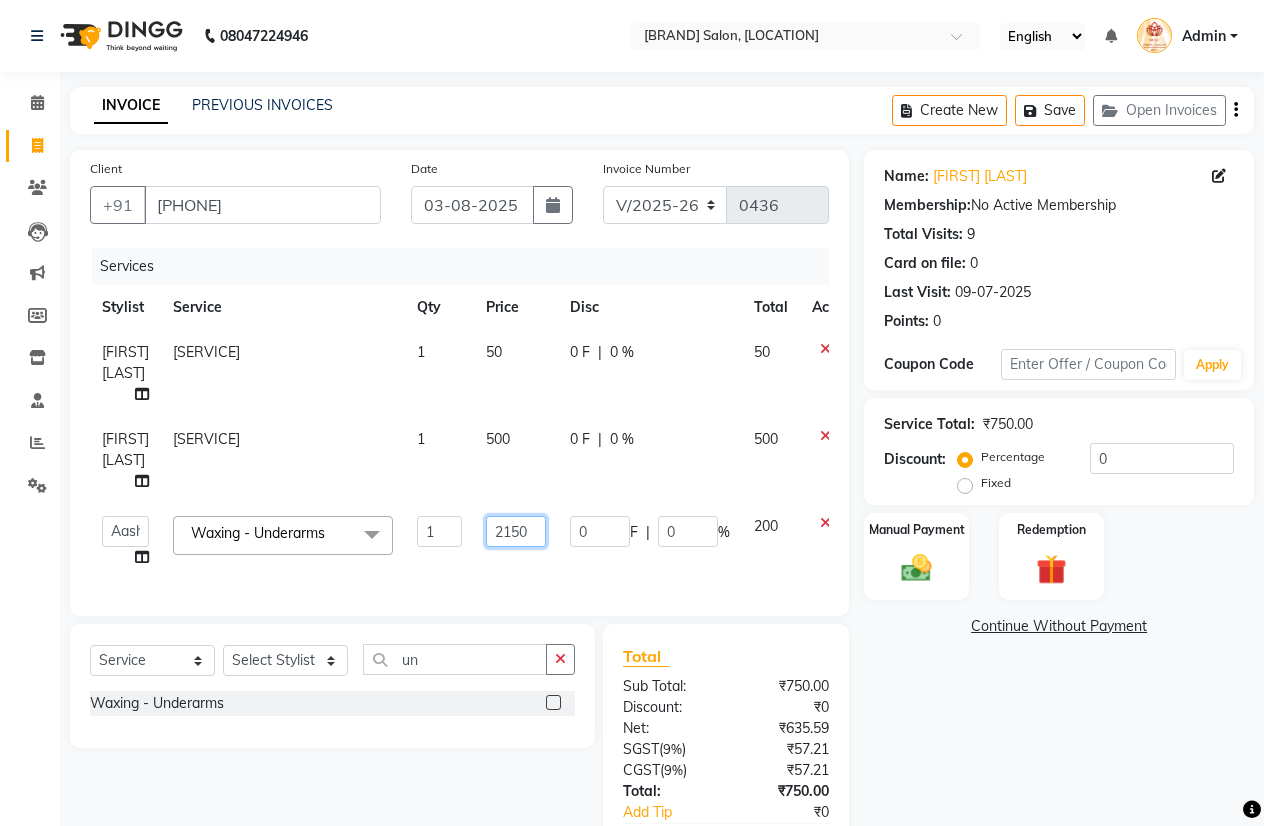 type on "150" 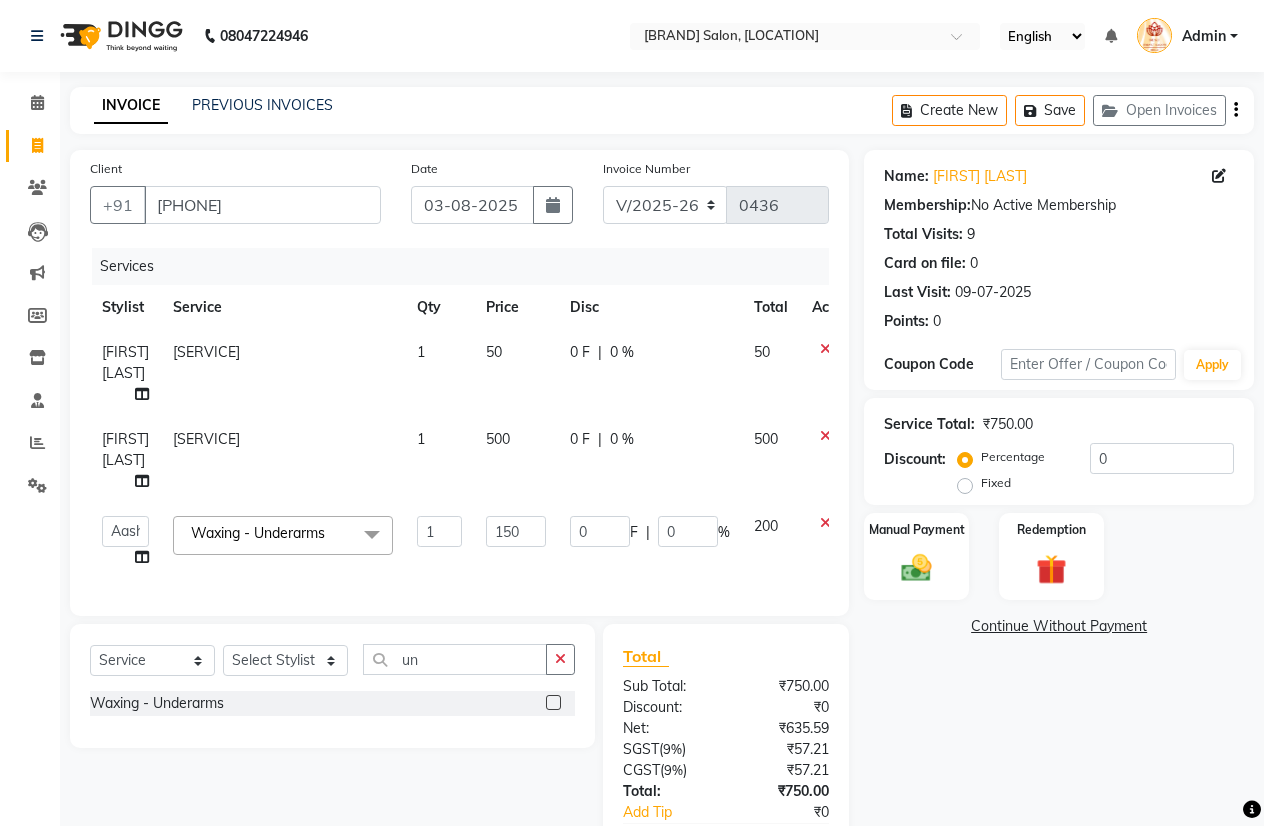 click on "Name: [FIRST] [LAST] Membership:  No Active Membership  Total Visits:  [NUMBER] Card on file:  [NUMBER] Last Visit:   [DATE] Points:   [NUMBER]  Coupon Code Apply Service Total:  ₹[AMOUNT]  Discount:  Percentage   Fixed  [NUMBER] Manual Payment Redemption  Continue Without Payment" 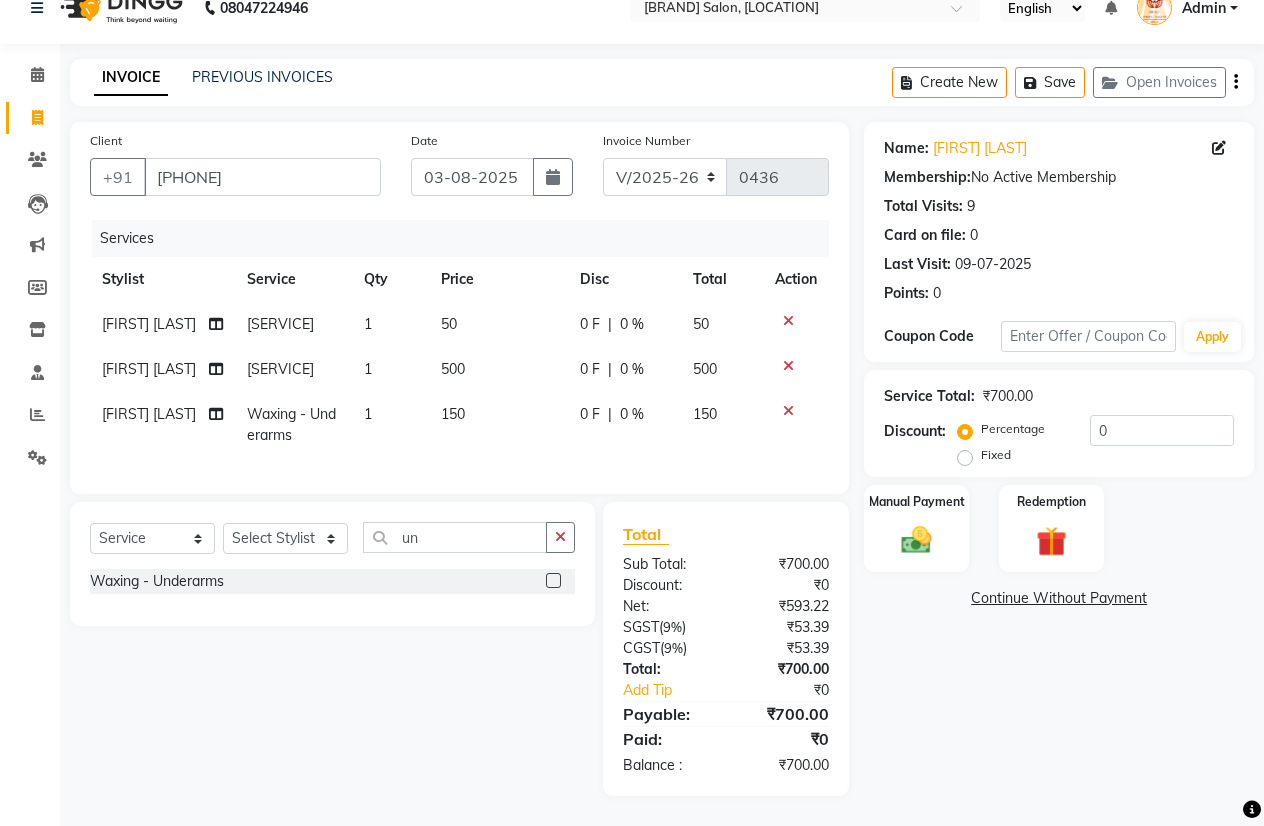 scroll, scrollTop: 85, scrollLeft: 0, axis: vertical 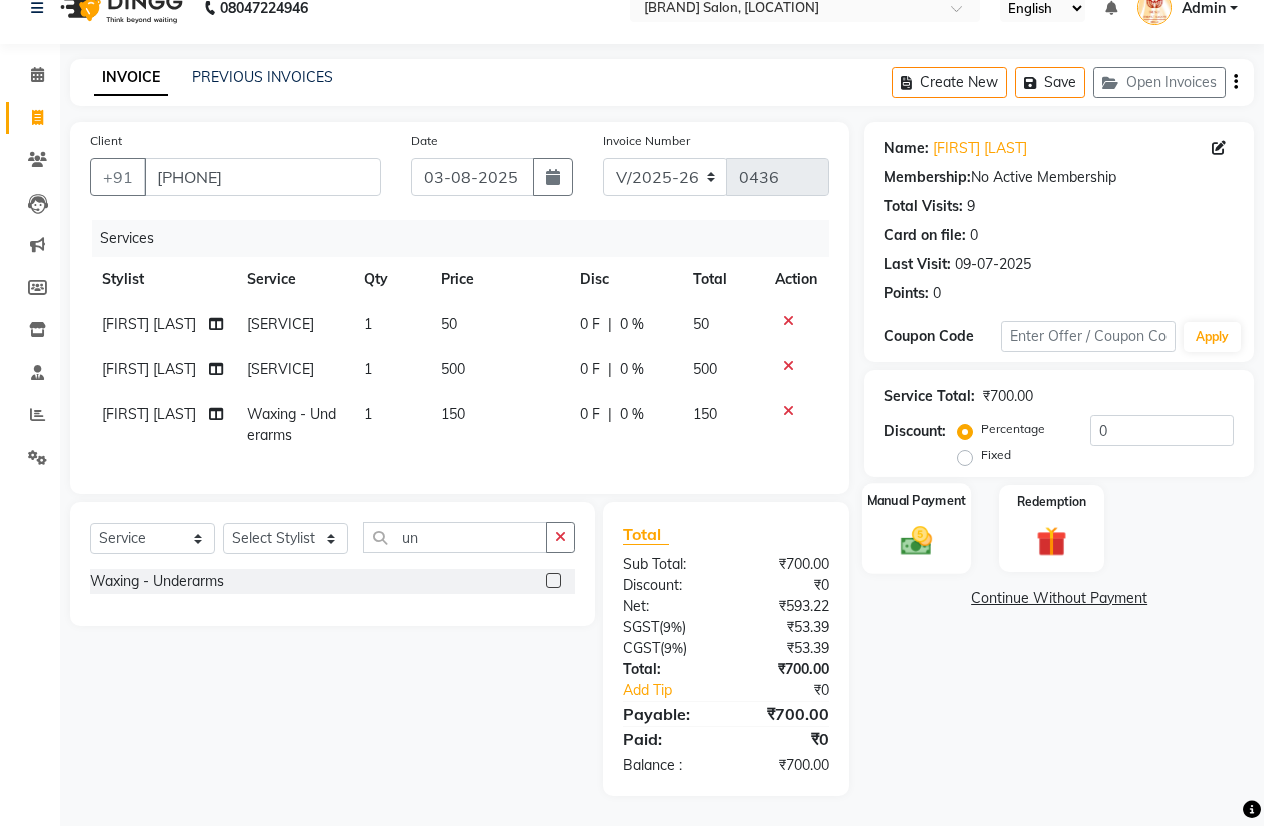 click on "Manual Payment" 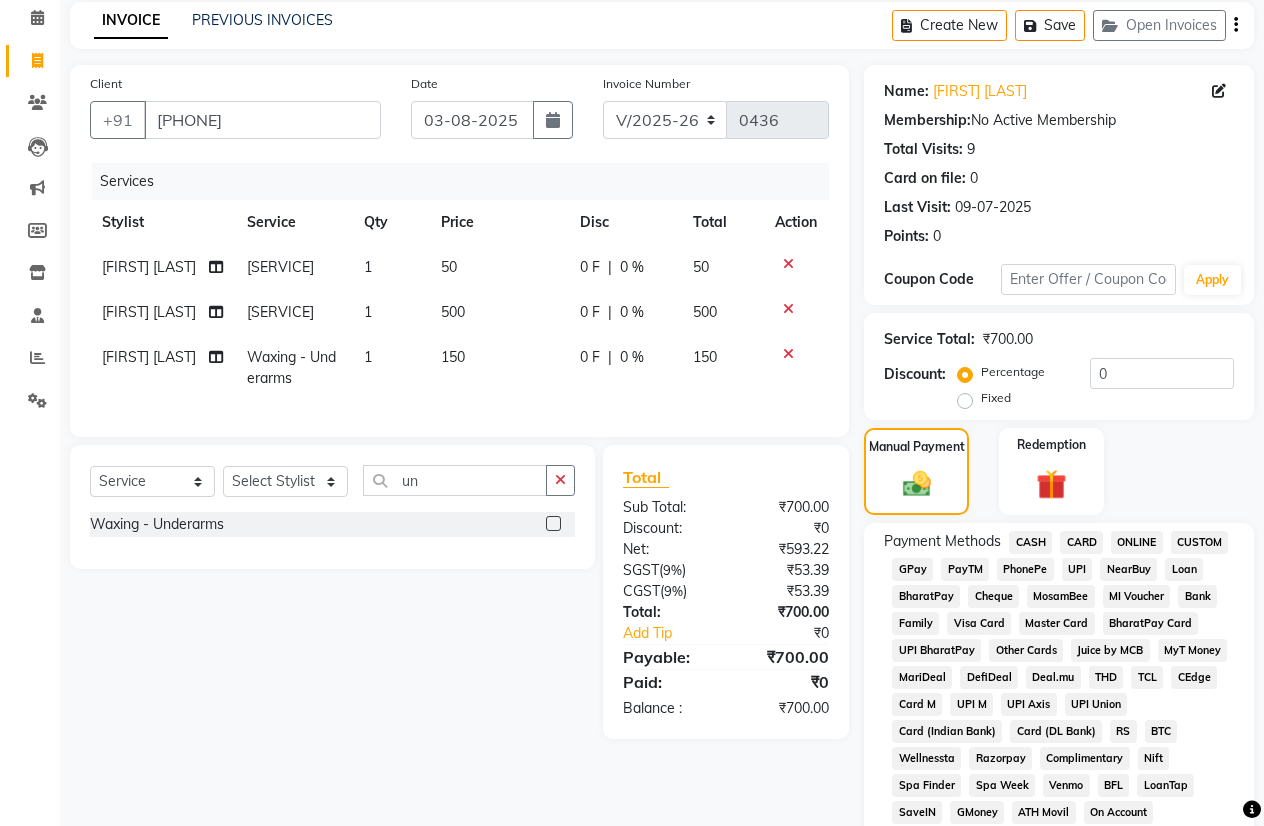 click on "PayTM" 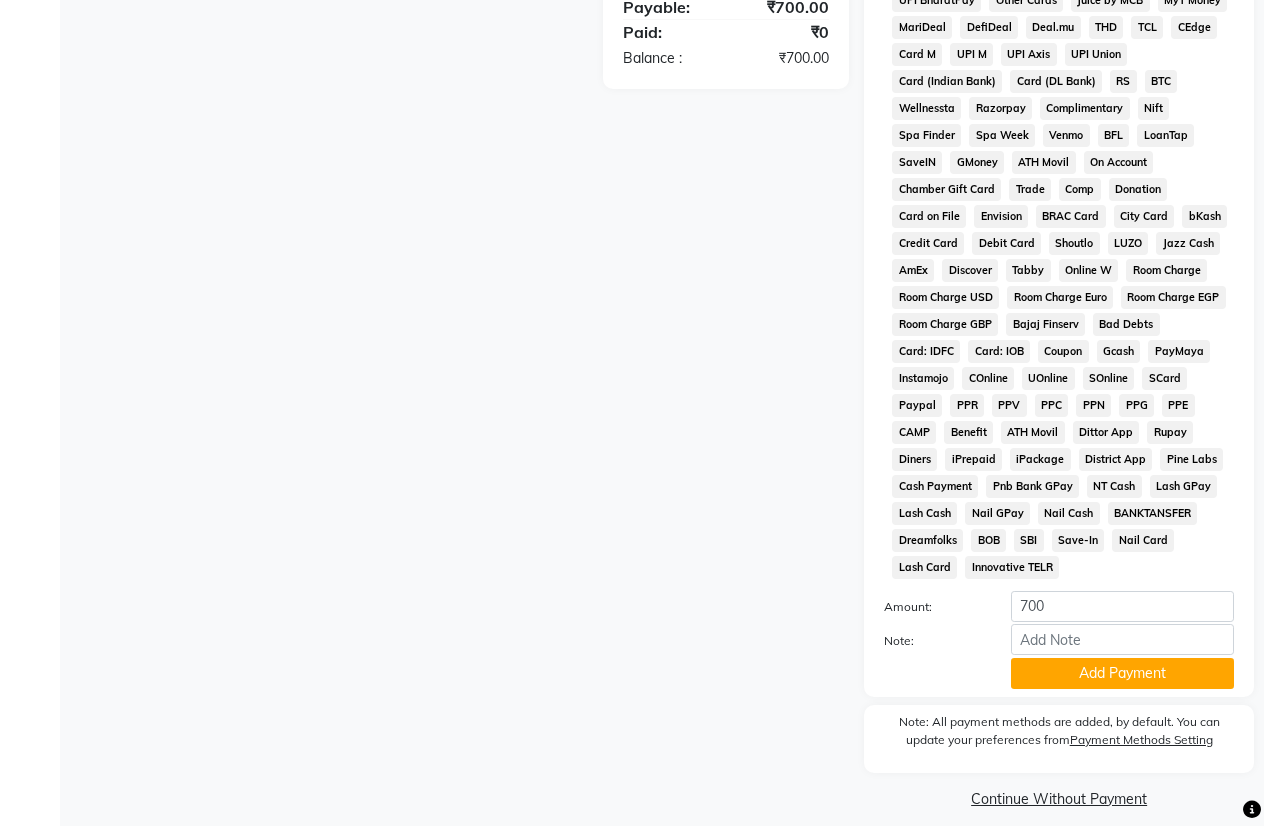 scroll, scrollTop: 753, scrollLeft: 0, axis: vertical 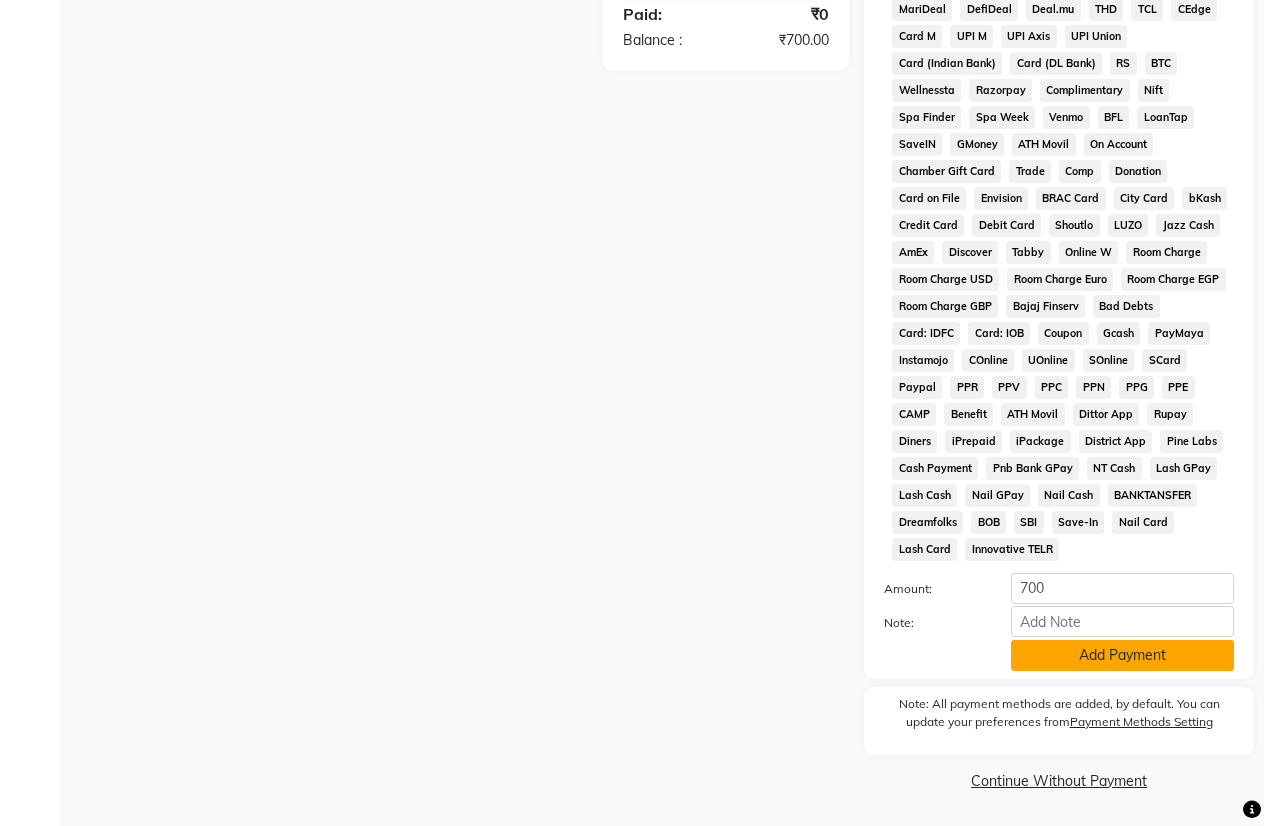 click on "Add Payment" 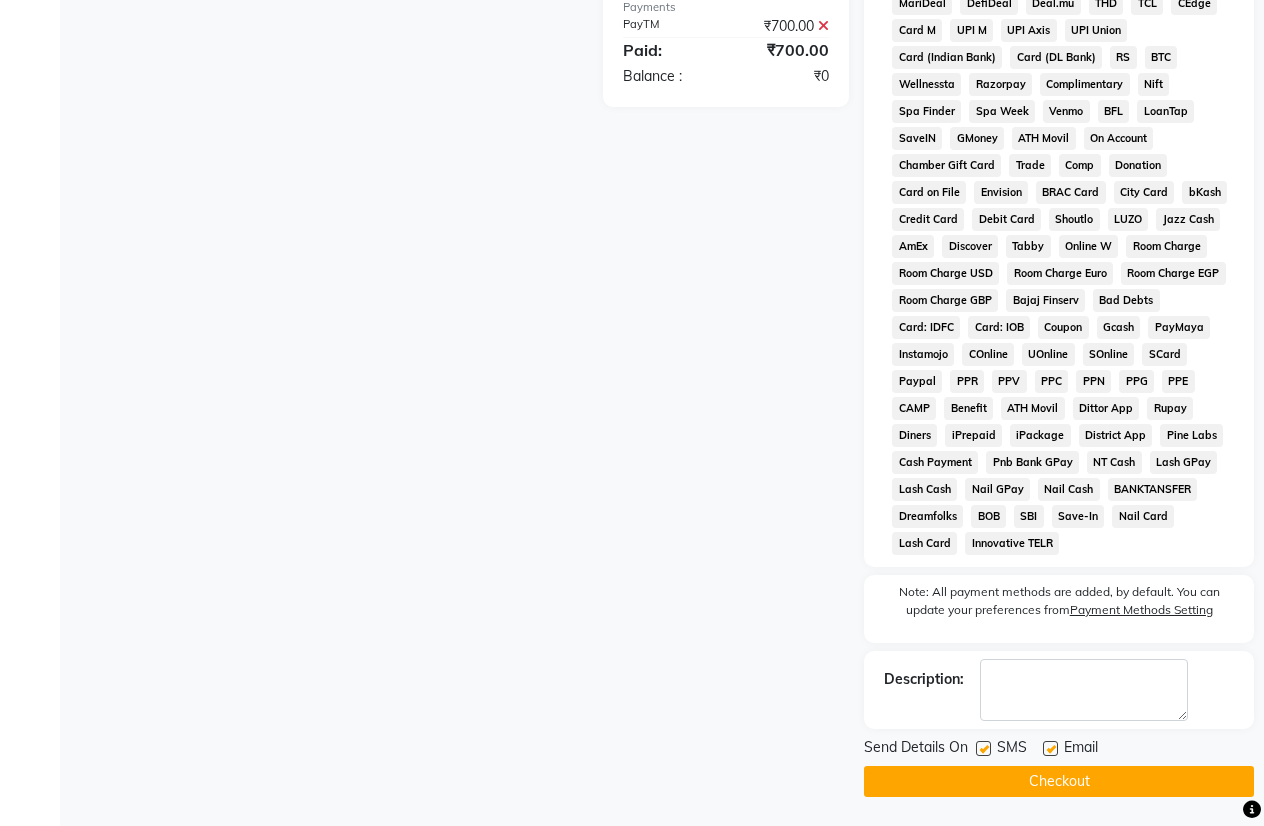 scroll, scrollTop: 760, scrollLeft: 0, axis: vertical 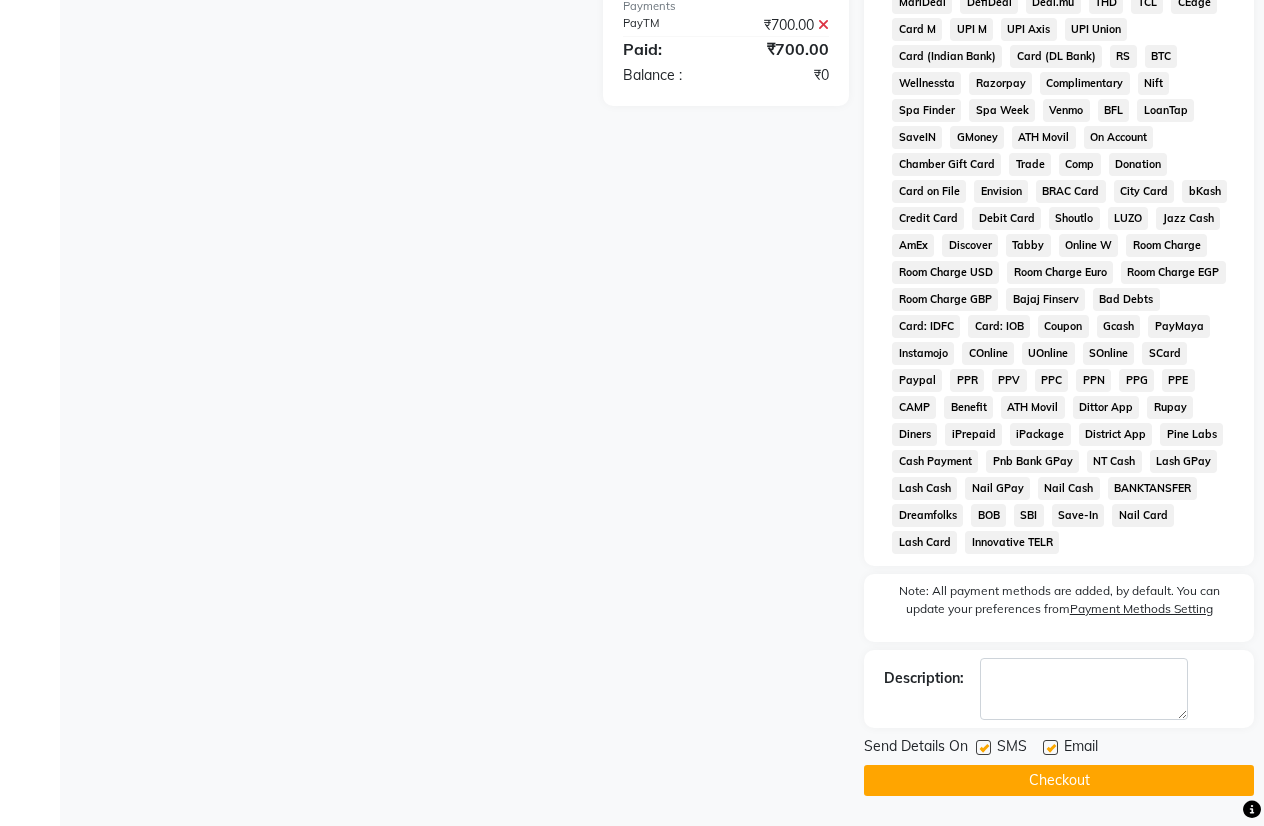 click on "Checkout" 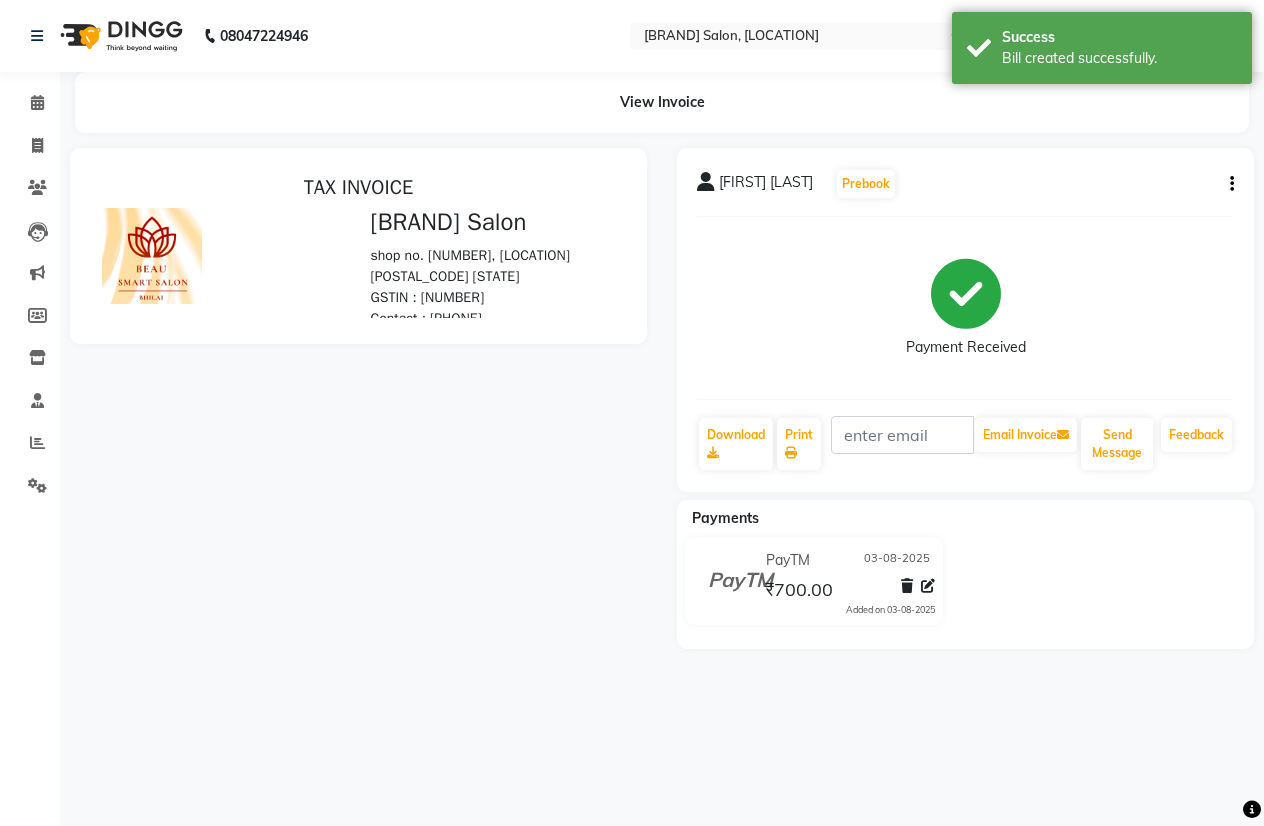 scroll, scrollTop: 0, scrollLeft: 0, axis: both 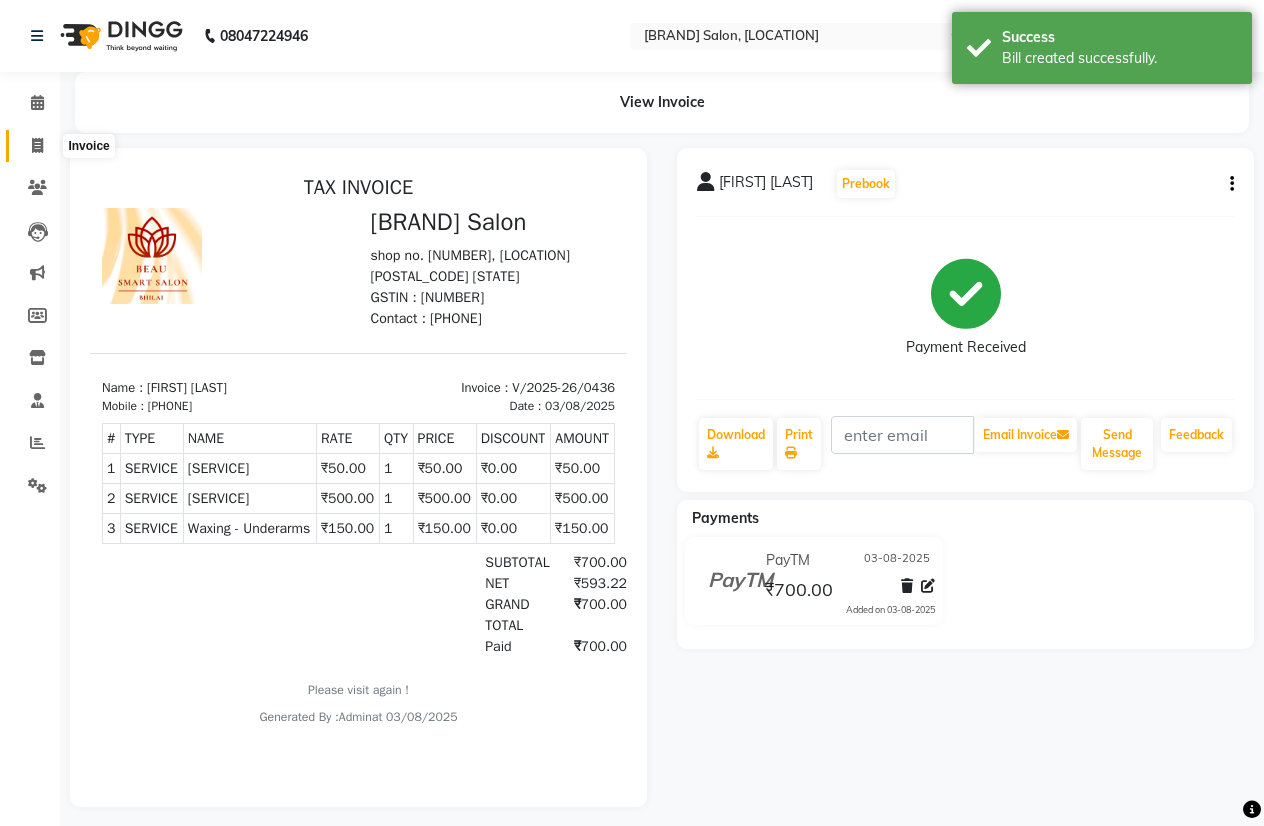 click 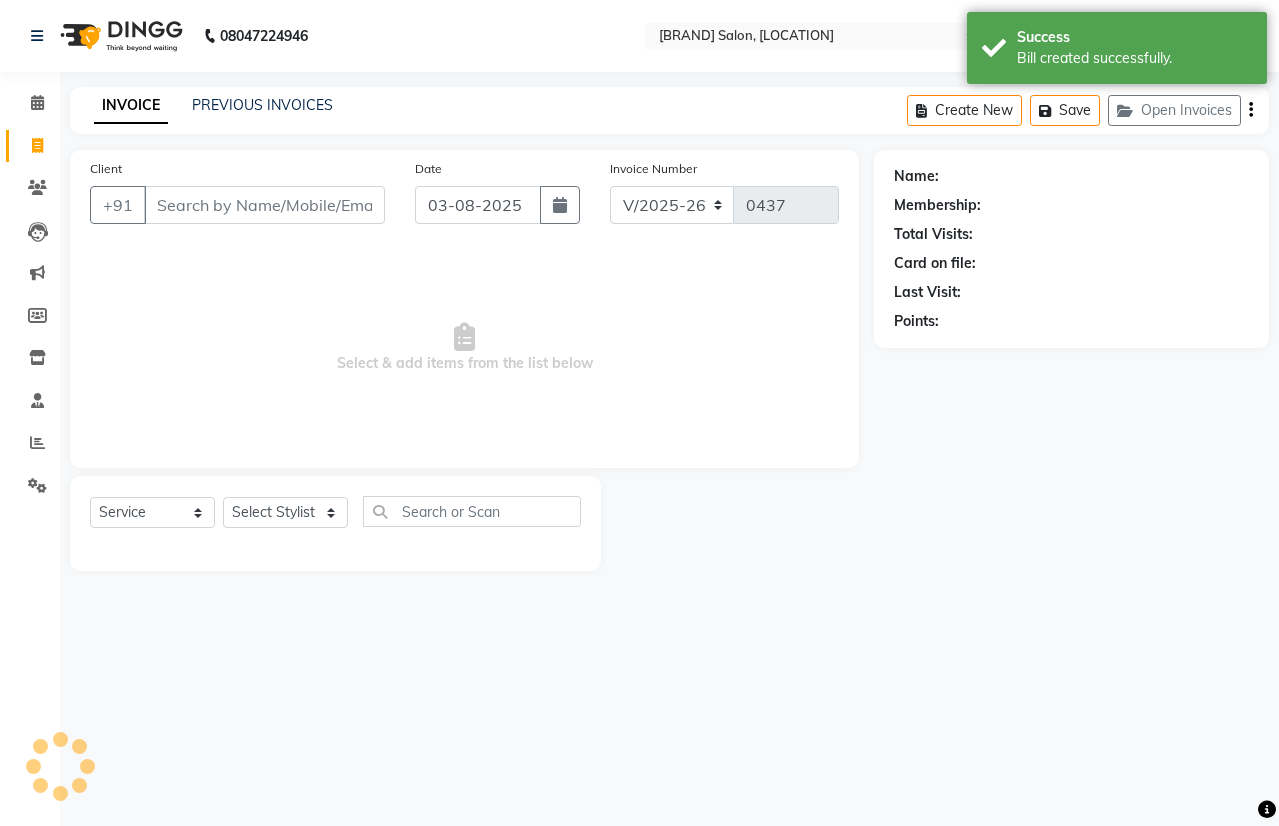 click on "Client" at bounding box center [264, 205] 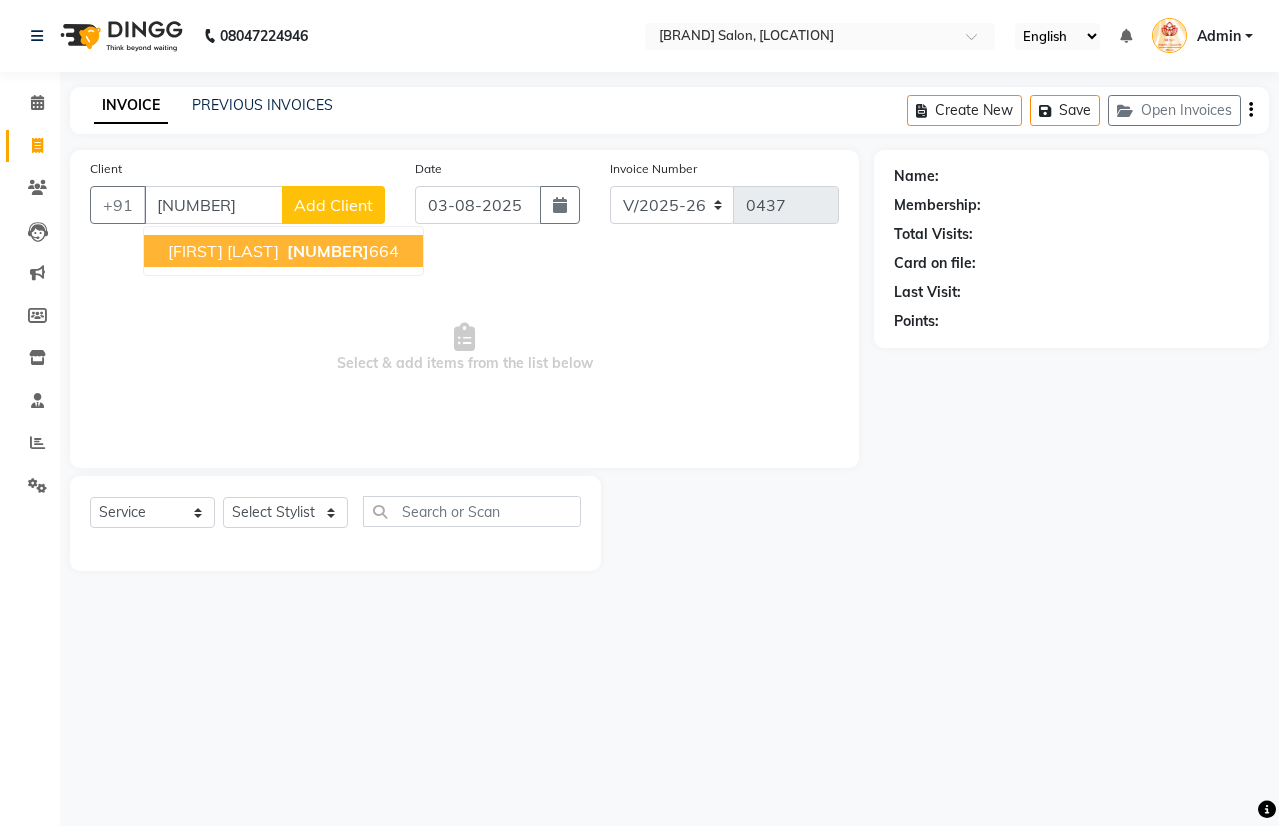 click on "[NUMBER]" at bounding box center [328, 251] 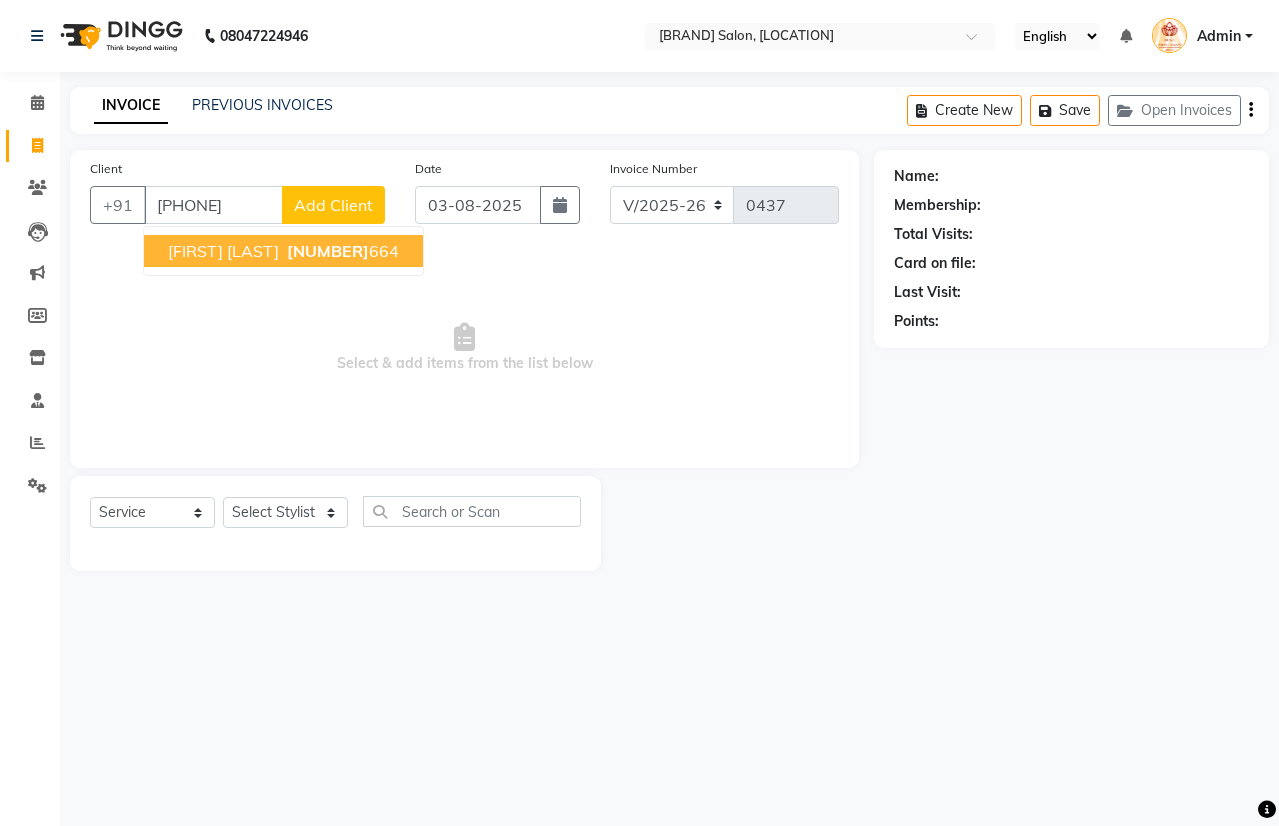 click on "Select & add items from the list below" at bounding box center (464, 348) 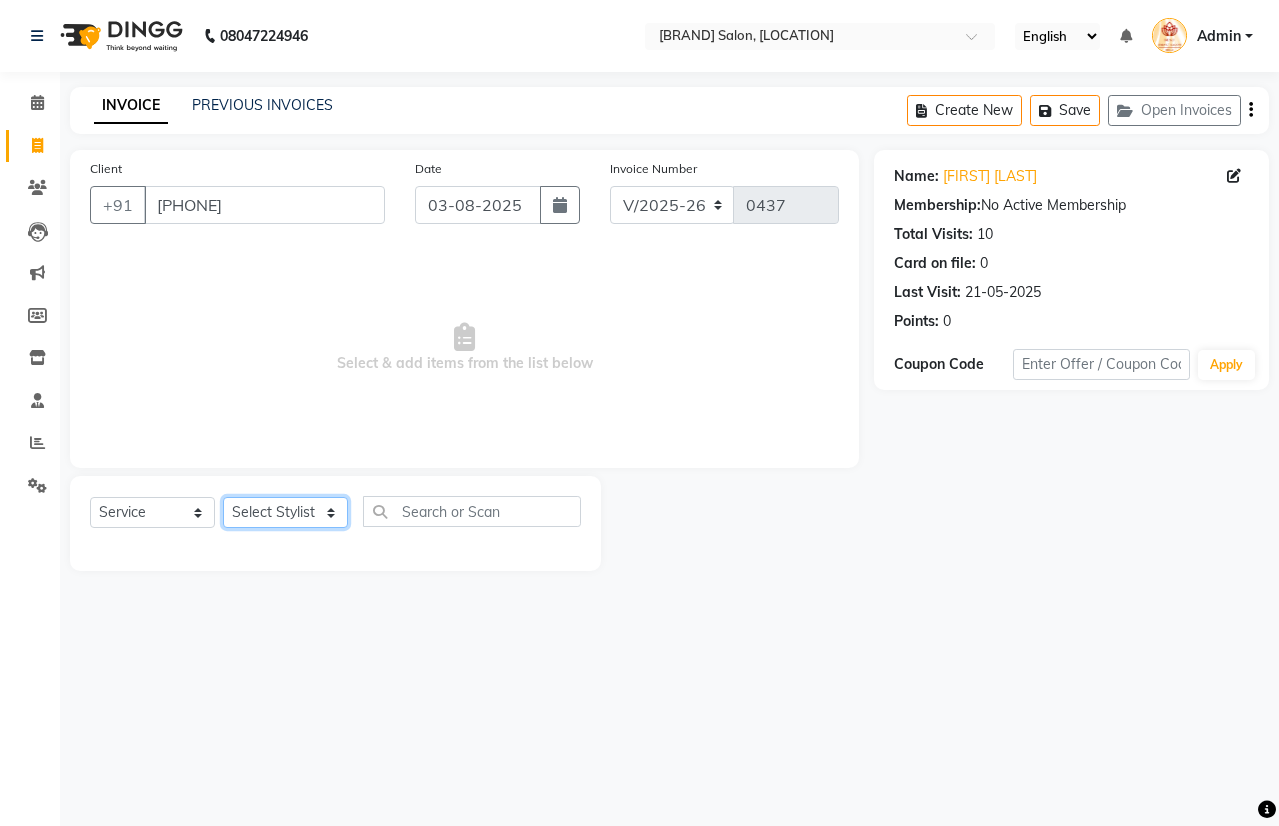 click on "Select Stylist [FIRST] [FIRST] [FIRST] [FIRST] [FIRST] [FIRST] [FIRST] [FIRST] [FIRST]" 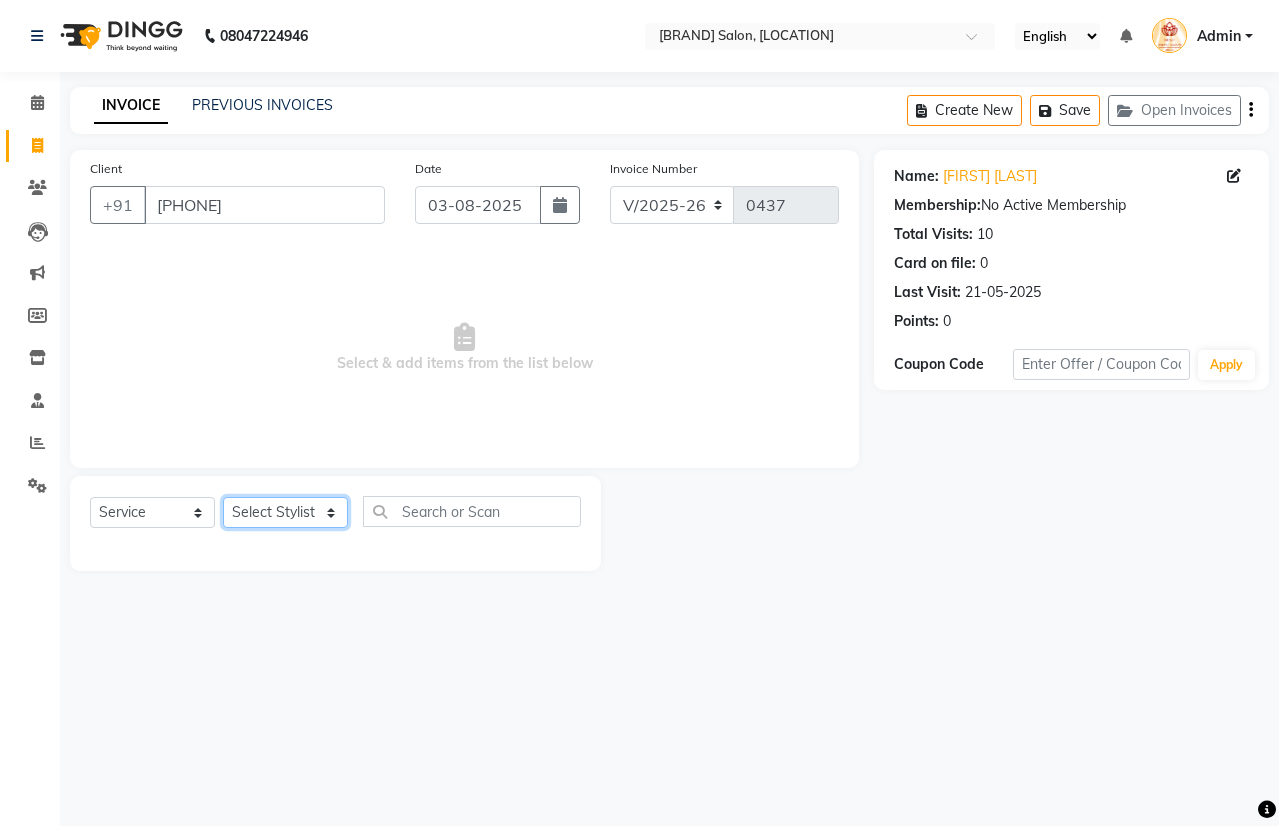 click on "Select Stylist [FIRST] [FIRST] [FIRST] [FIRST] [FIRST] [FIRST] [FIRST] [FIRST] [FIRST]" 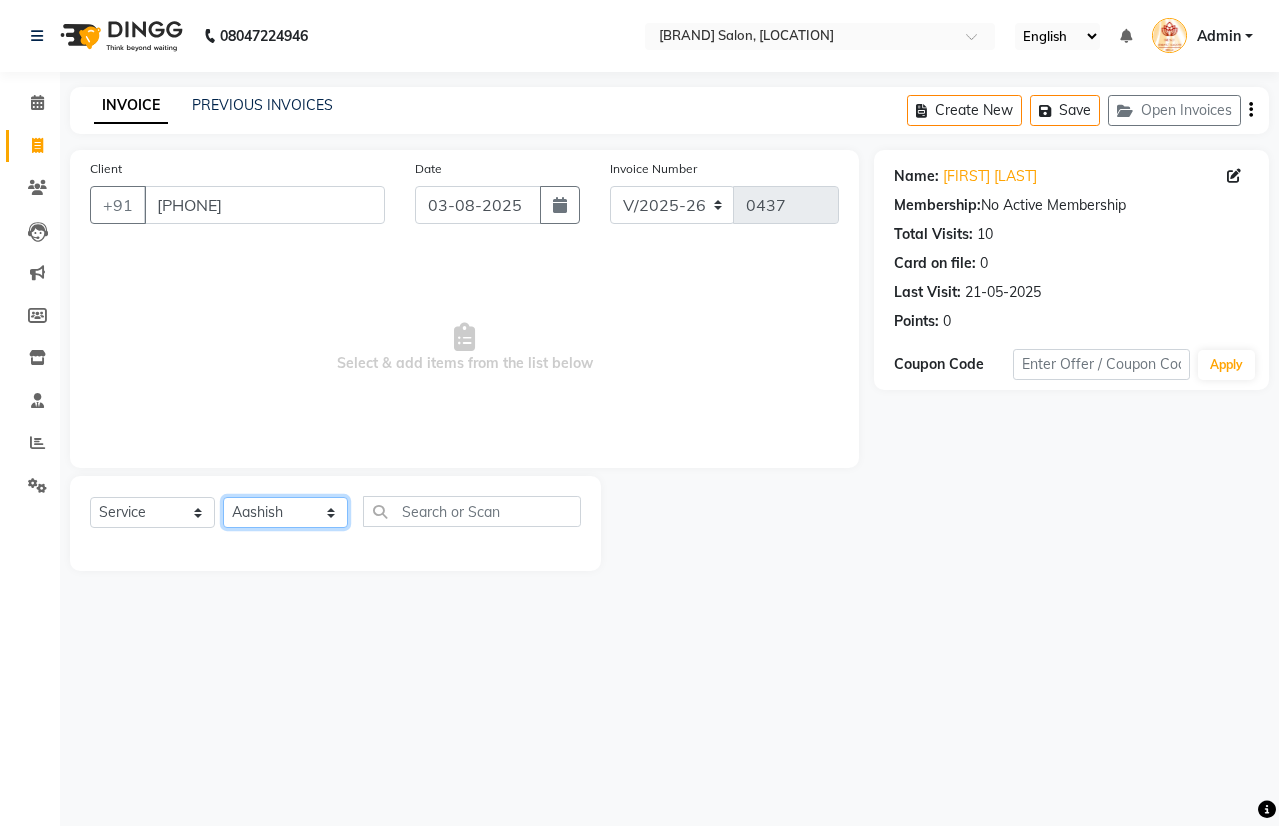click on "Select Stylist [FIRST] [FIRST] [FIRST] [FIRST] [FIRST] [FIRST] [FIRST] [FIRST] [FIRST]" 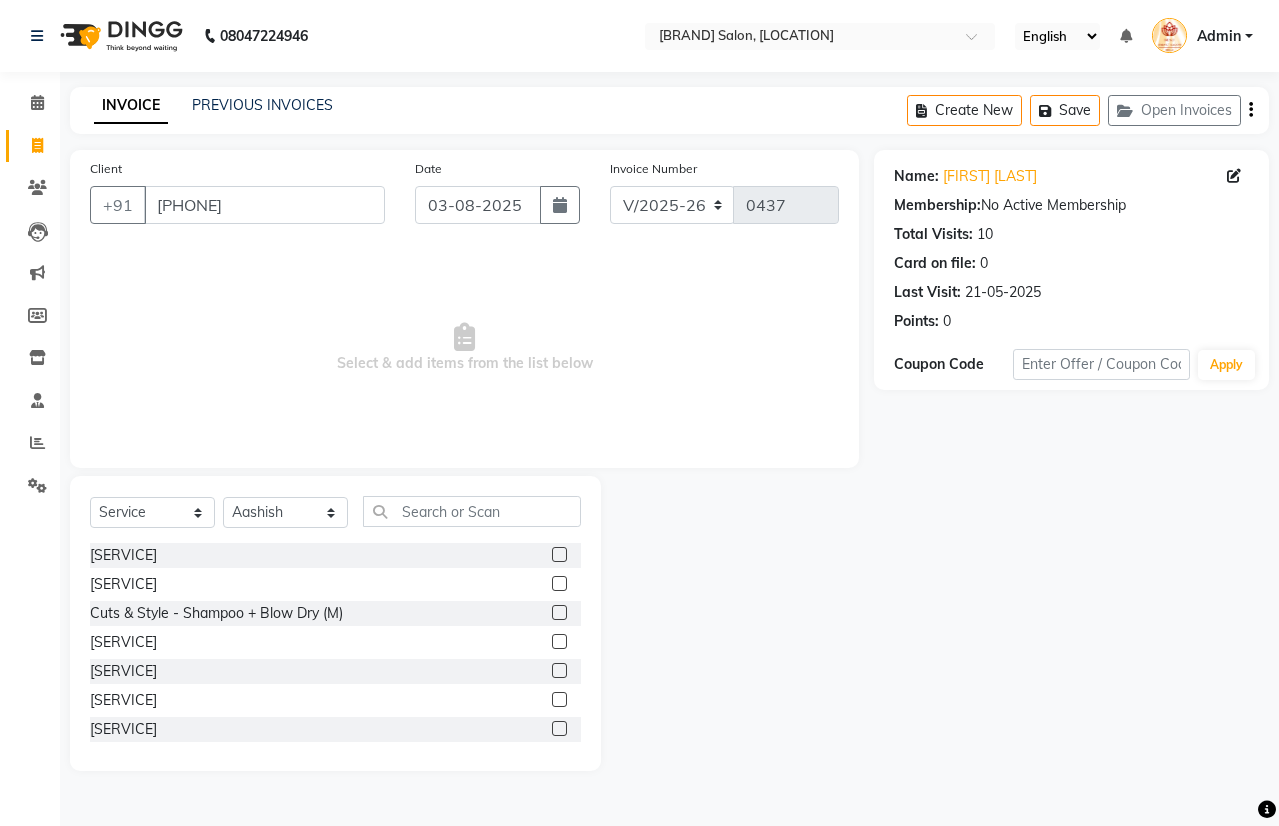 click 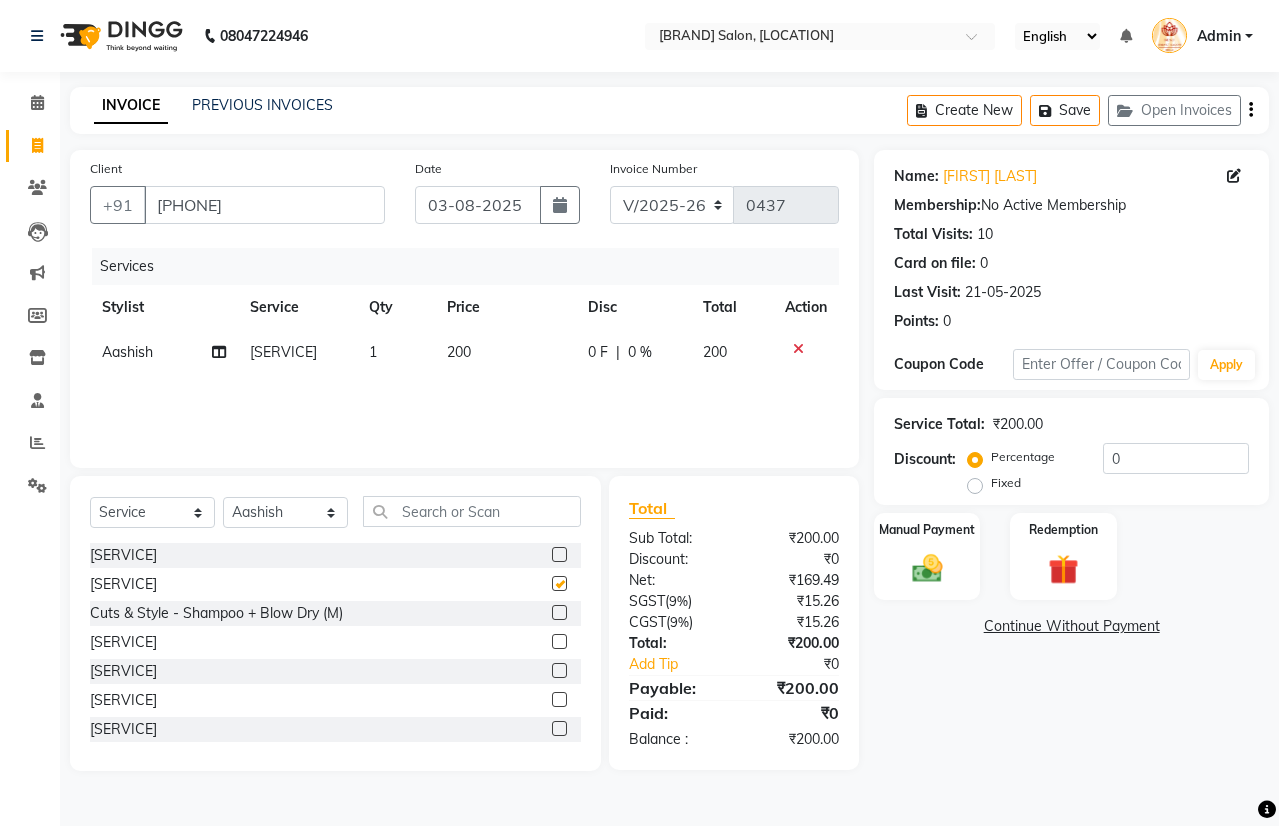 checkbox on "false" 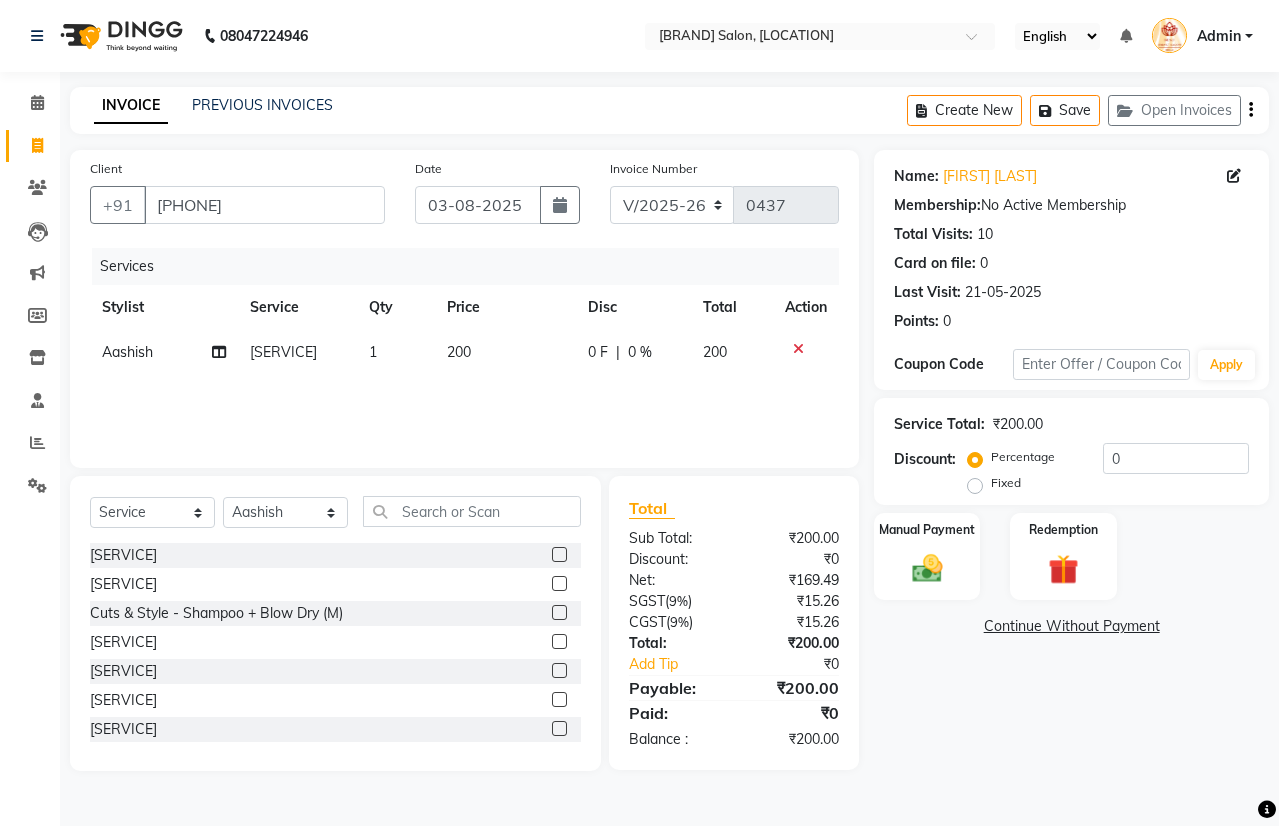 click 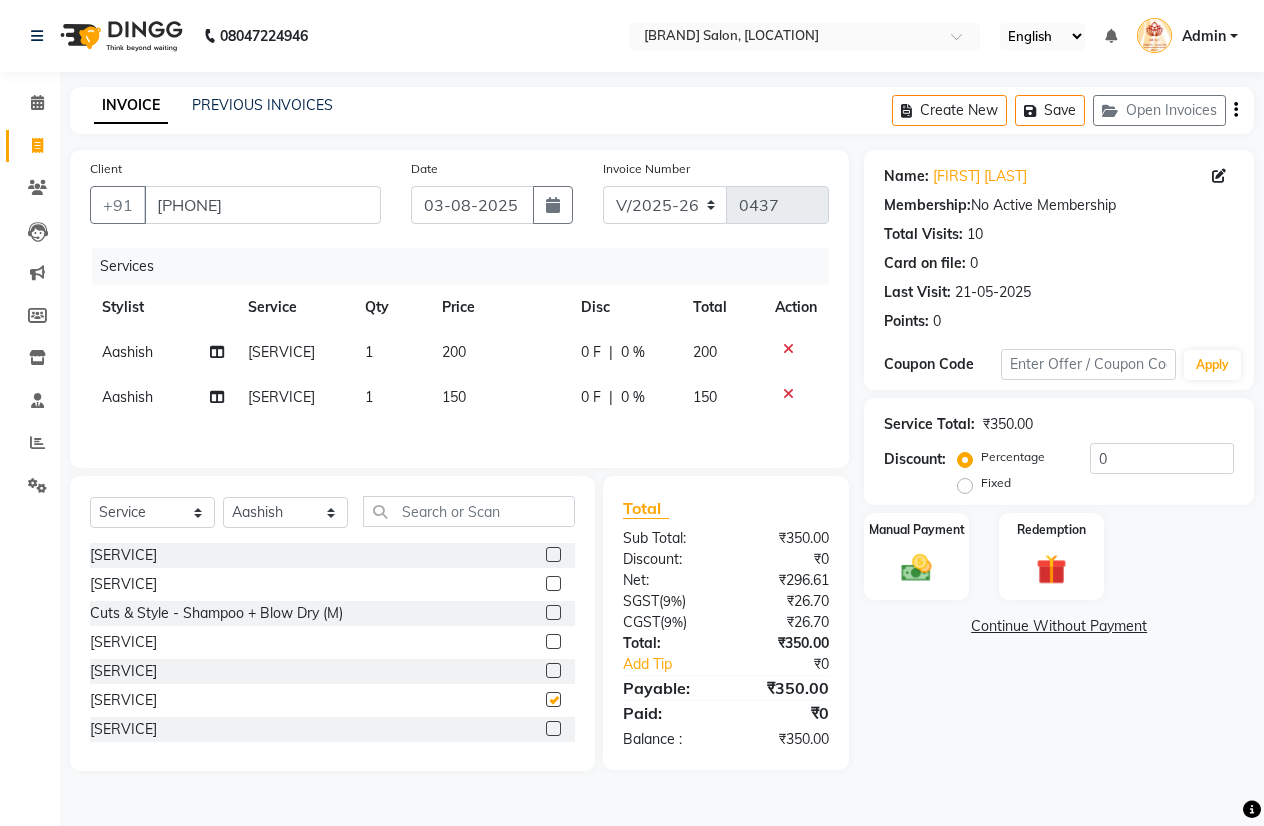 checkbox on "false" 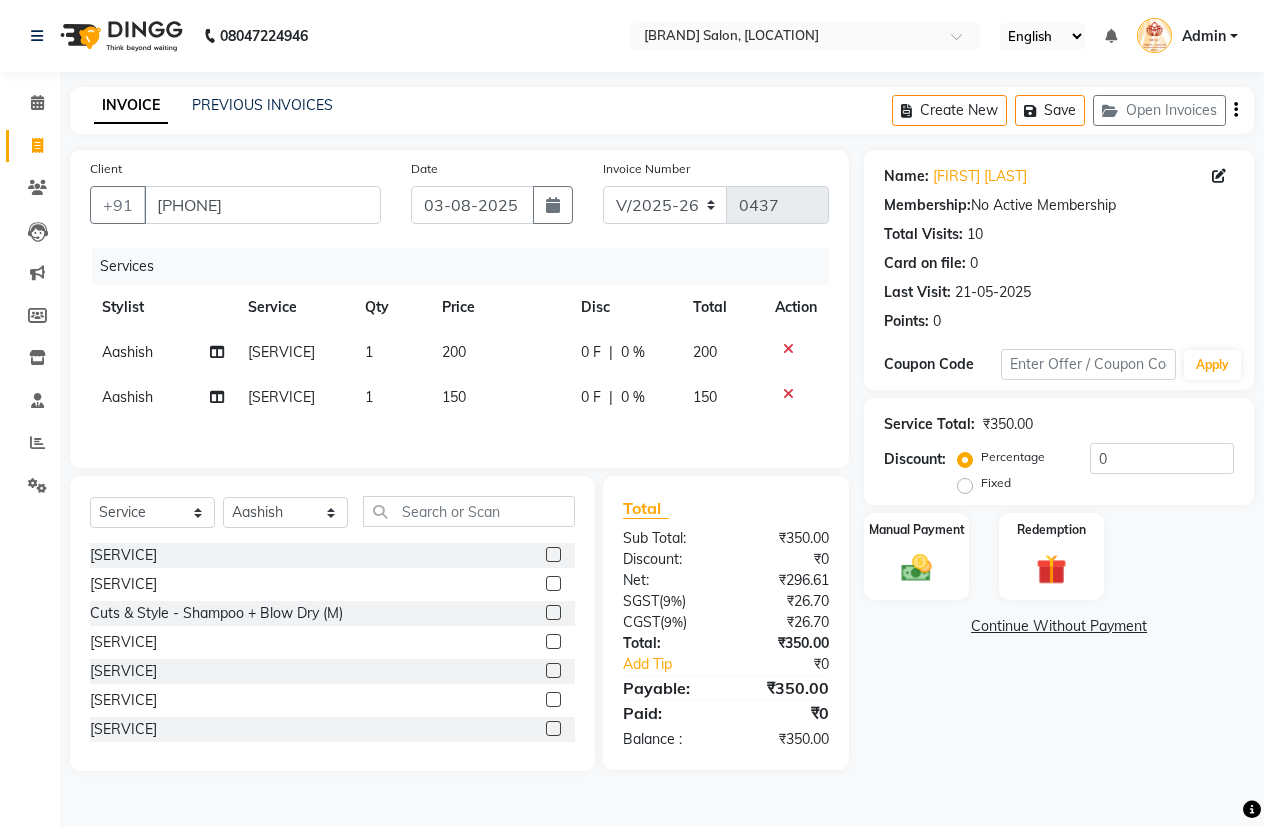 click on "150" 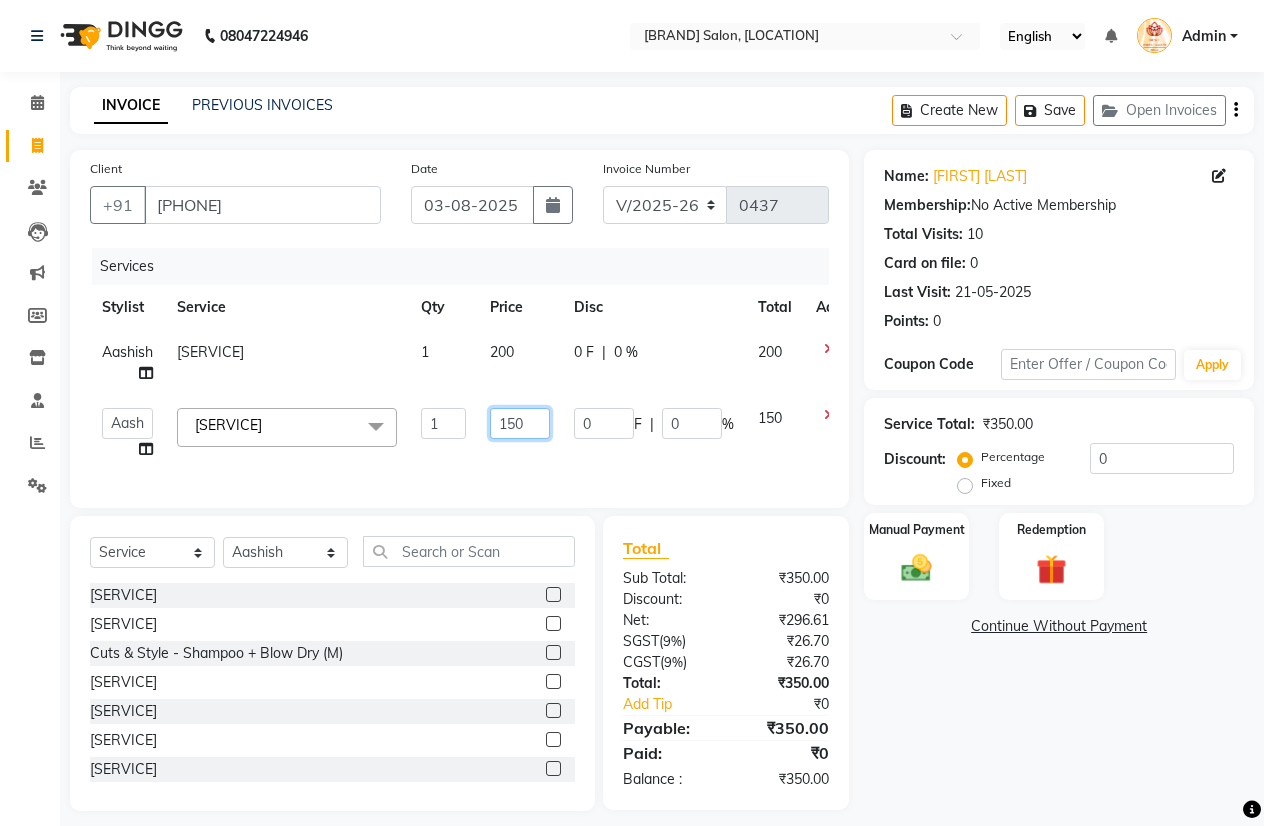 click on "150" 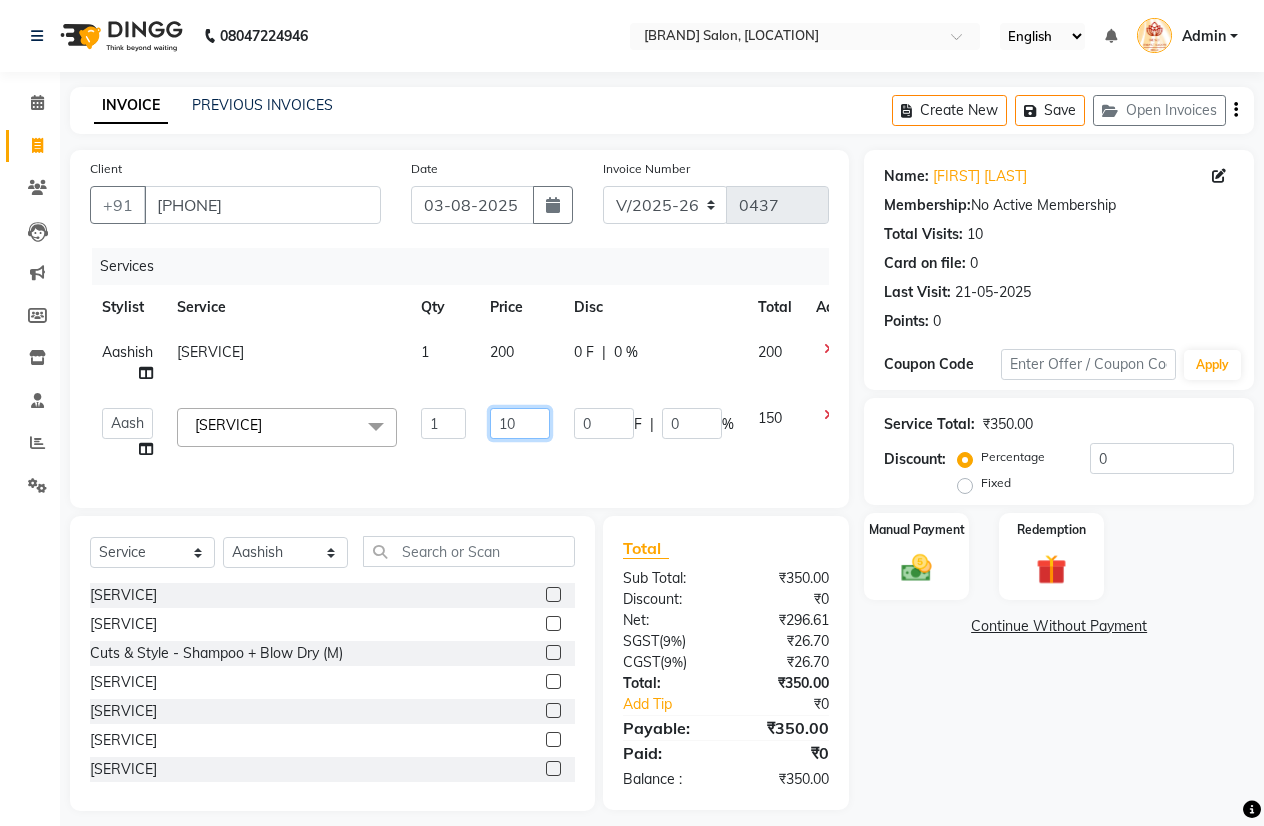 type on "100" 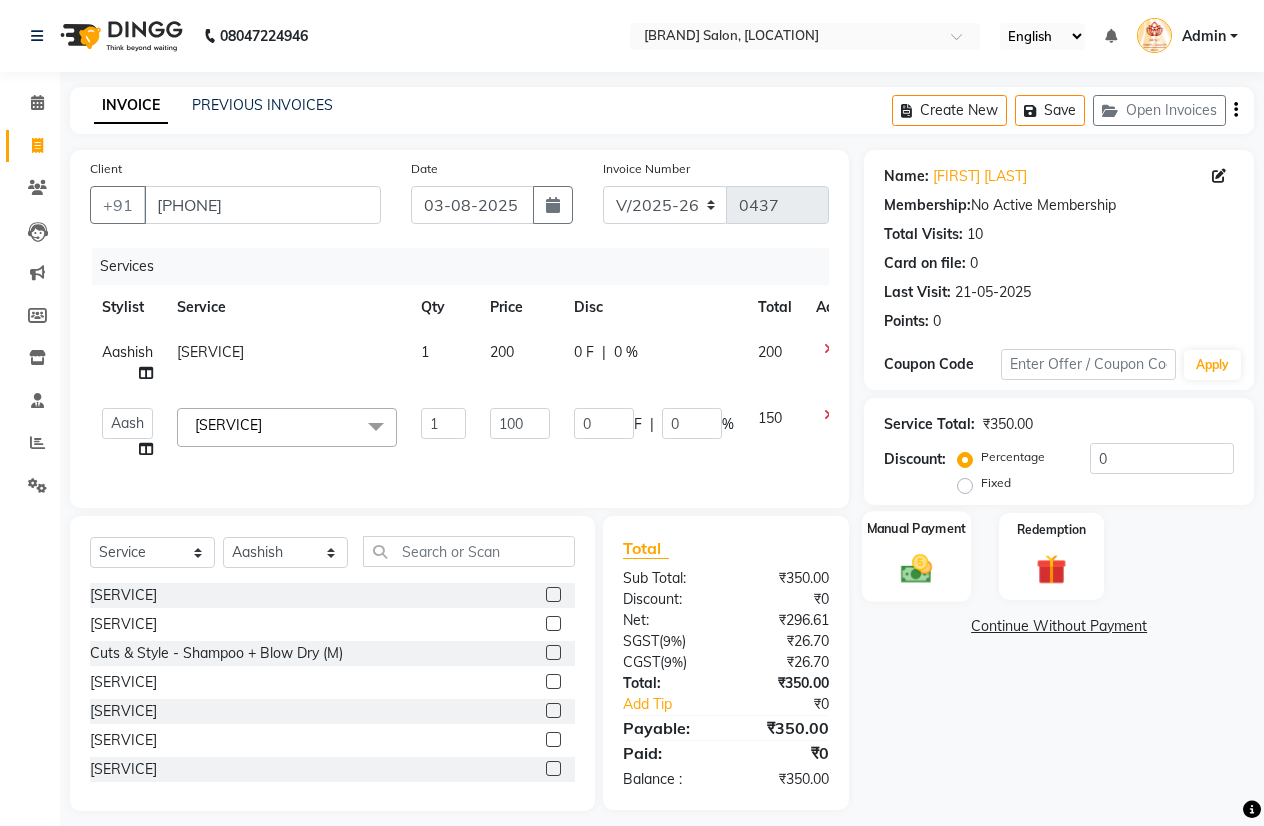click 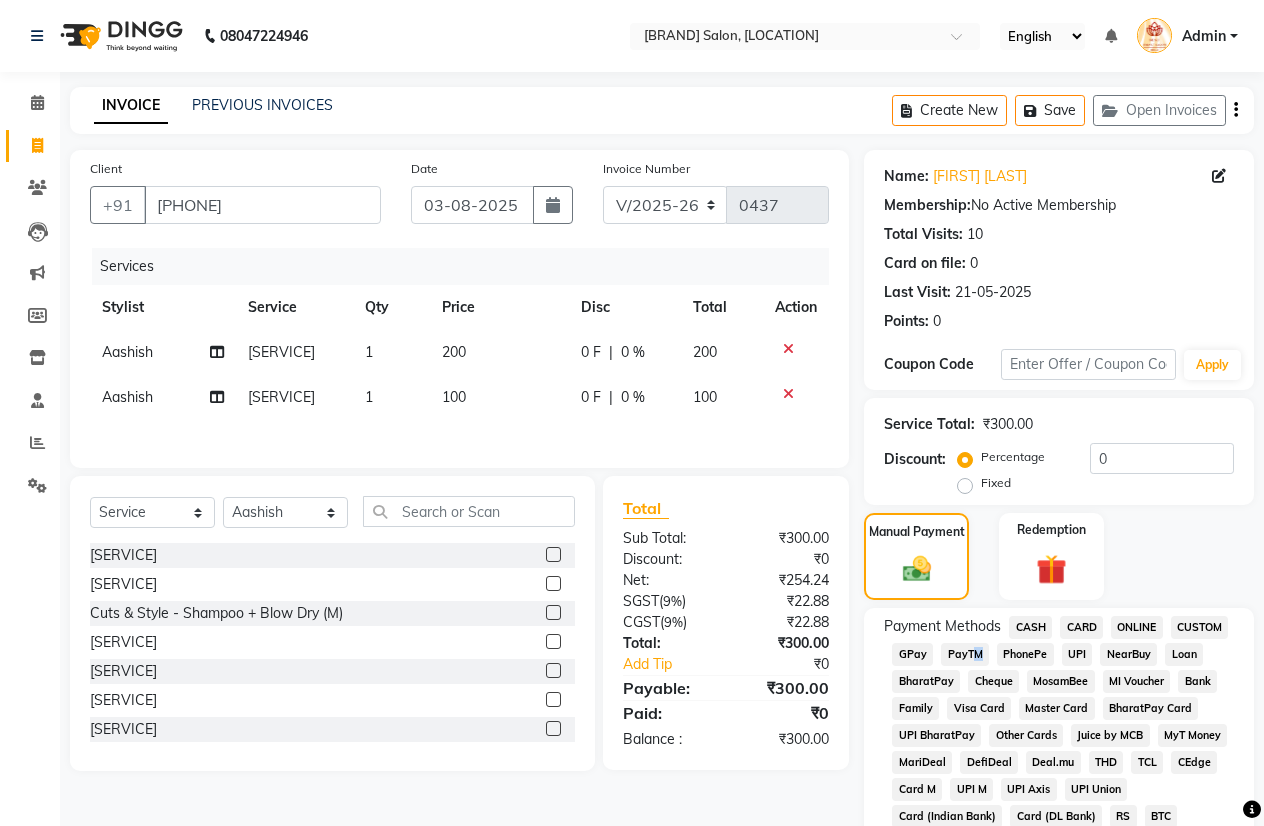 click on "PayTM" 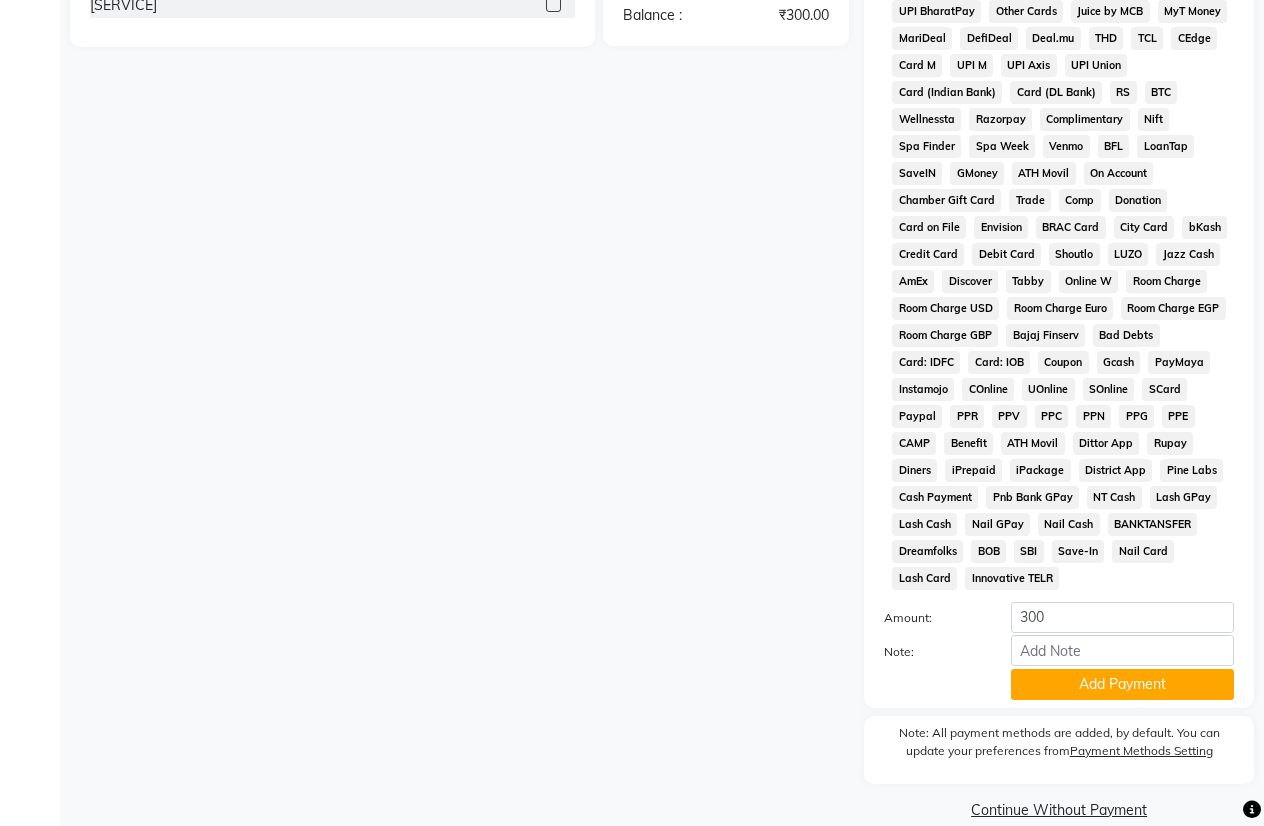 scroll, scrollTop: 753, scrollLeft: 0, axis: vertical 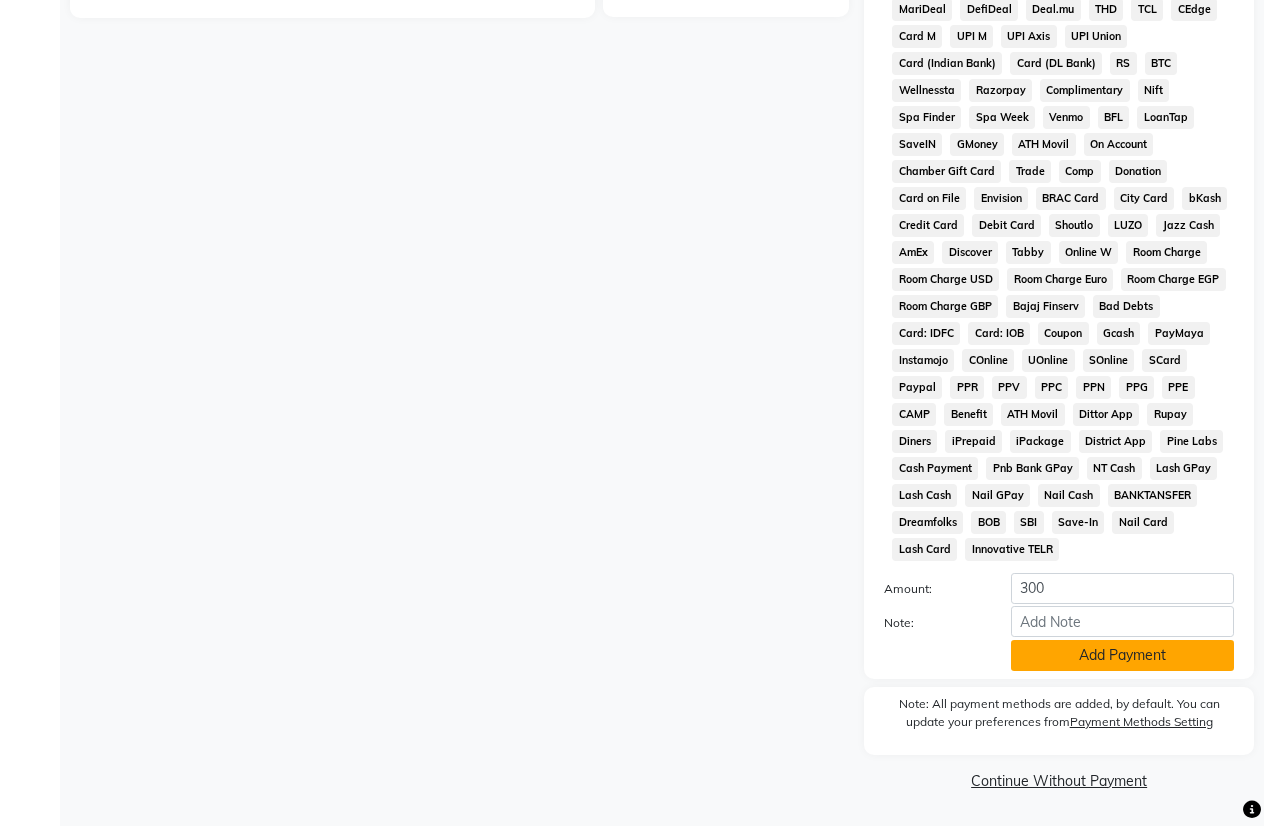 click on "Add Payment" 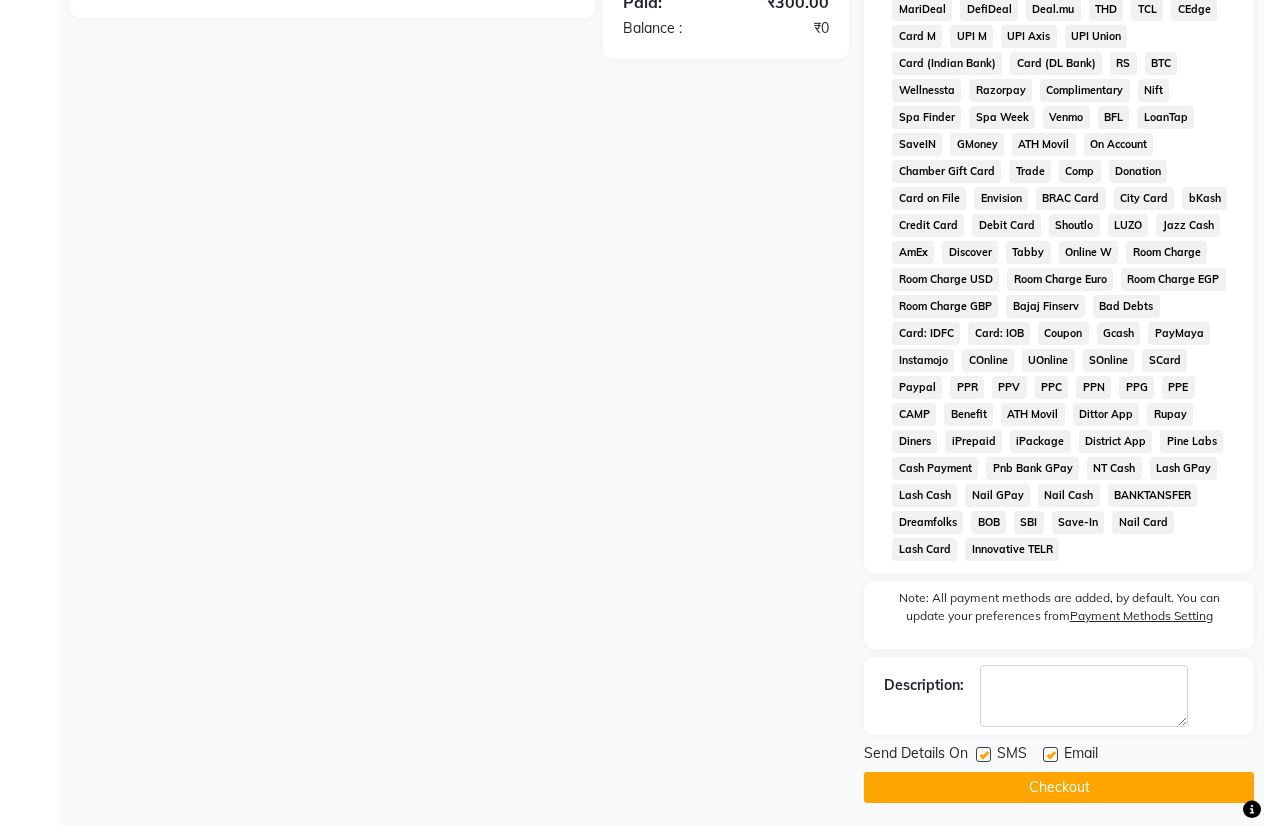 click on "Send Details On SMS Email  Checkout" 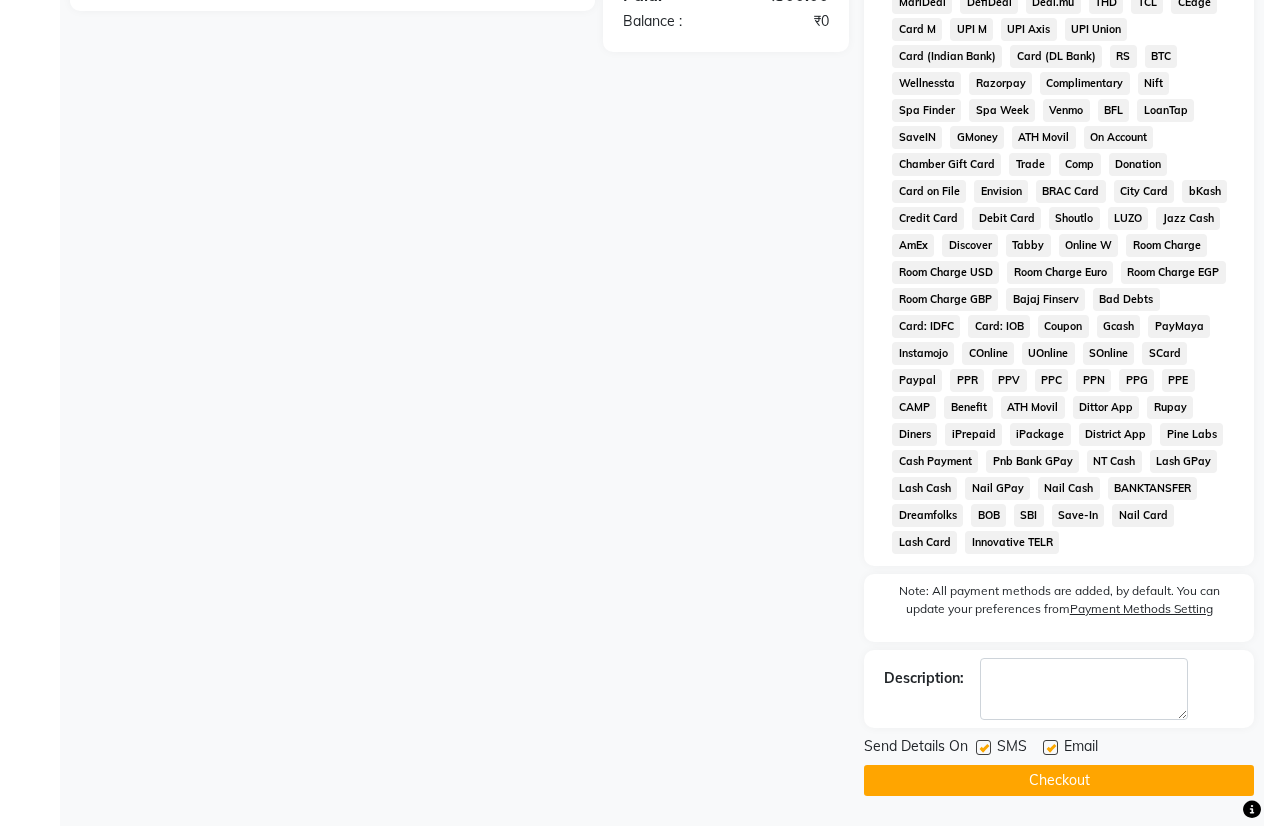 click on "Checkout" 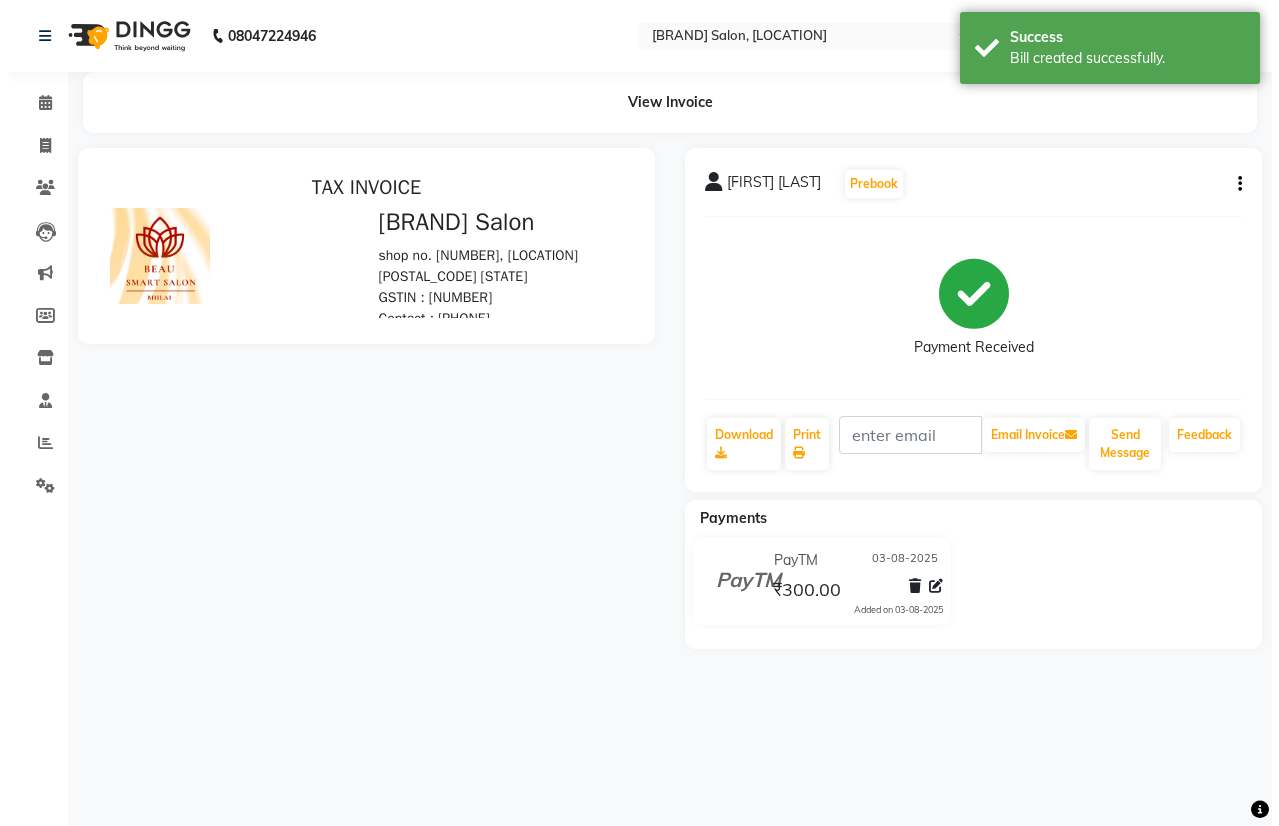 scroll, scrollTop: 0, scrollLeft: 0, axis: both 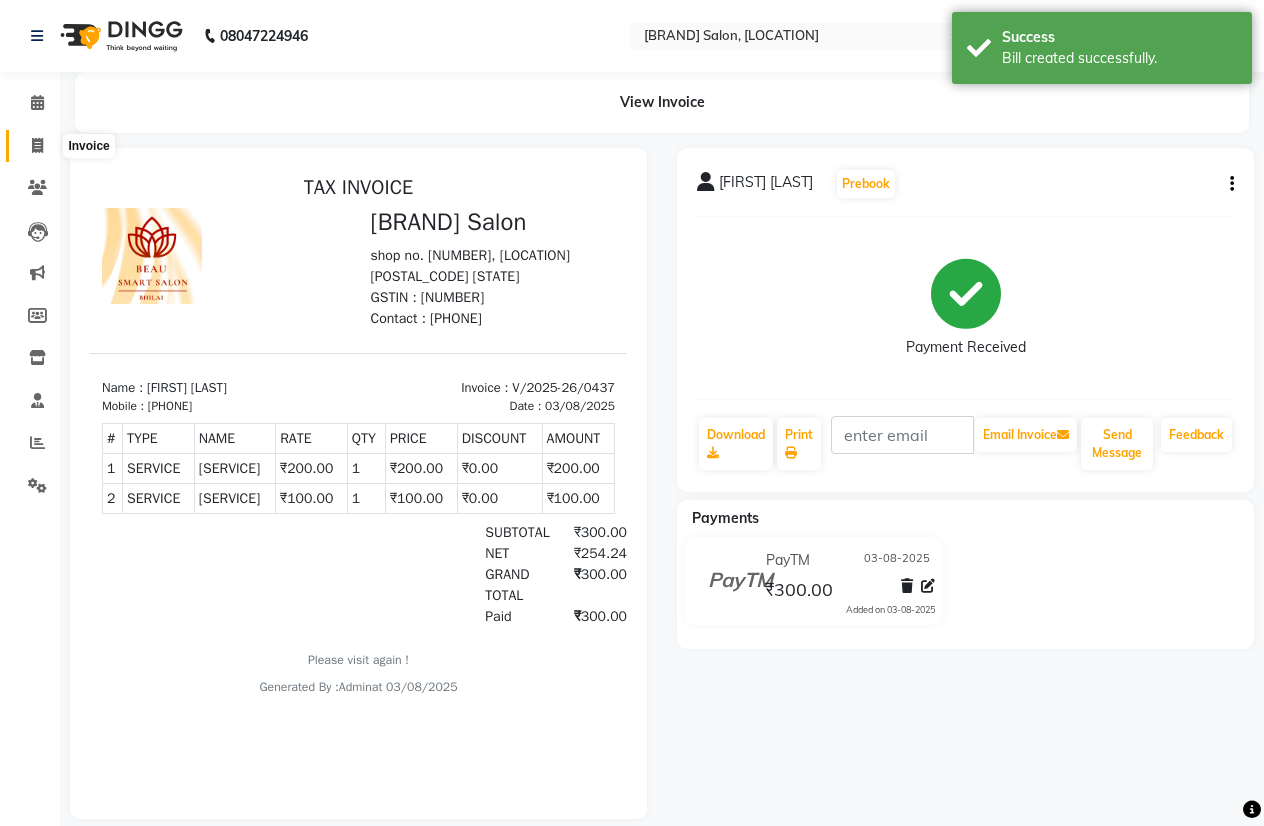 click 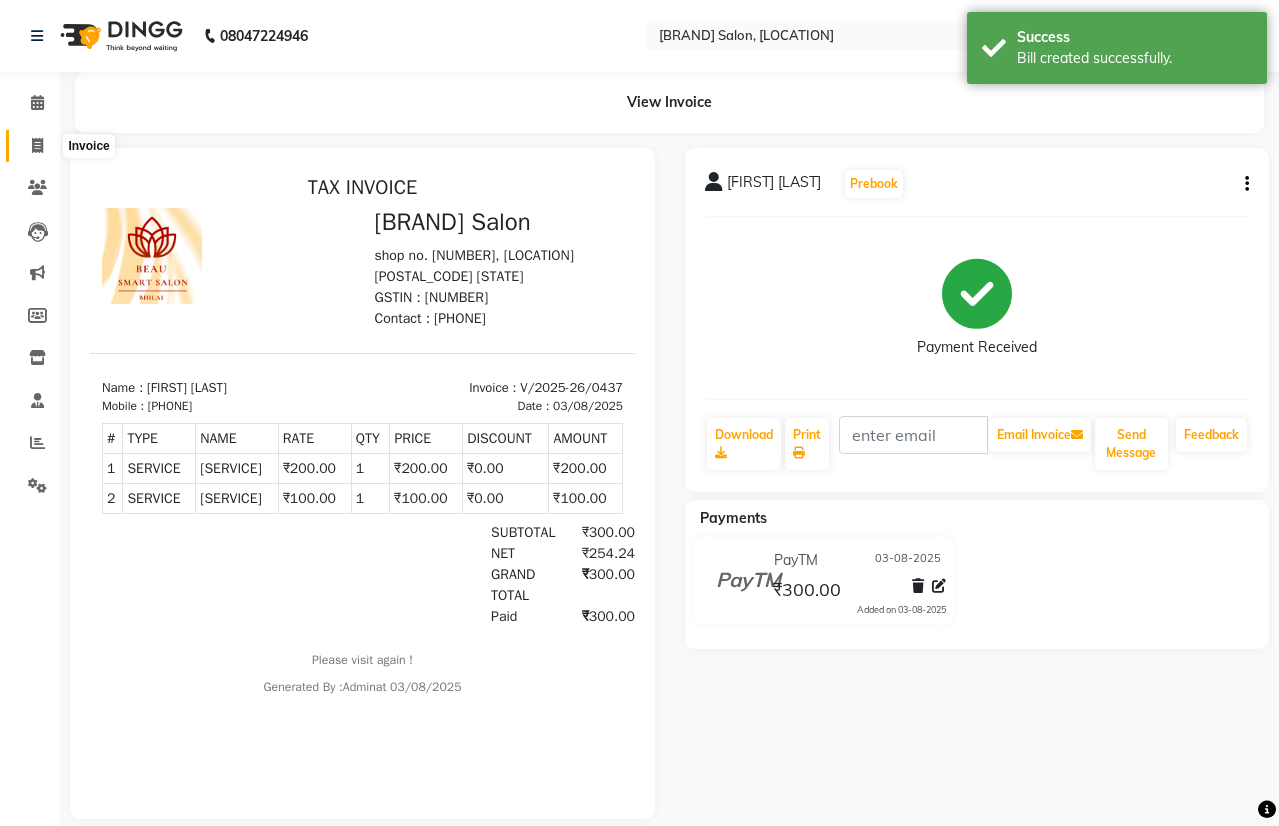 select on "5262" 